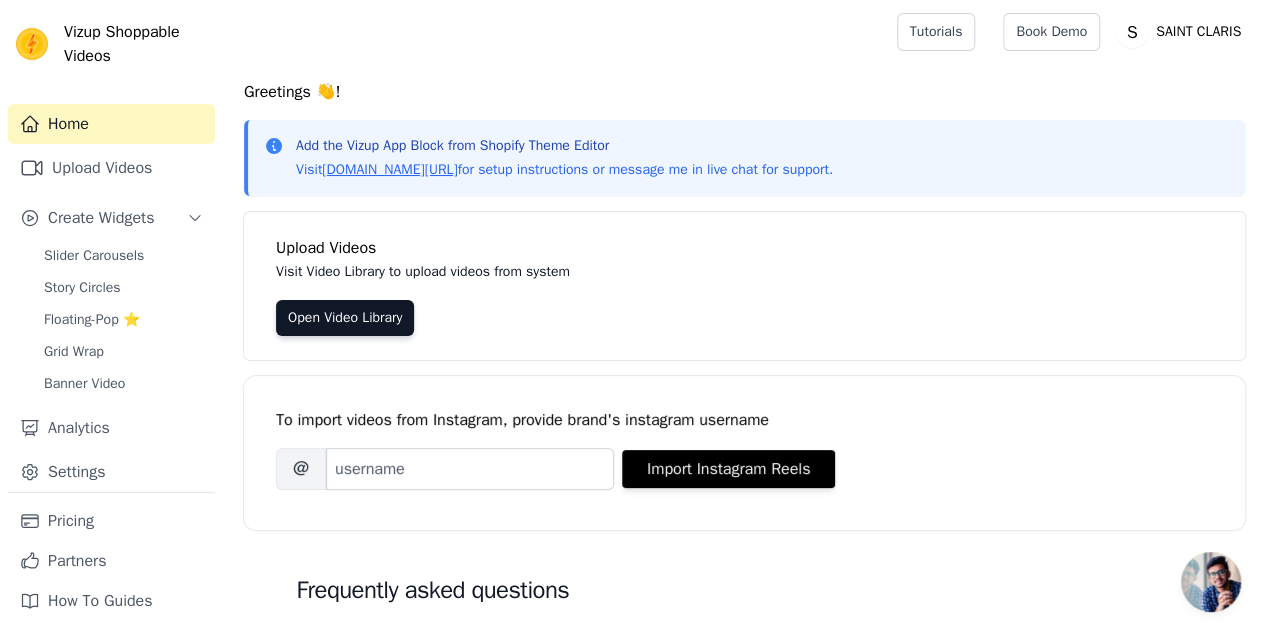 scroll, scrollTop: 200, scrollLeft: 0, axis: vertical 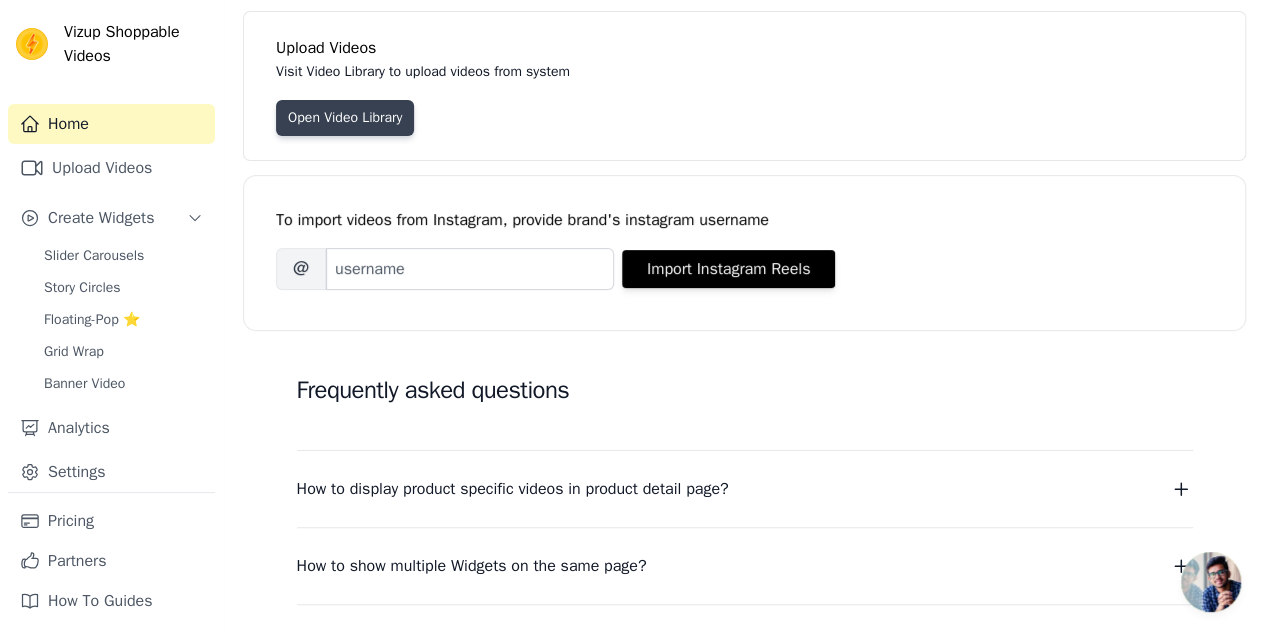 click on "Open Video Library" at bounding box center (345, 118) 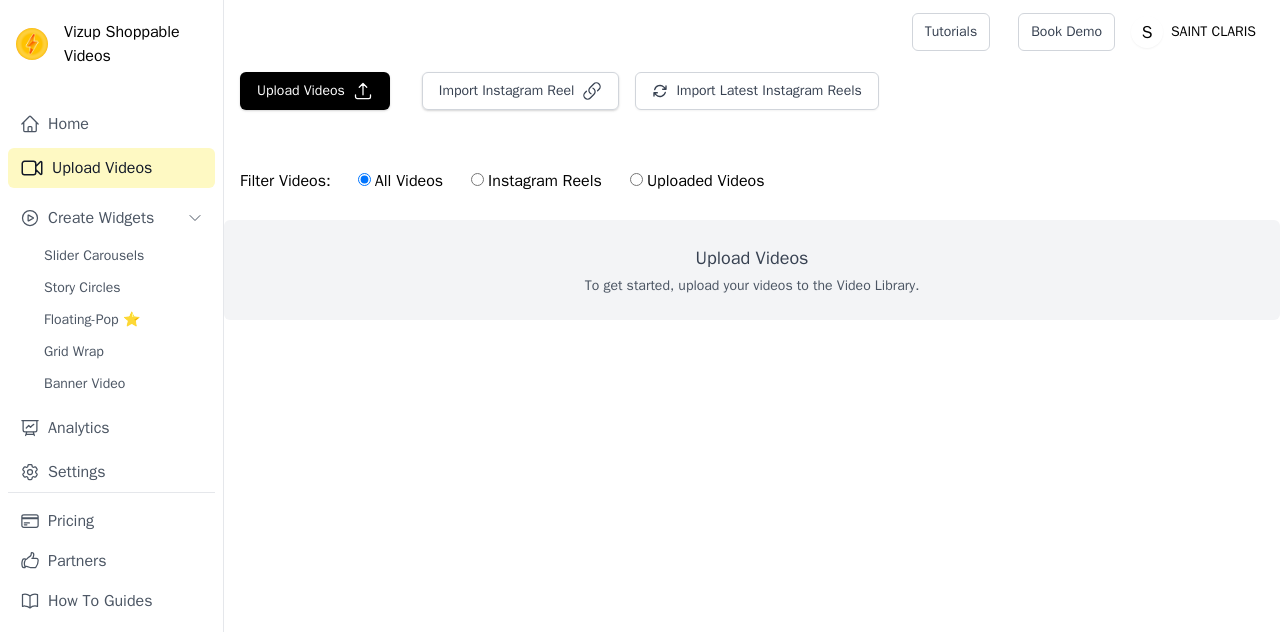 scroll, scrollTop: 0, scrollLeft: 0, axis: both 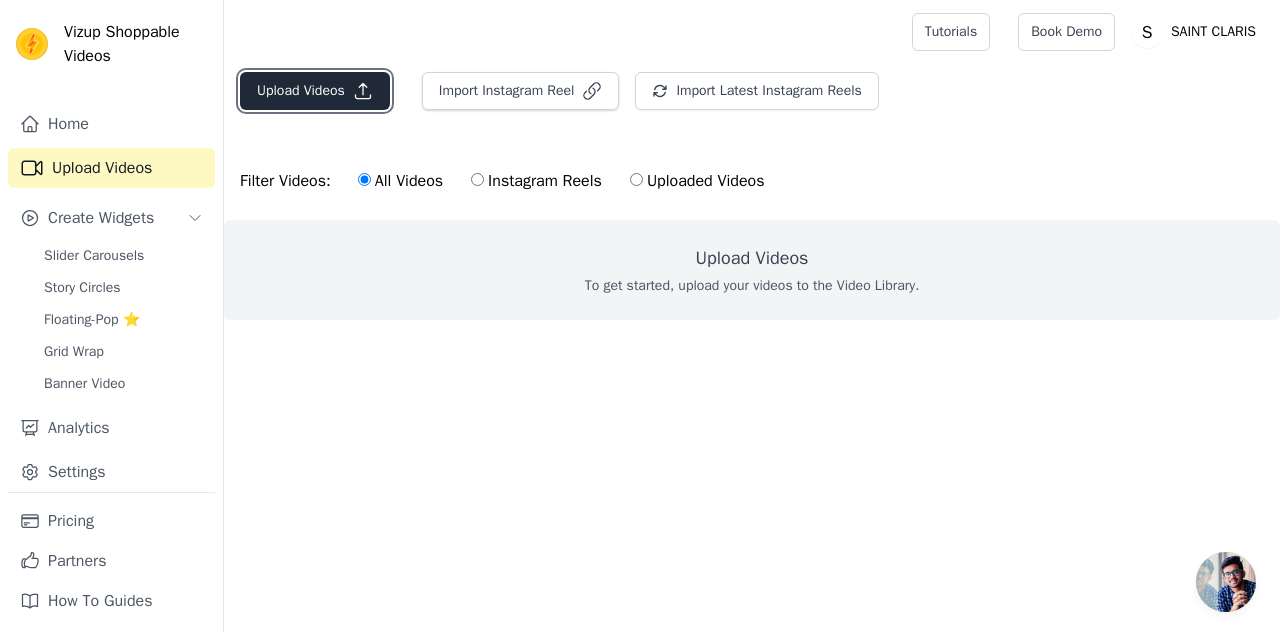 click on "Upload Videos" at bounding box center [315, 91] 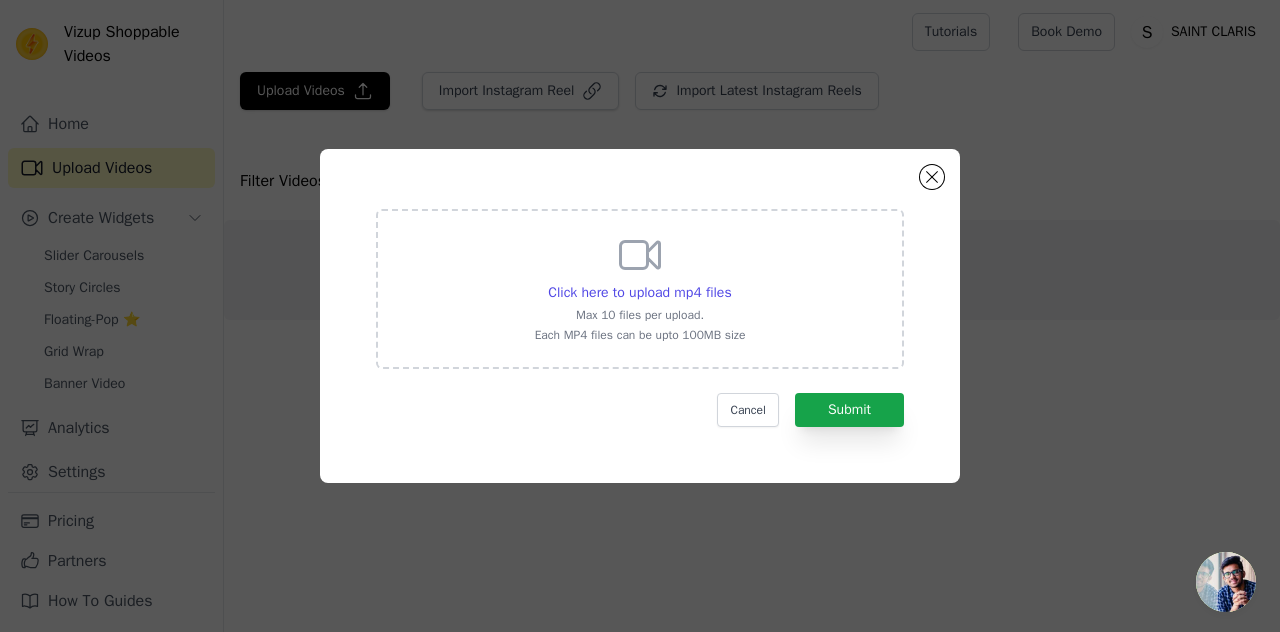 click on "Max 10 files per upload." at bounding box center [640, 315] 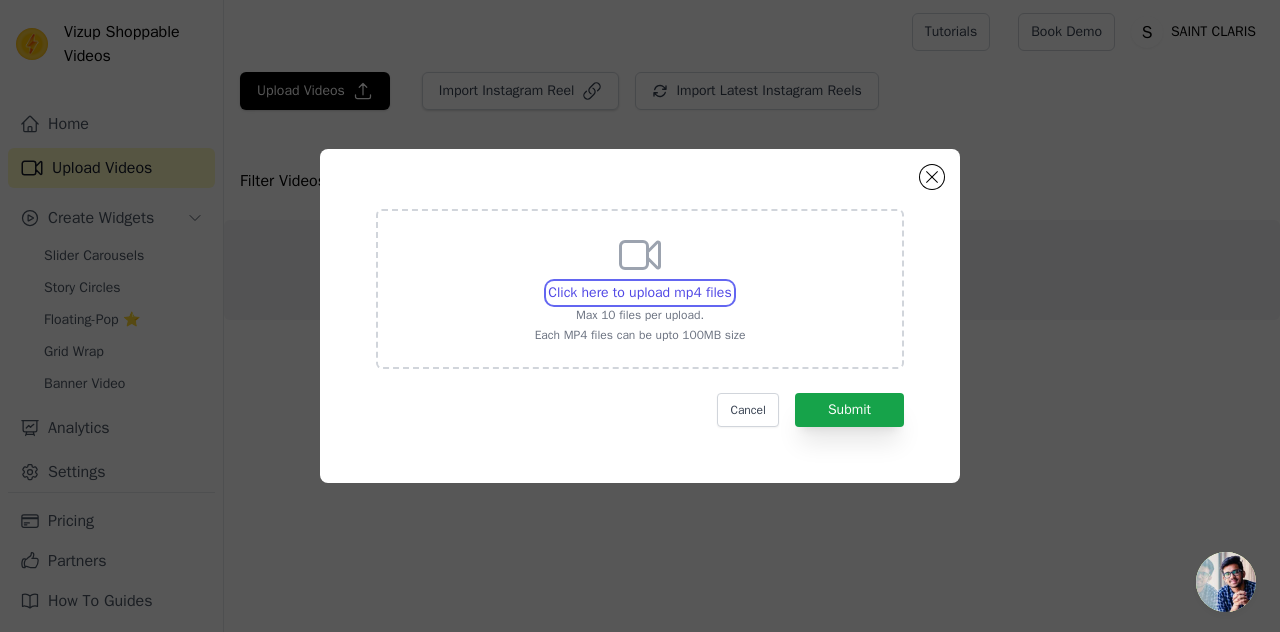 click on "Click here to upload mp4 files     Max 10 files per upload.   Each MP4 files can be upto 100MB size" at bounding box center [731, 282] 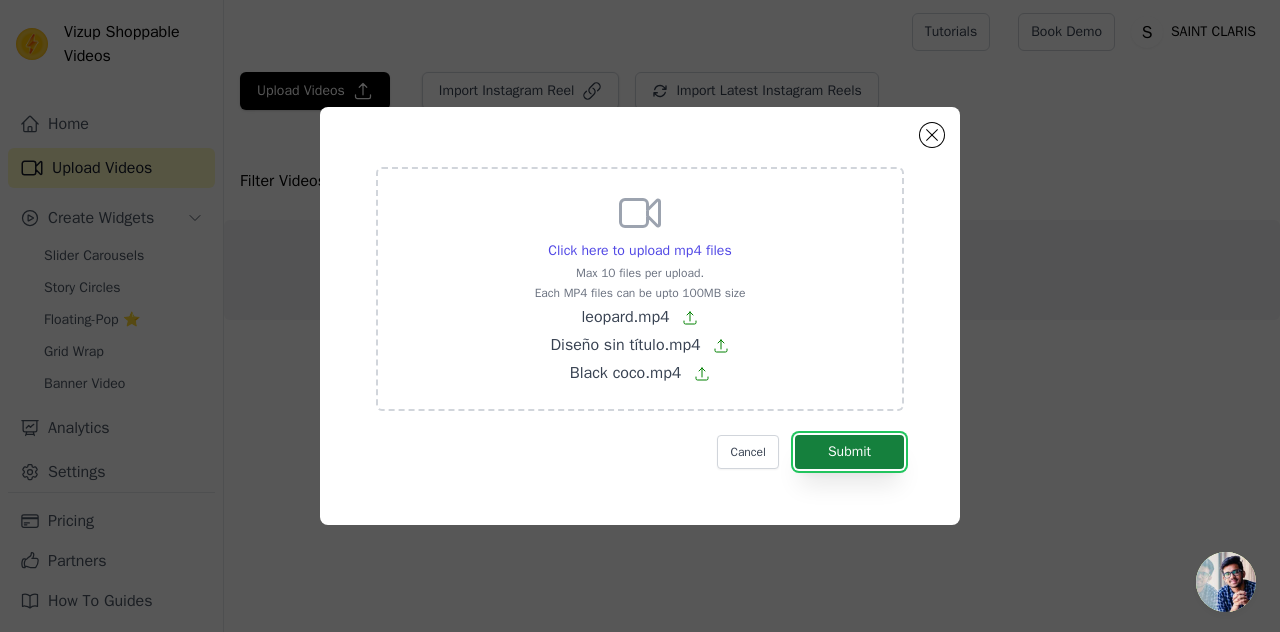 click on "Submit" at bounding box center [849, 452] 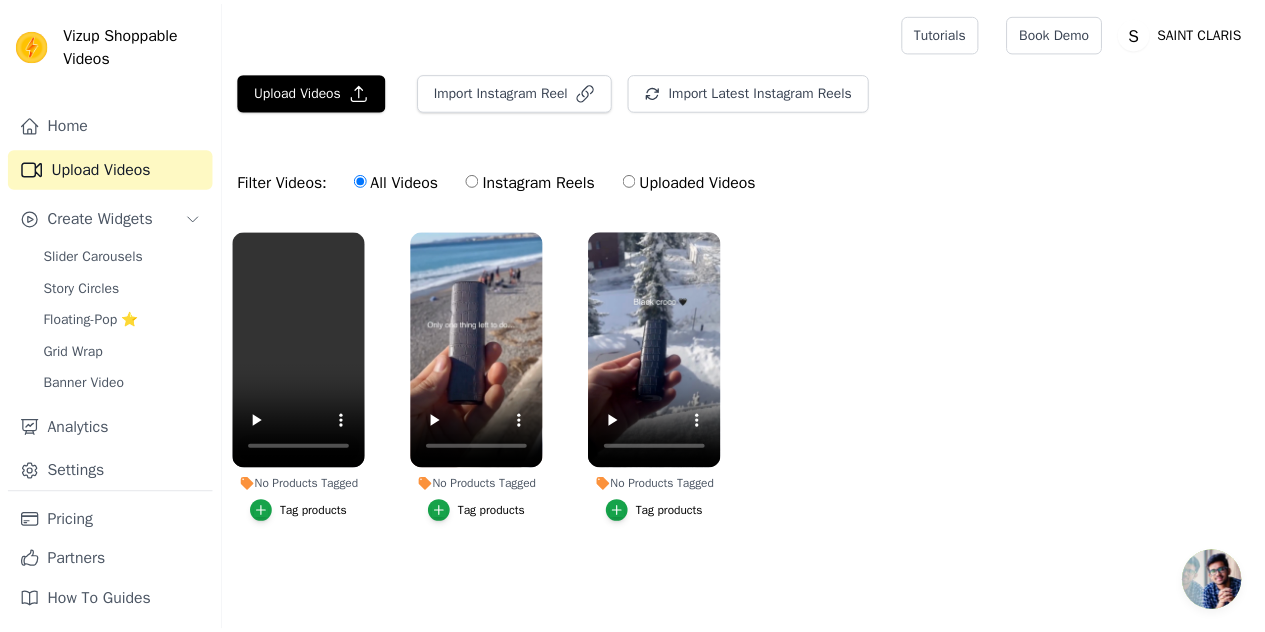 scroll, scrollTop: 0, scrollLeft: 0, axis: both 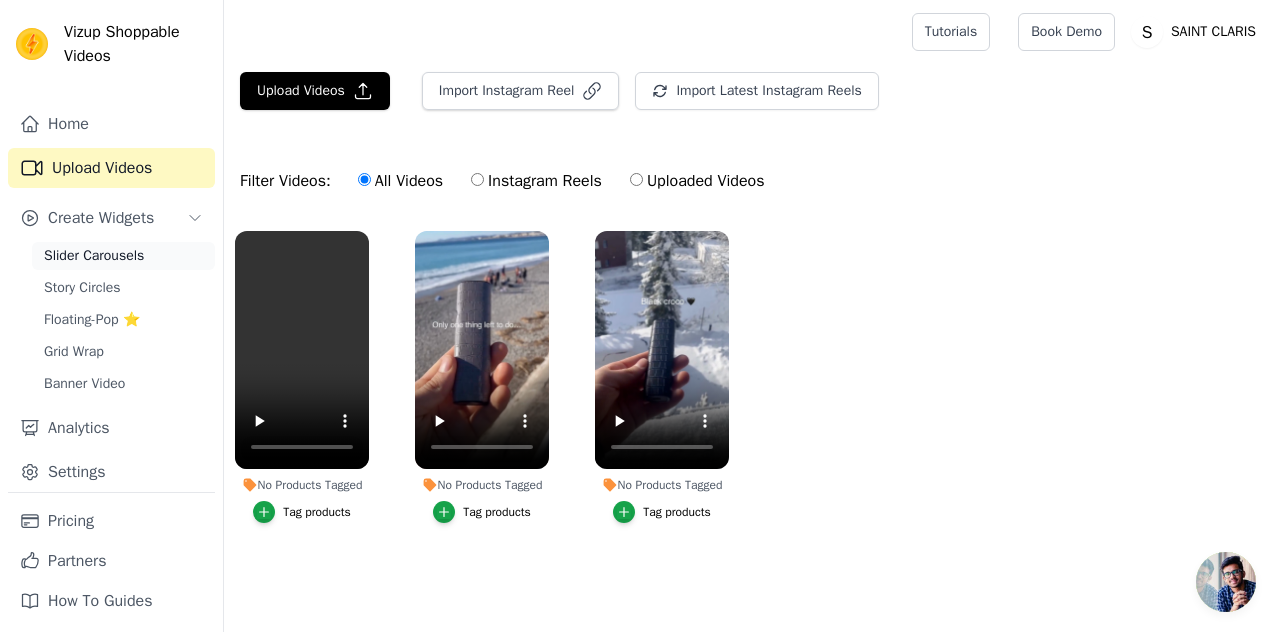 click on "Slider Carousels" at bounding box center (94, 256) 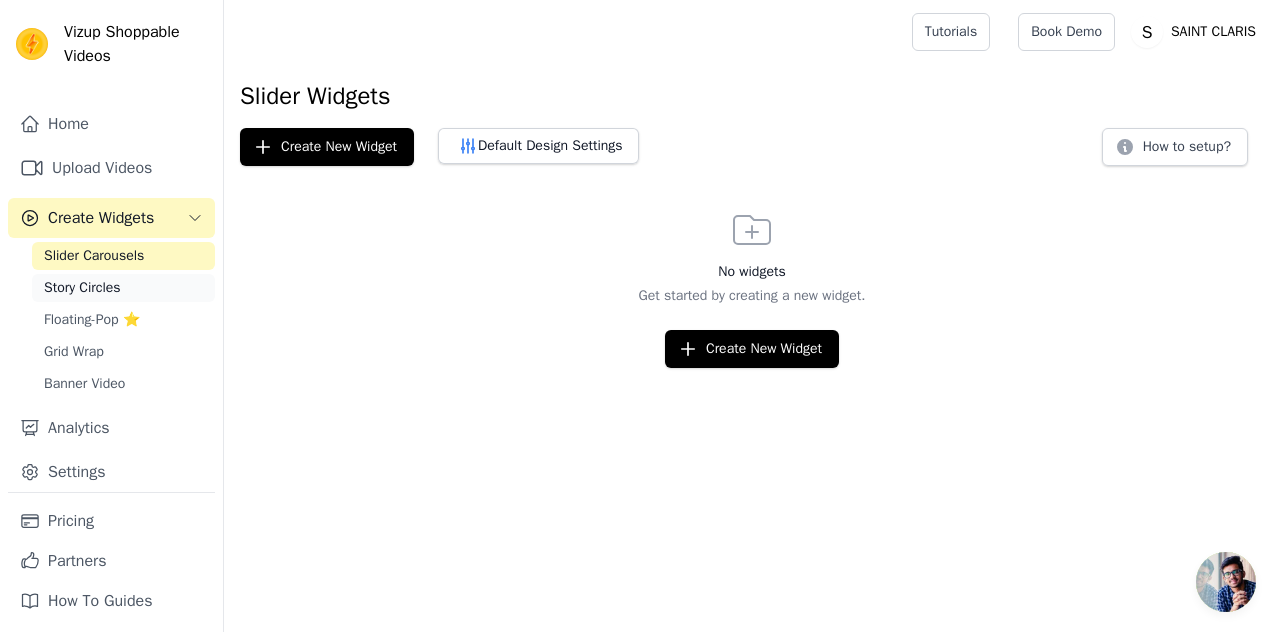 click on "Story Circles" at bounding box center [123, 288] 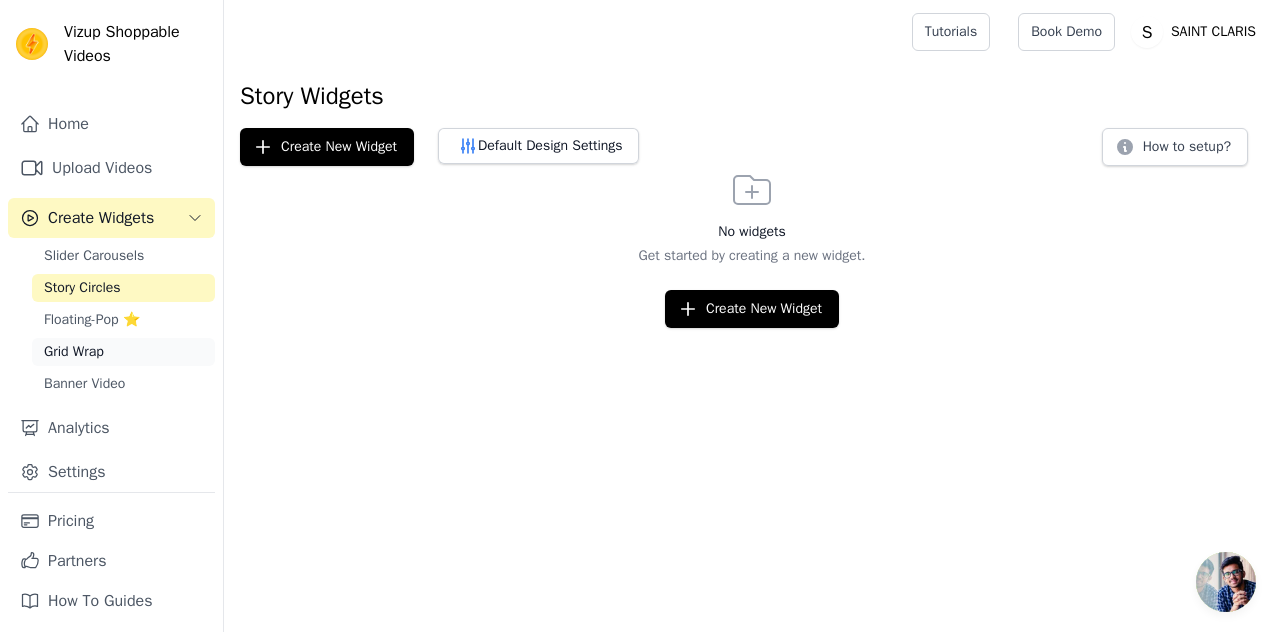 click on "Grid Wrap" at bounding box center (74, 352) 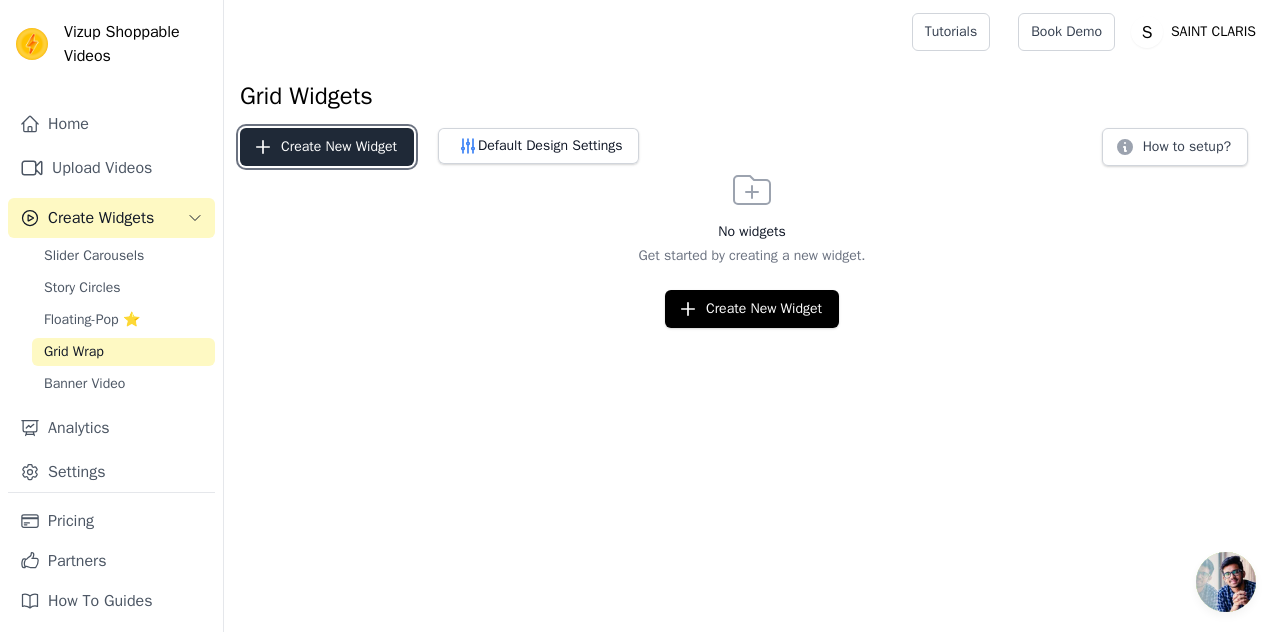 click on "Create New Widget" at bounding box center (327, 147) 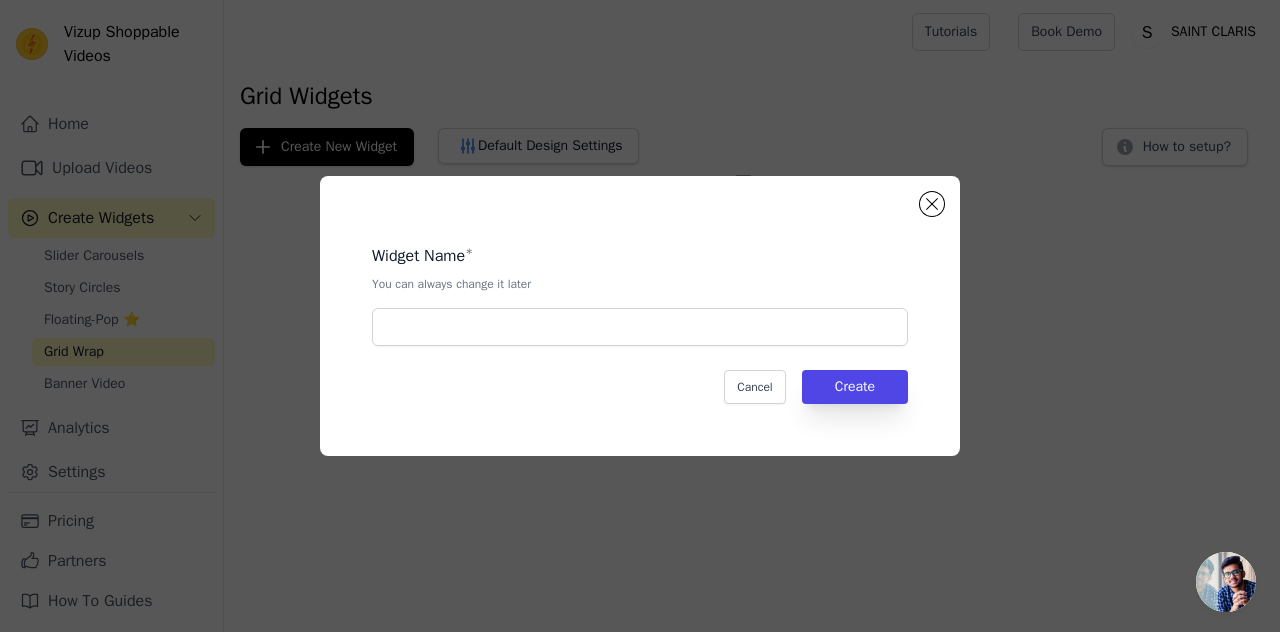 click on "Widget Name   *   You can always change it later       Cancel   Create" at bounding box center (640, 316) 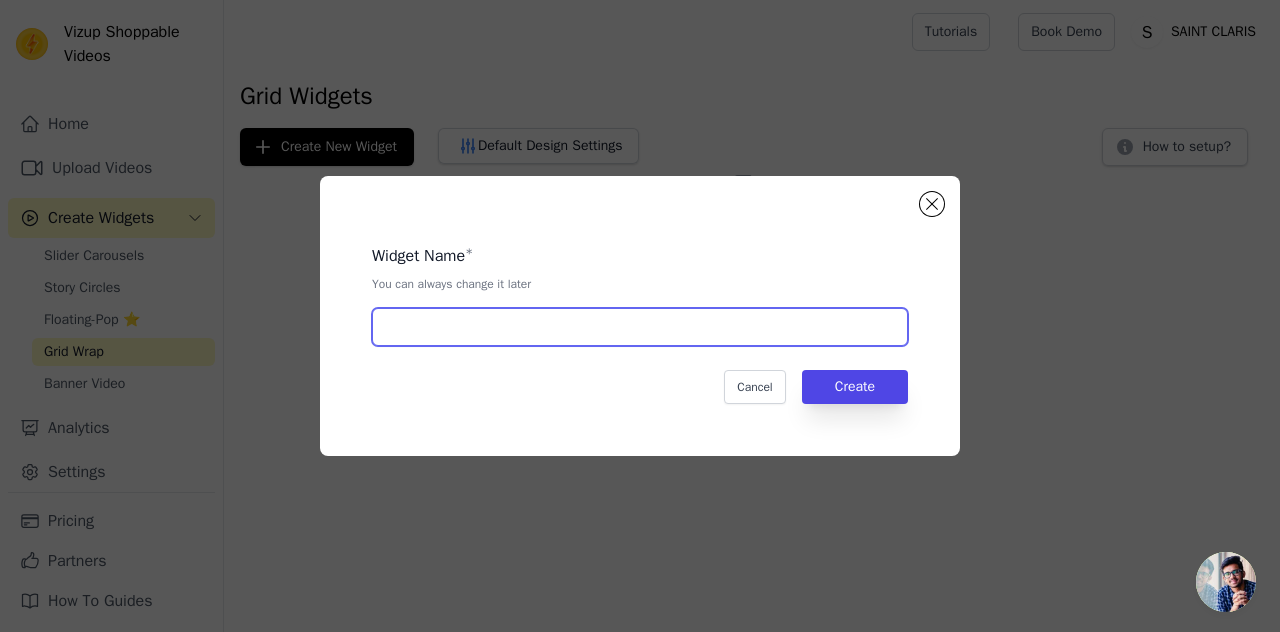 click at bounding box center (640, 327) 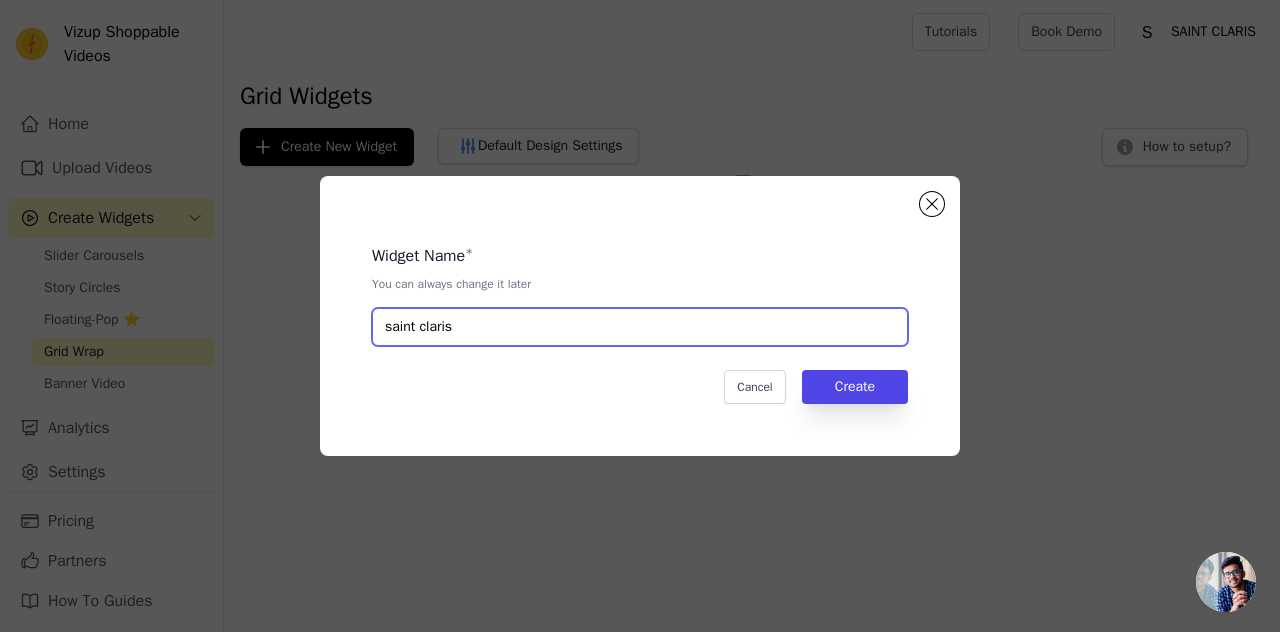 type on "saint claris" 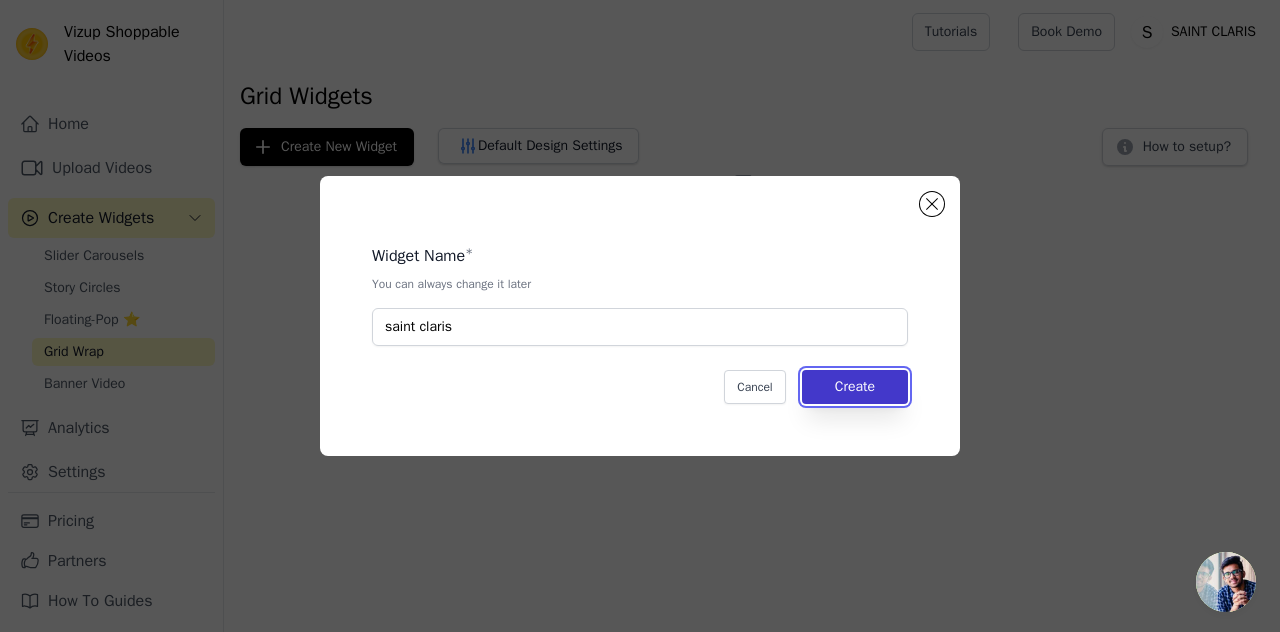 click on "Create" at bounding box center (855, 387) 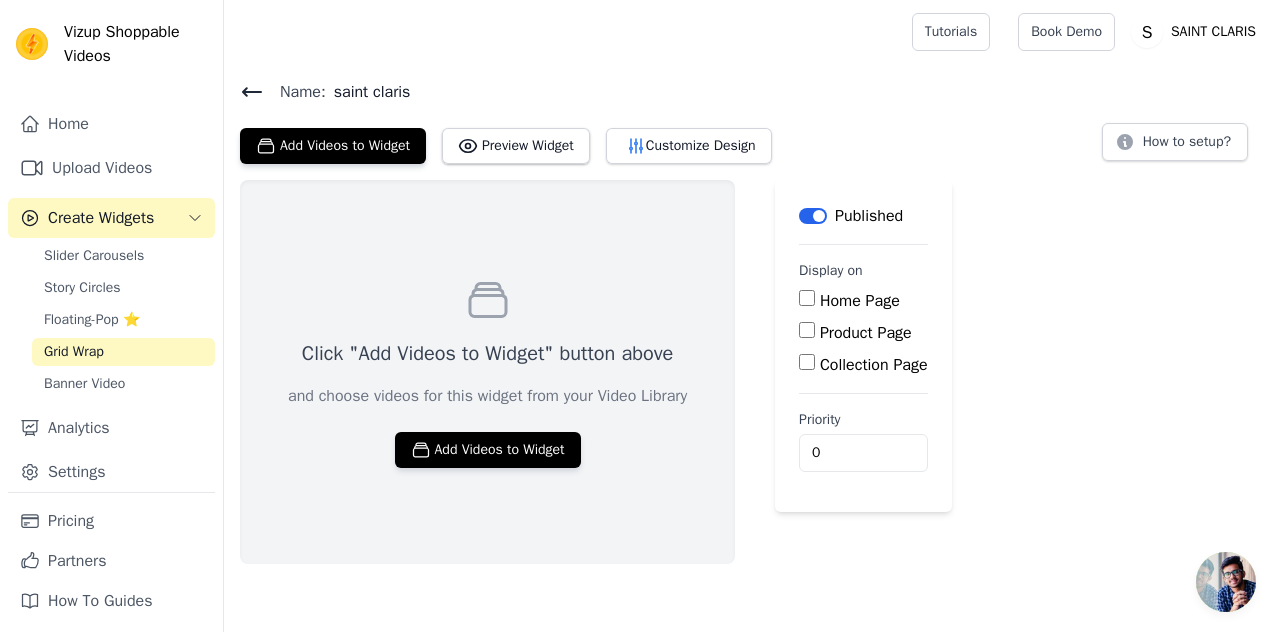 click on "Home Page" at bounding box center [807, 298] 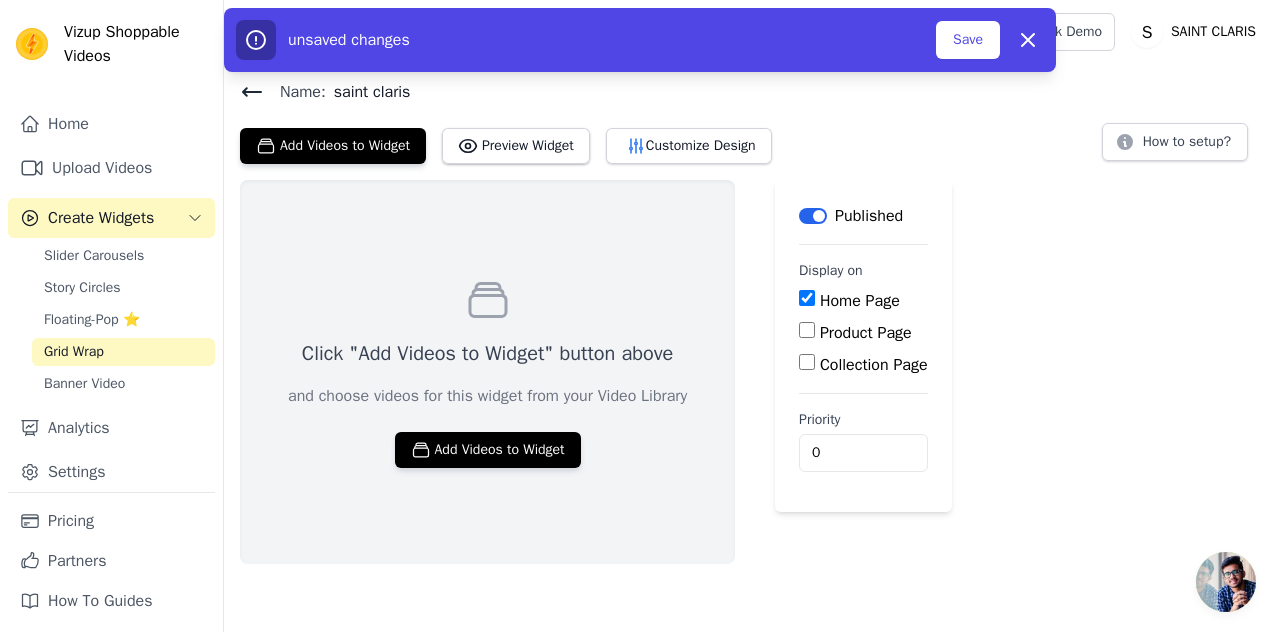 click on "Product Page" at bounding box center (807, 330) 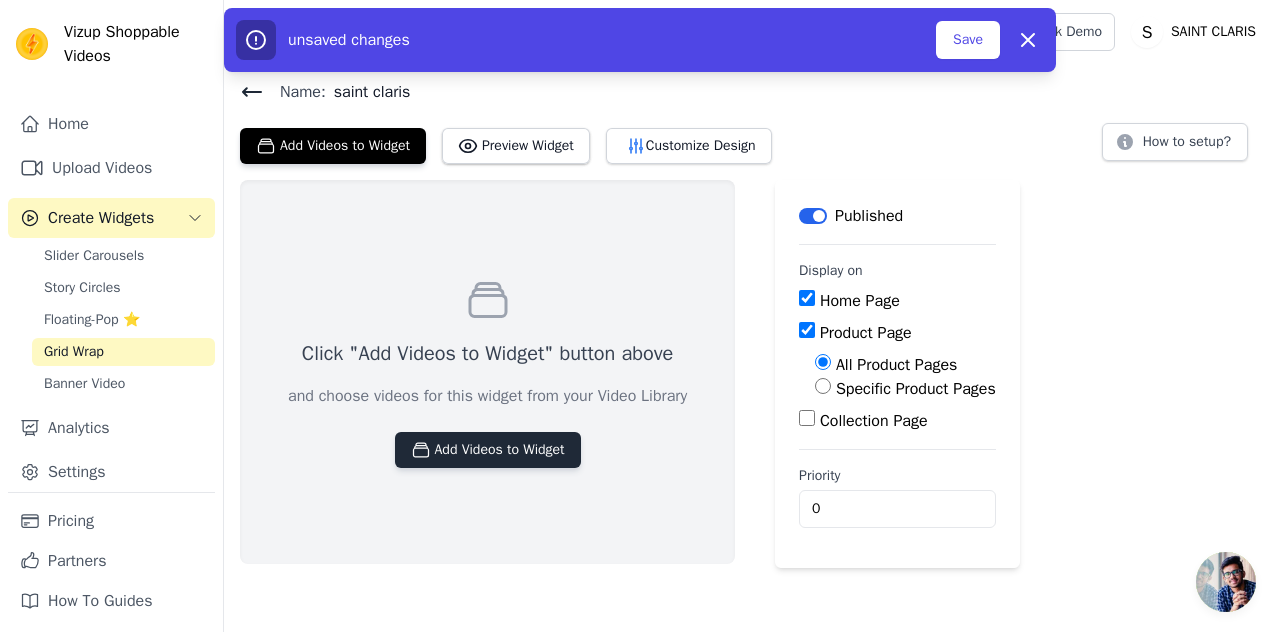 click on "Add Videos to Widget" at bounding box center (488, 450) 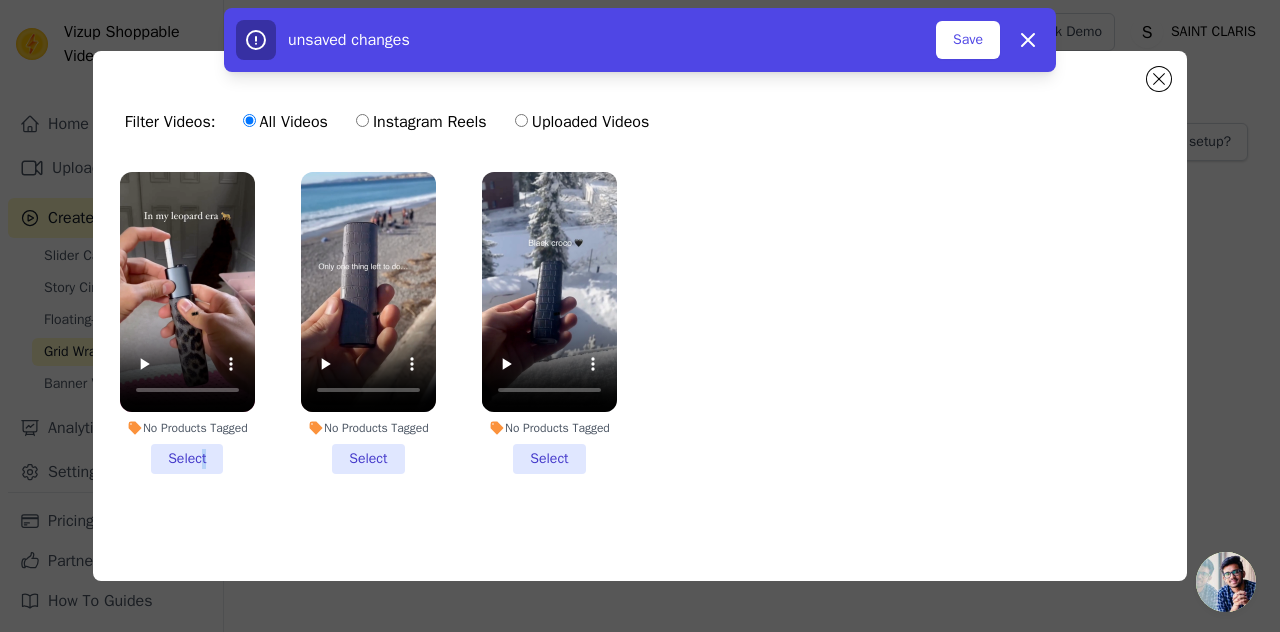 click on "No Products Tagged     Select" at bounding box center (187, 323) 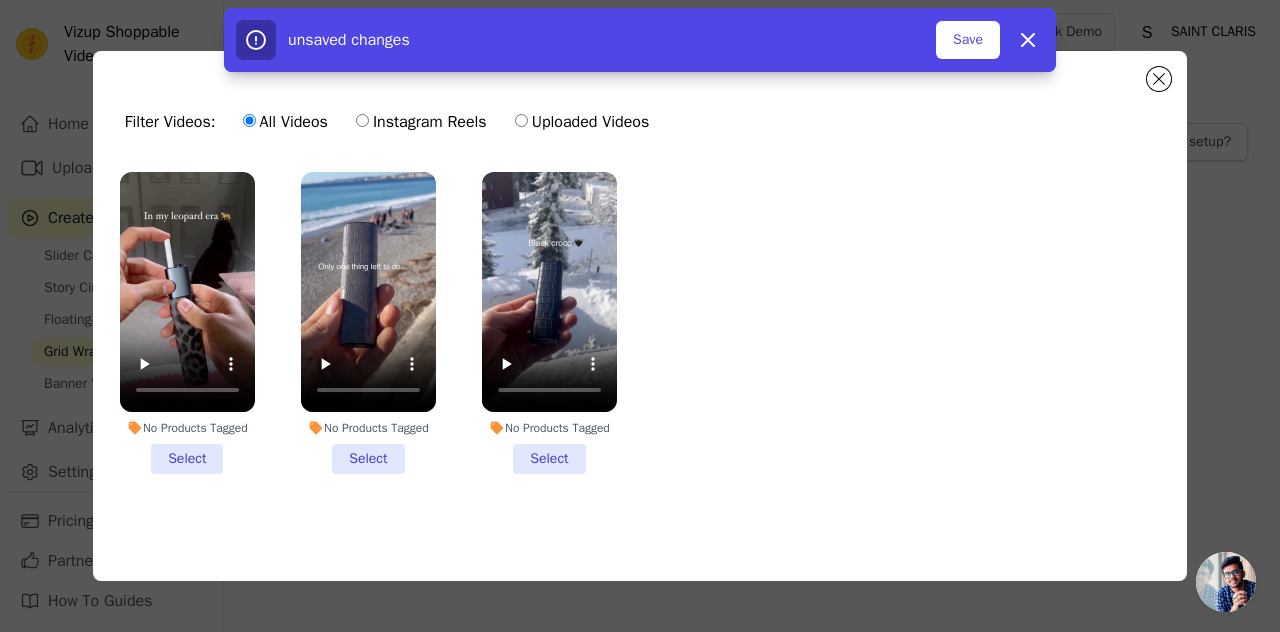 click on "No Products Tagged     Select" at bounding box center [368, 323] 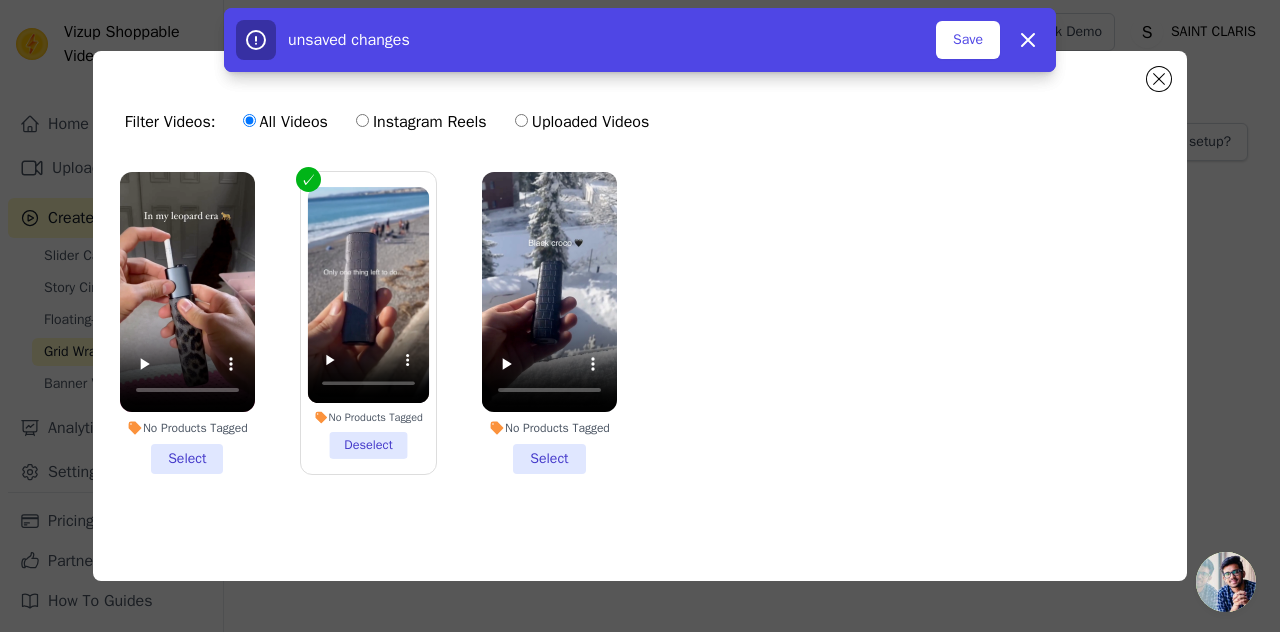 click on "No Products Tagged     Select" at bounding box center (187, 323) 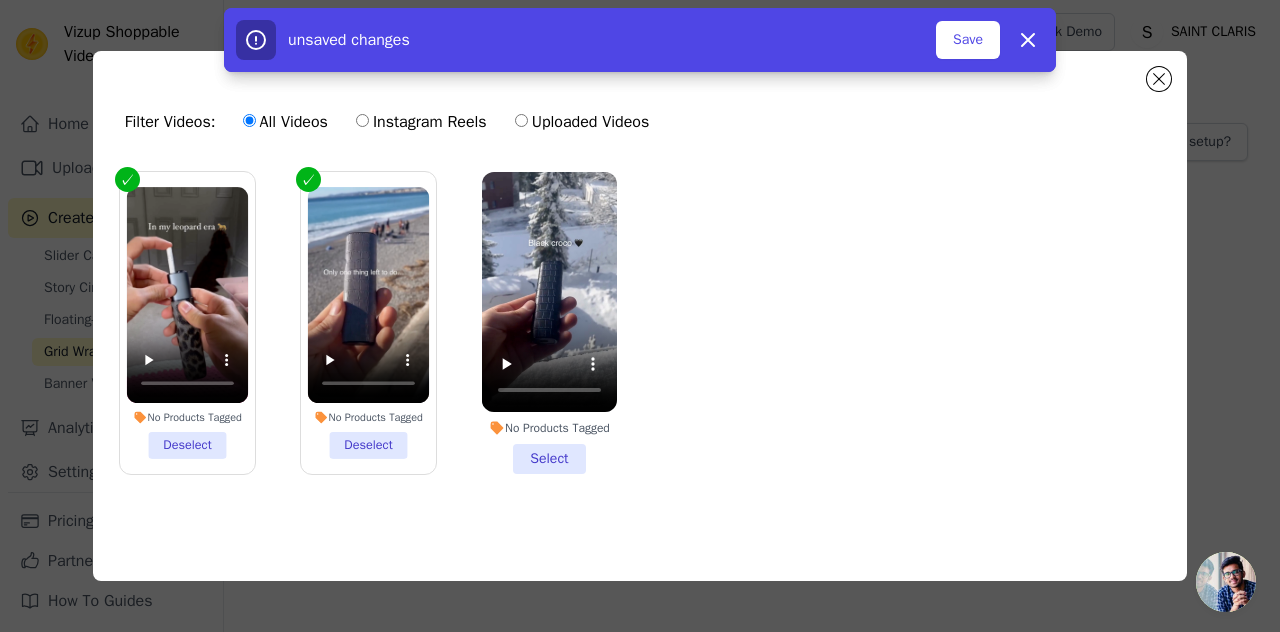 click on "No Products Tagged     Select" at bounding box center [549, 323] 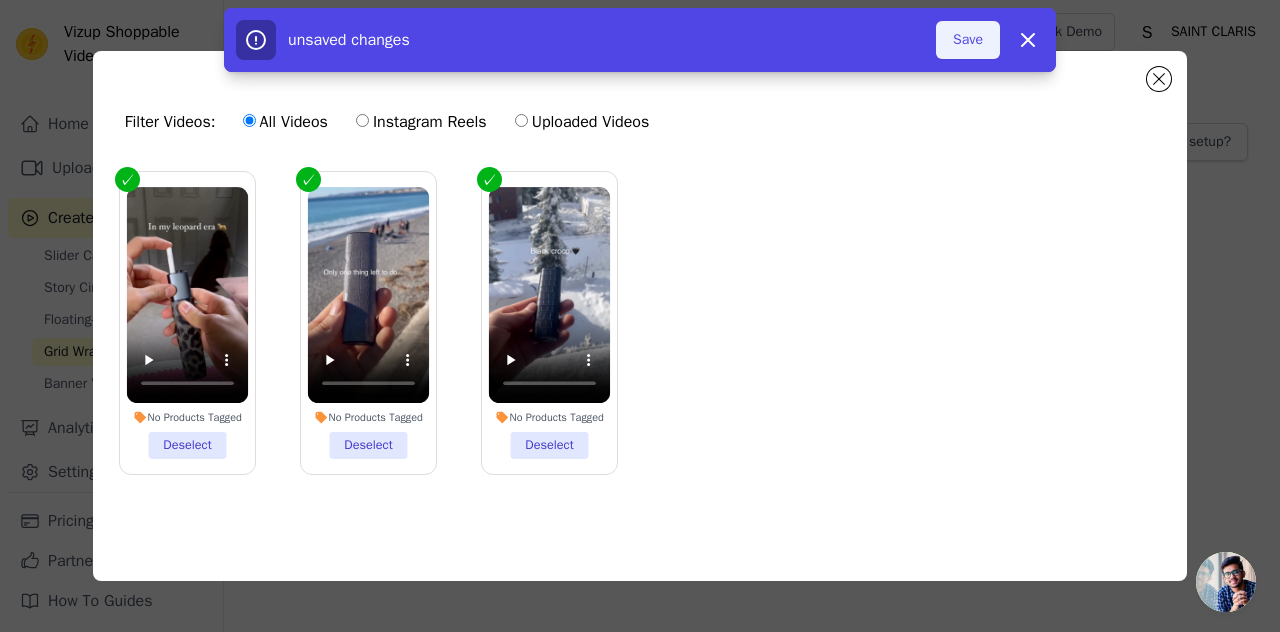 click on "Save" at bounding box center (968, 40) 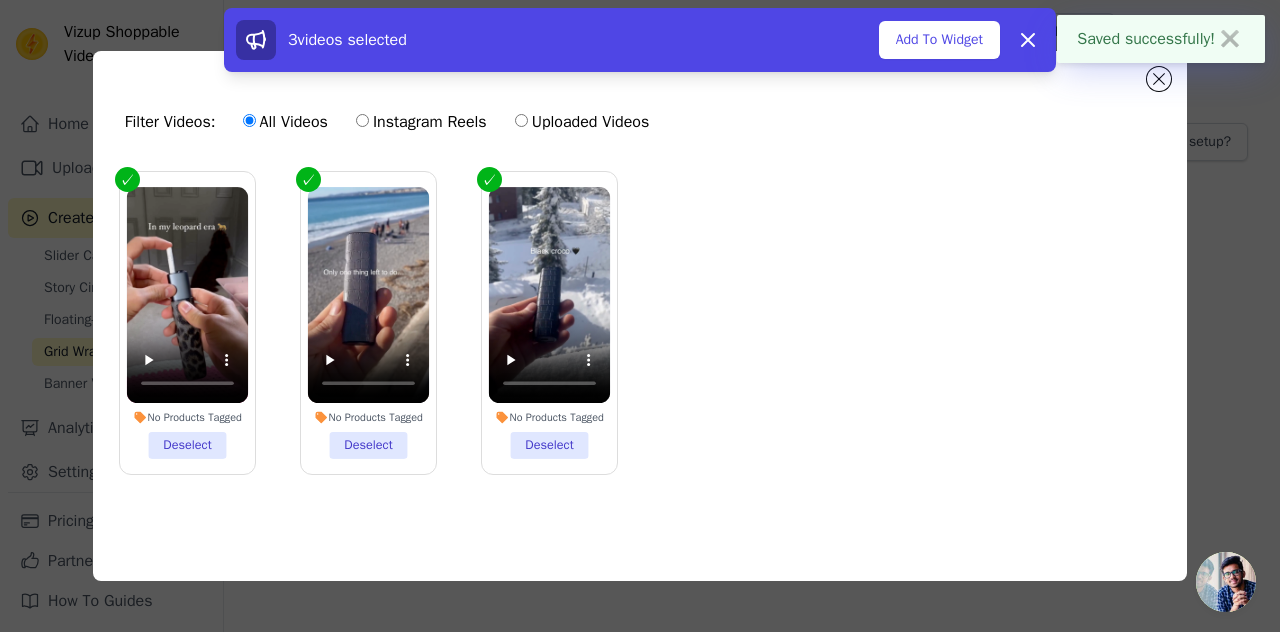 click on "3  videos selected     Add To Widget   Dismiss" at bounding box center (640, 44) 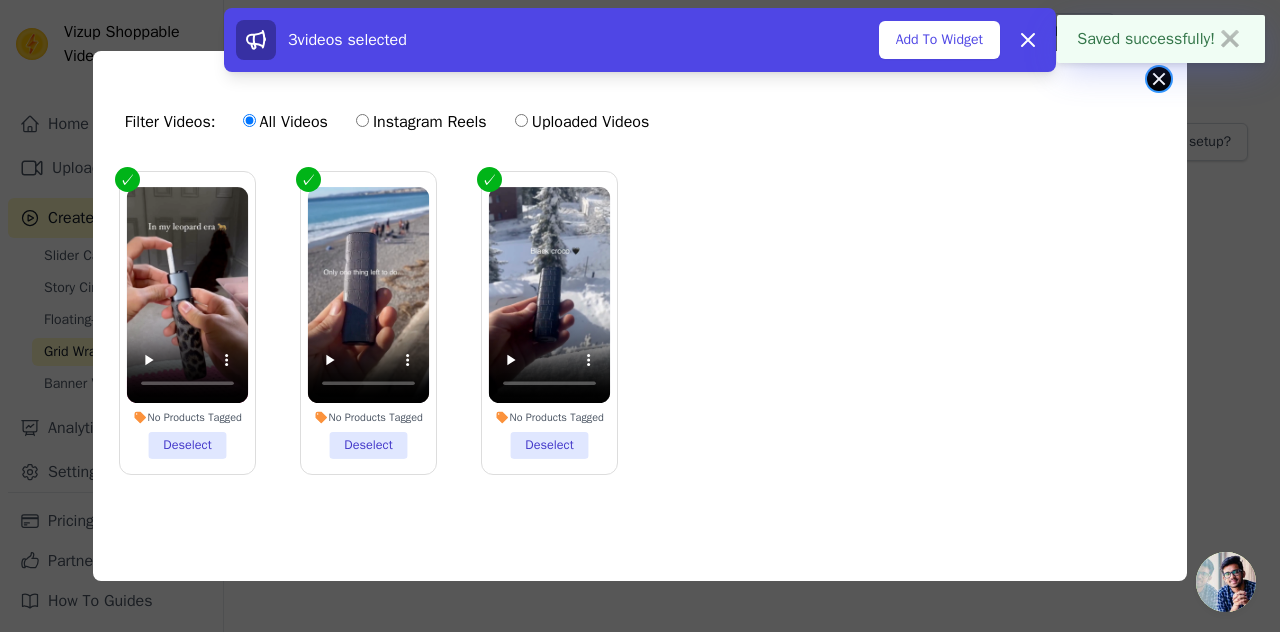 click at bounding box center [1159, 79] 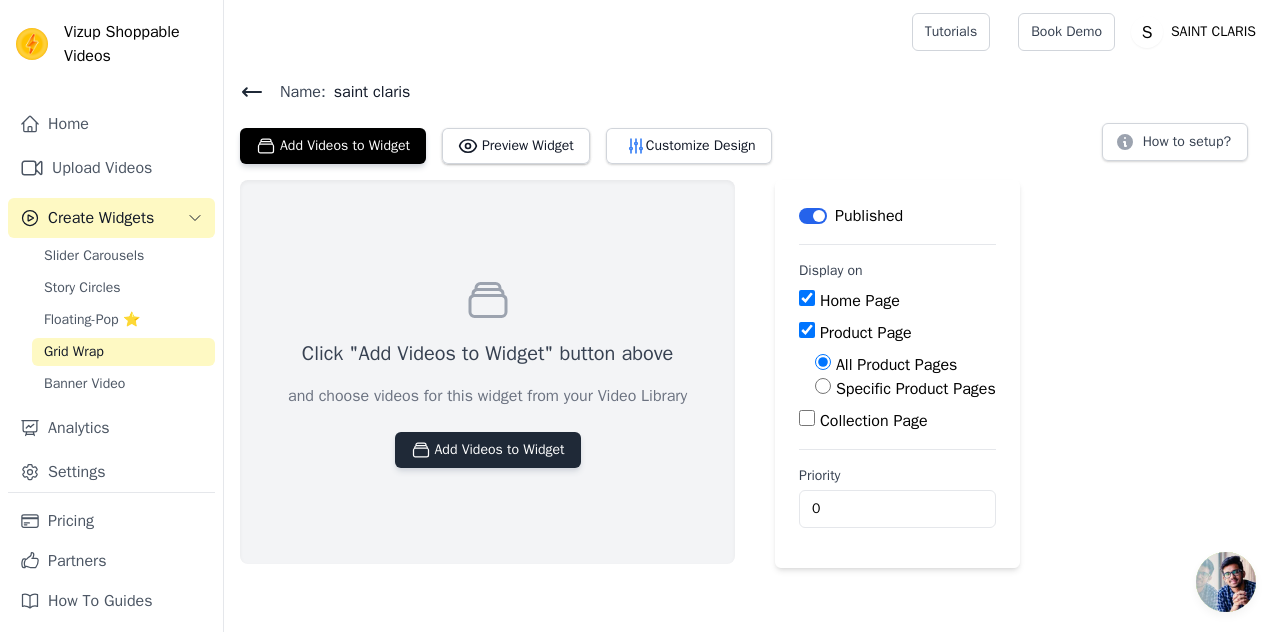 click on "Add Videos to Widget" at bounding box center [488, 450] 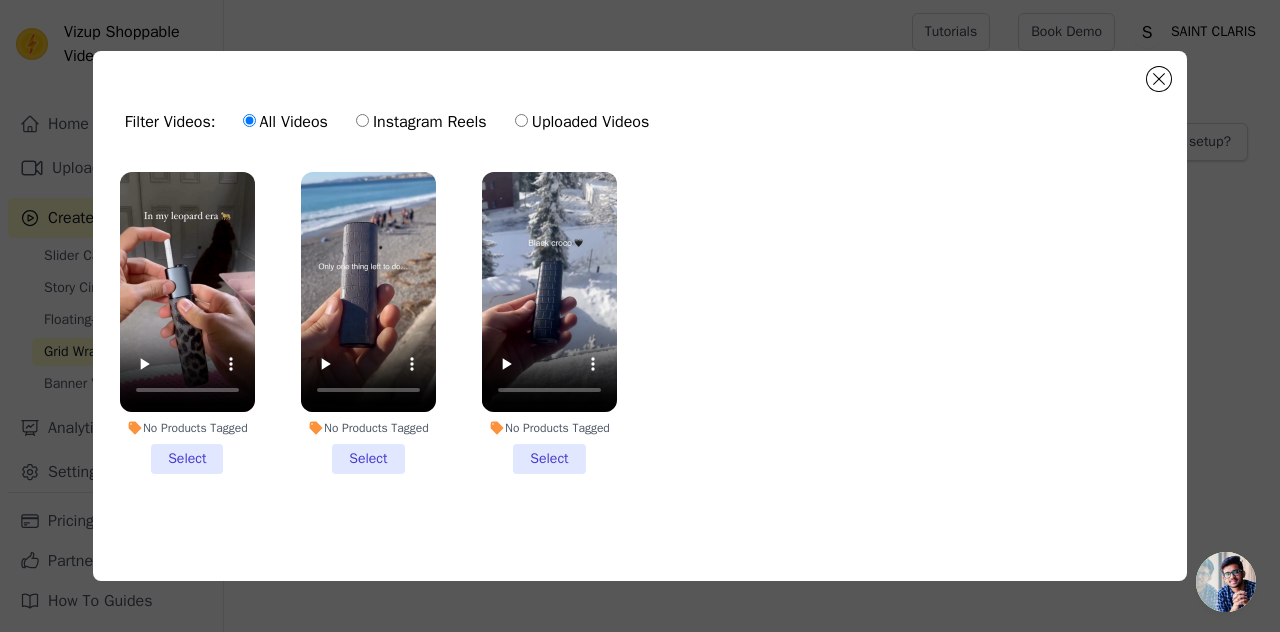 click on "No Products Tagged     Select" at bounding box center (187, 323) 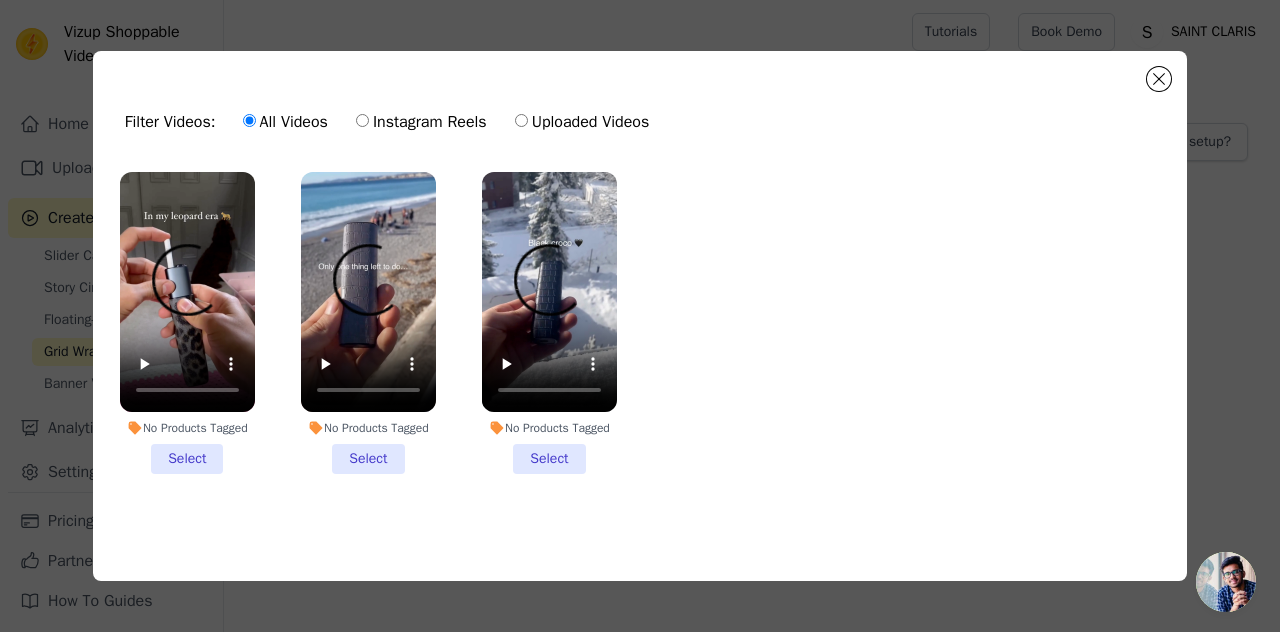 click on "No Products Tagged     Select" at bounding box center (0, 0) 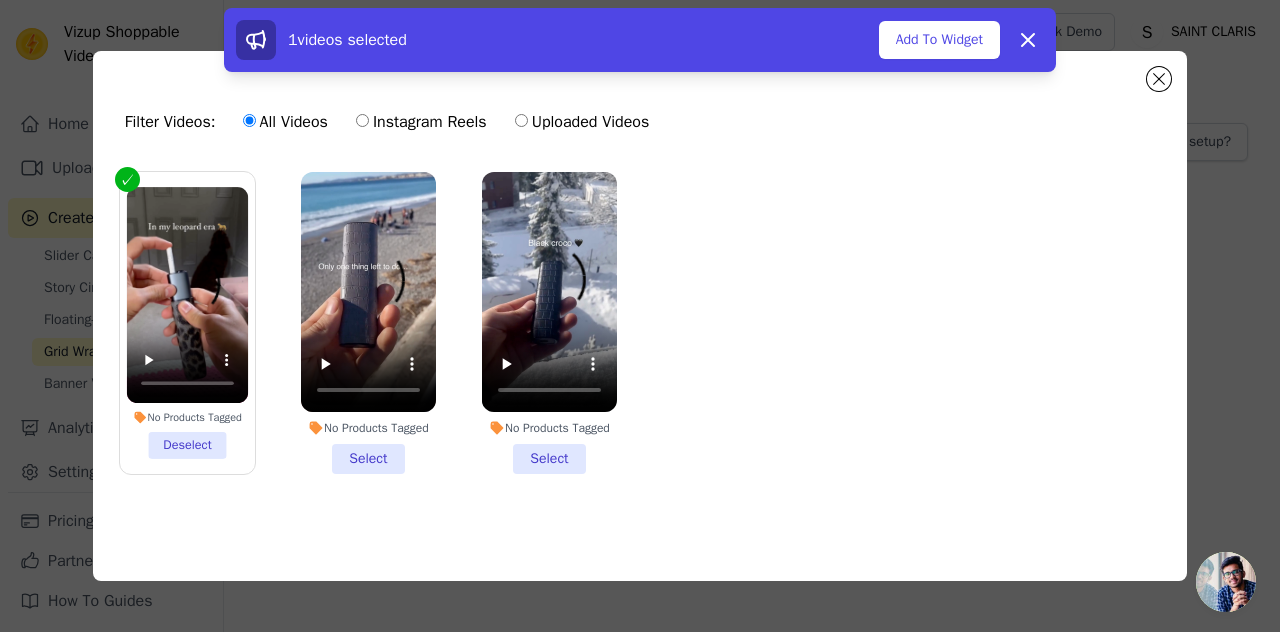 click on "No Products Tagged     Select" at bounding box center [368, 323] 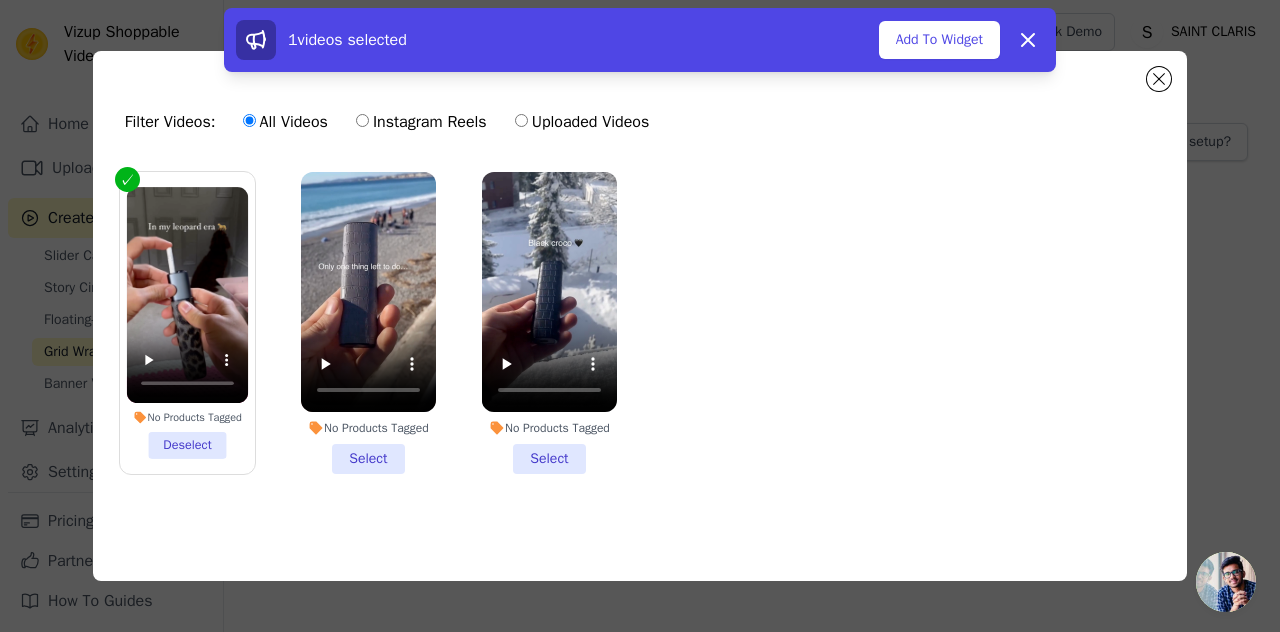 click on "No Products Tagged     Select" at bounding box center (0, 0) 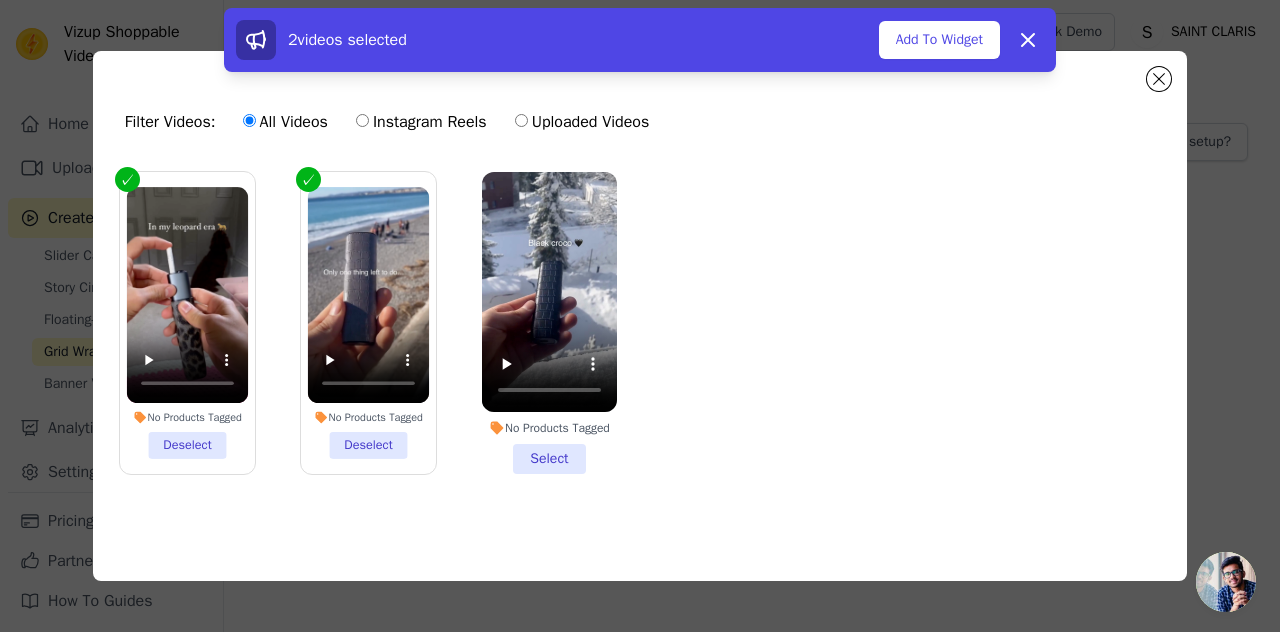 click on "No Products Tagged     Select" at bounding box center [549, 323] 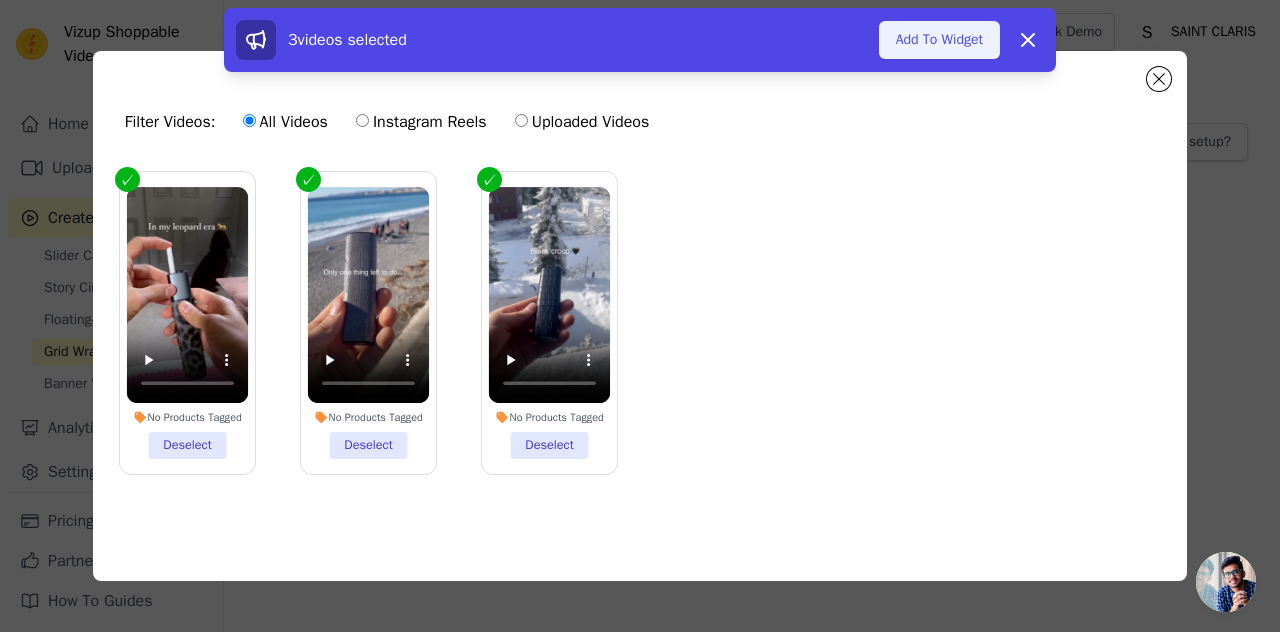 click on "Add To Widget" at bounding box center [939, 40] 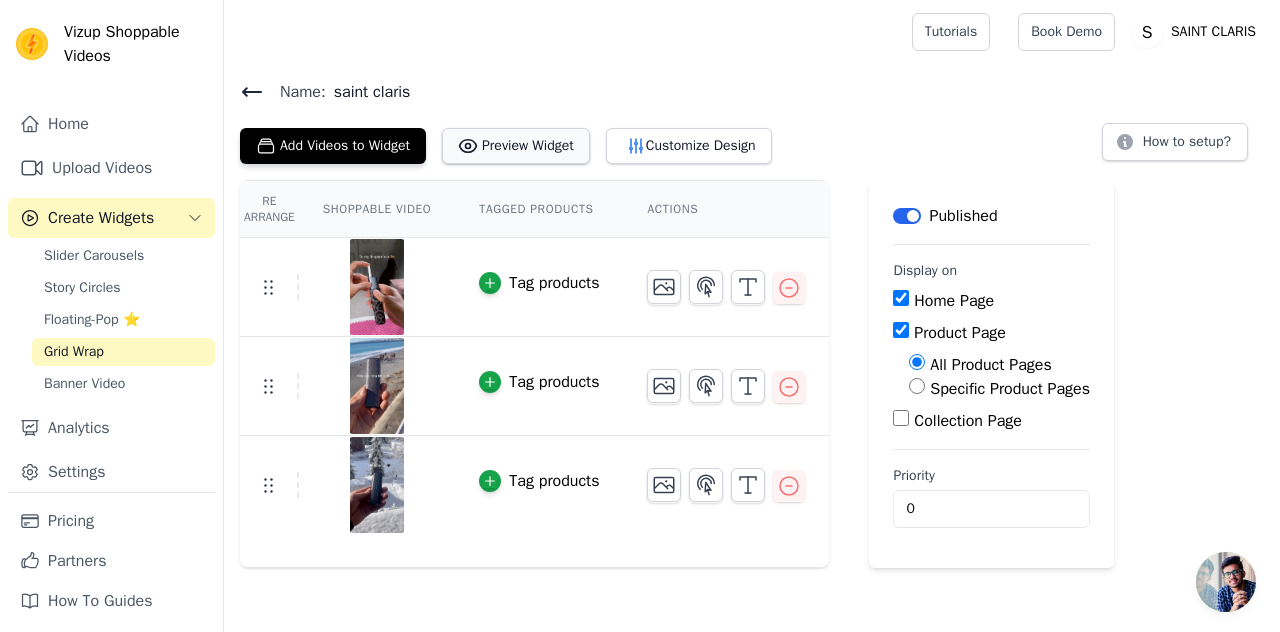 click on "Preview Widget" at bounding box center (516, 146) 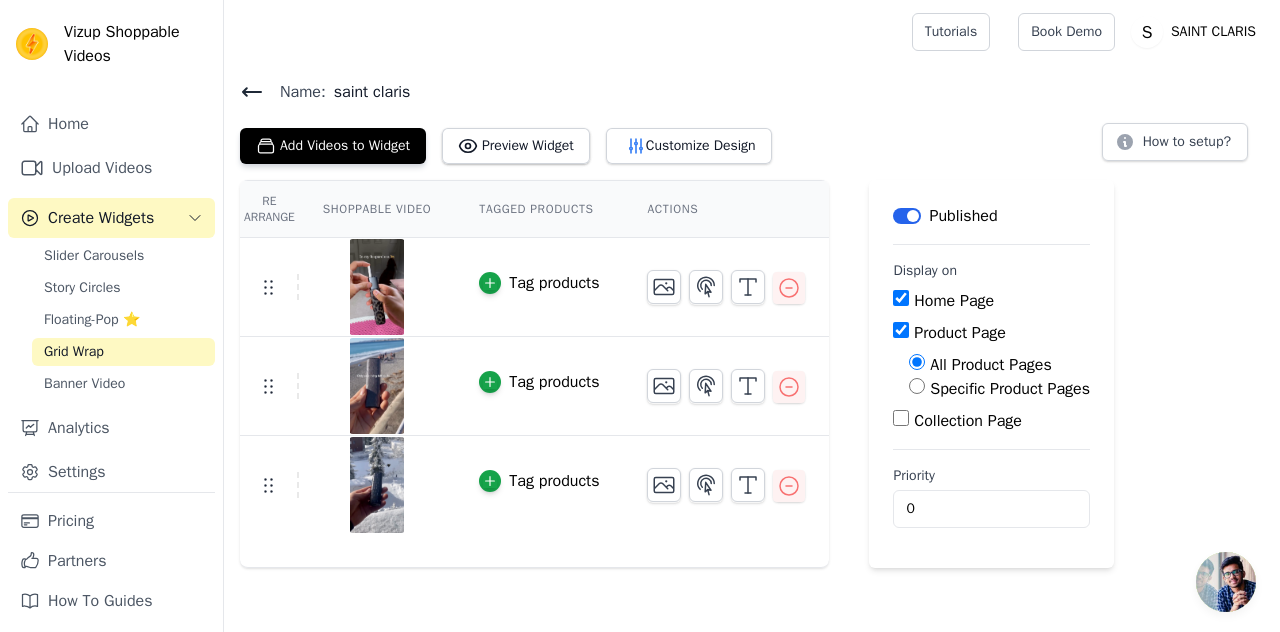 click on "Grid Wrap" at bounding box center [123, 352] 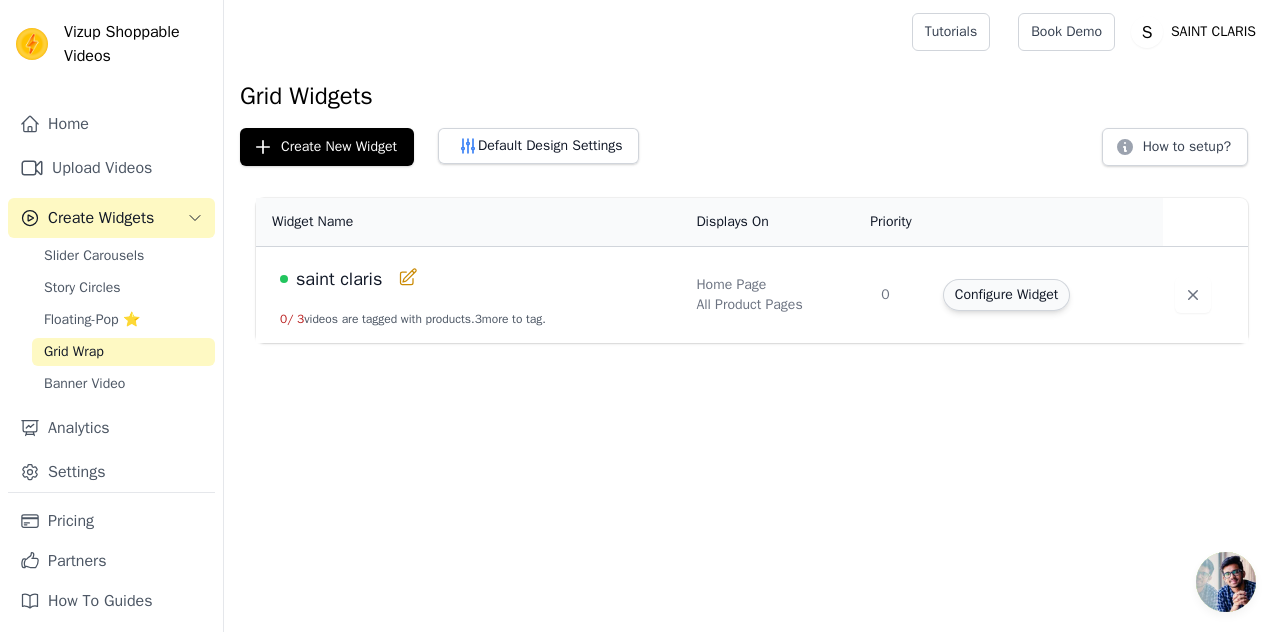 click on "Configure Widget" at bounding box center (1006, 295) 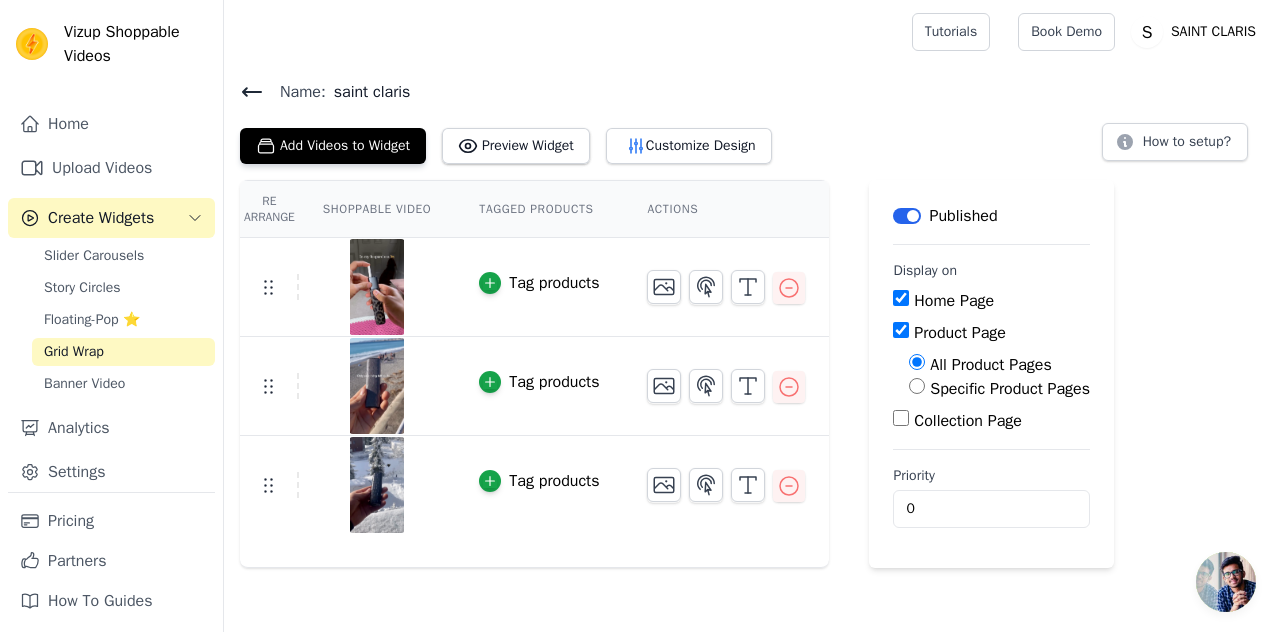 click 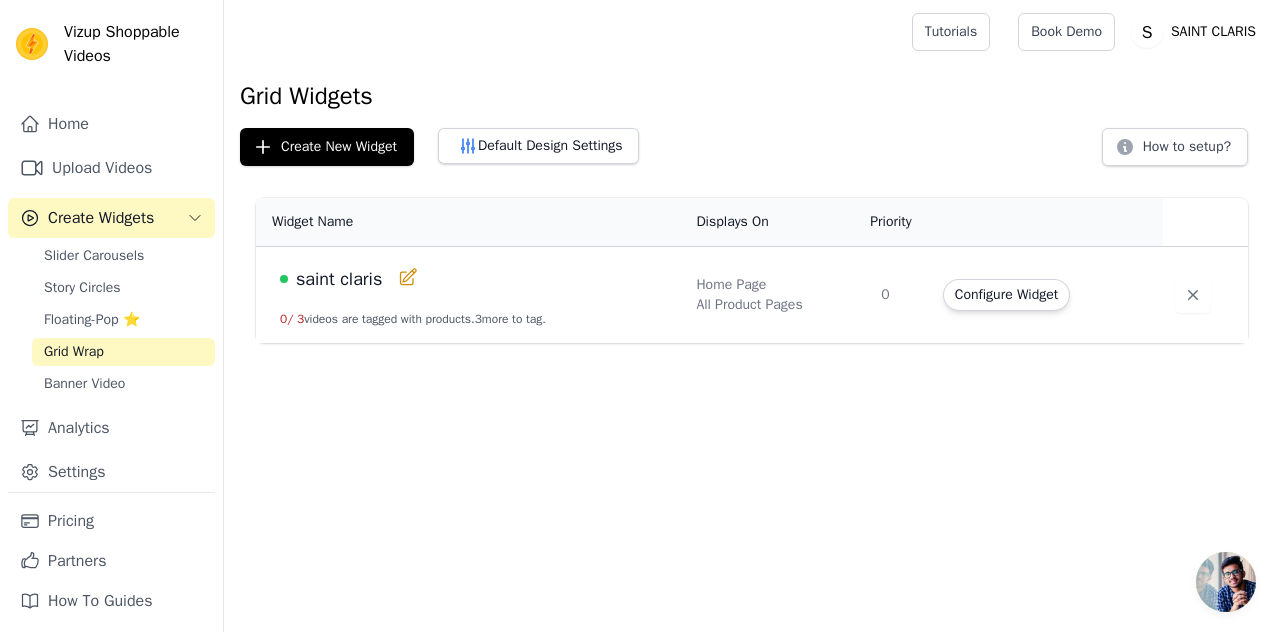 click on "0  /   3  videos are tagged with products.
3  more to tag." at bounding box center [413, 319] 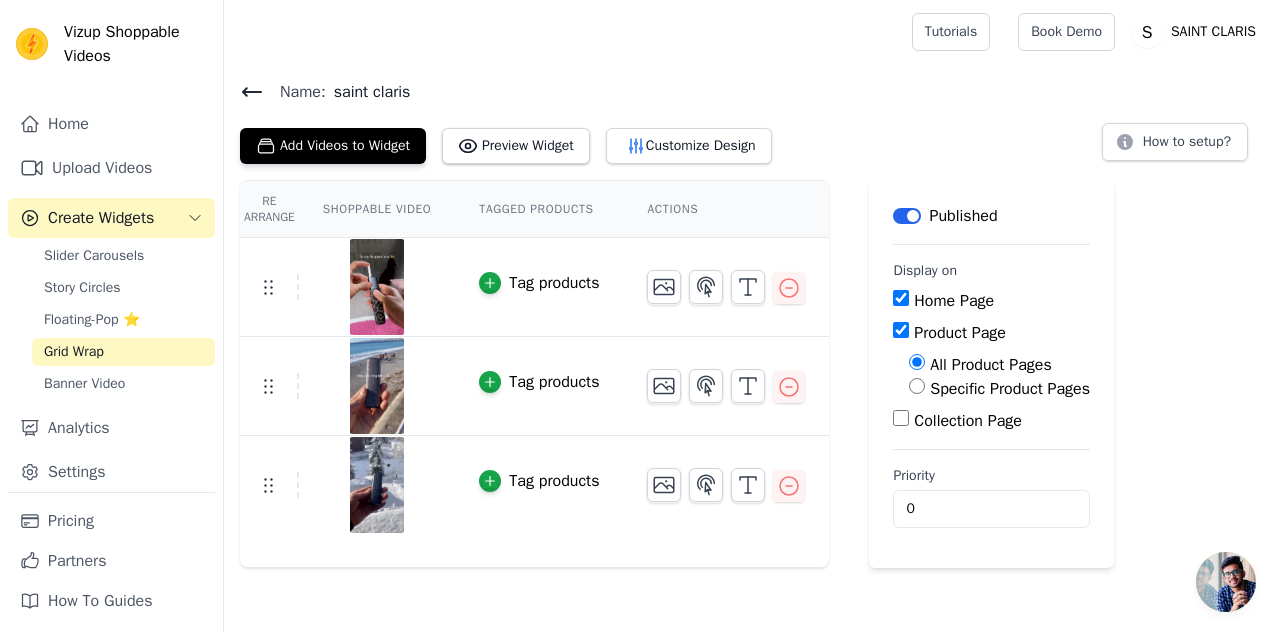 click on "Tag products" at bounding box center (554, 283) 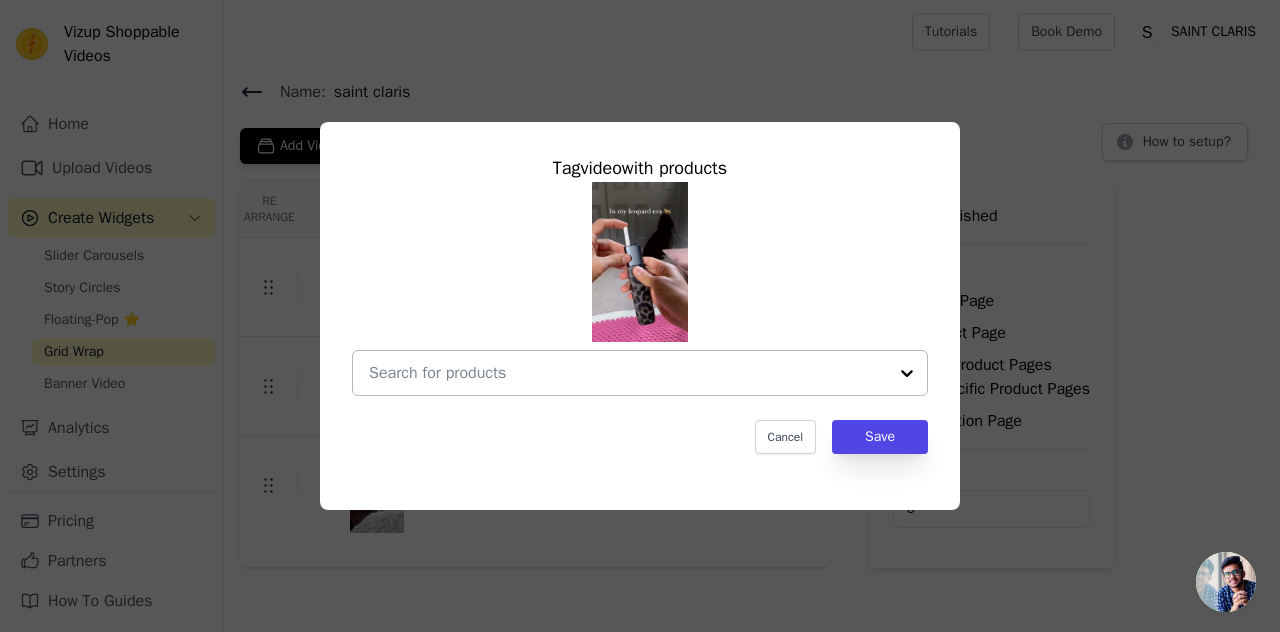 click at bounding box center [628, 373] 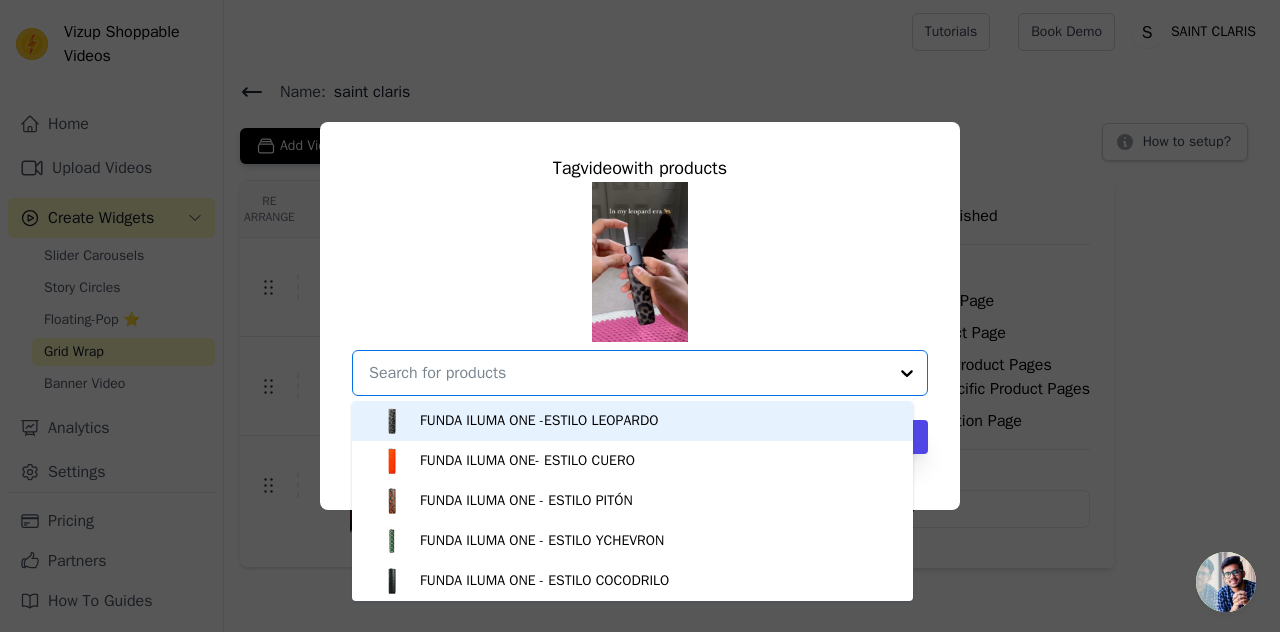 click on "FUNDA ILUMA ONE -ESTILO LEOPARDO" at bounding box center (539, 421) 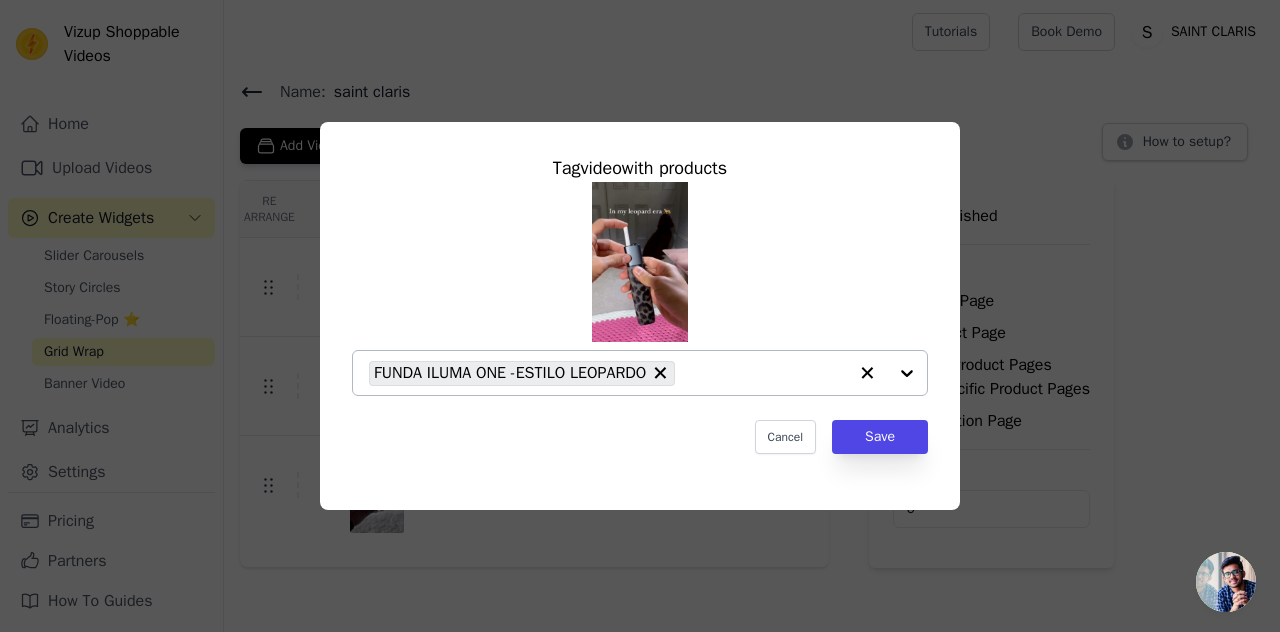 click at bounding box center (887, 373) 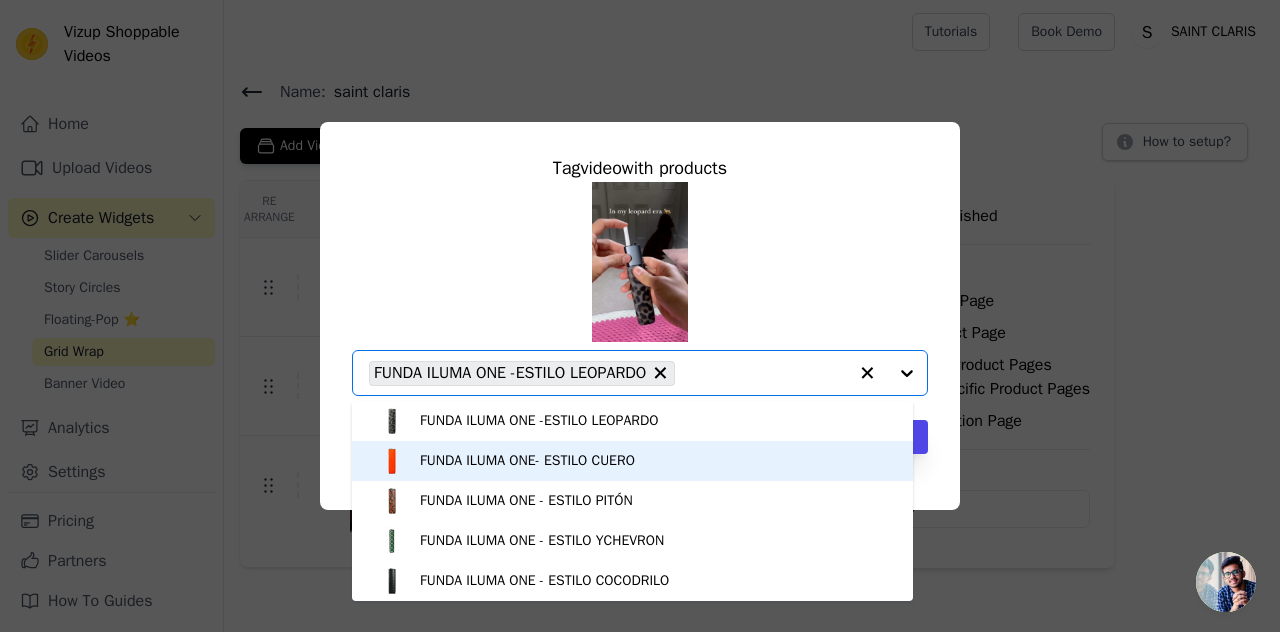 click on "FUNDA ILUMA ONE- ESTILO CUERO" at bounding box center [527, 461] 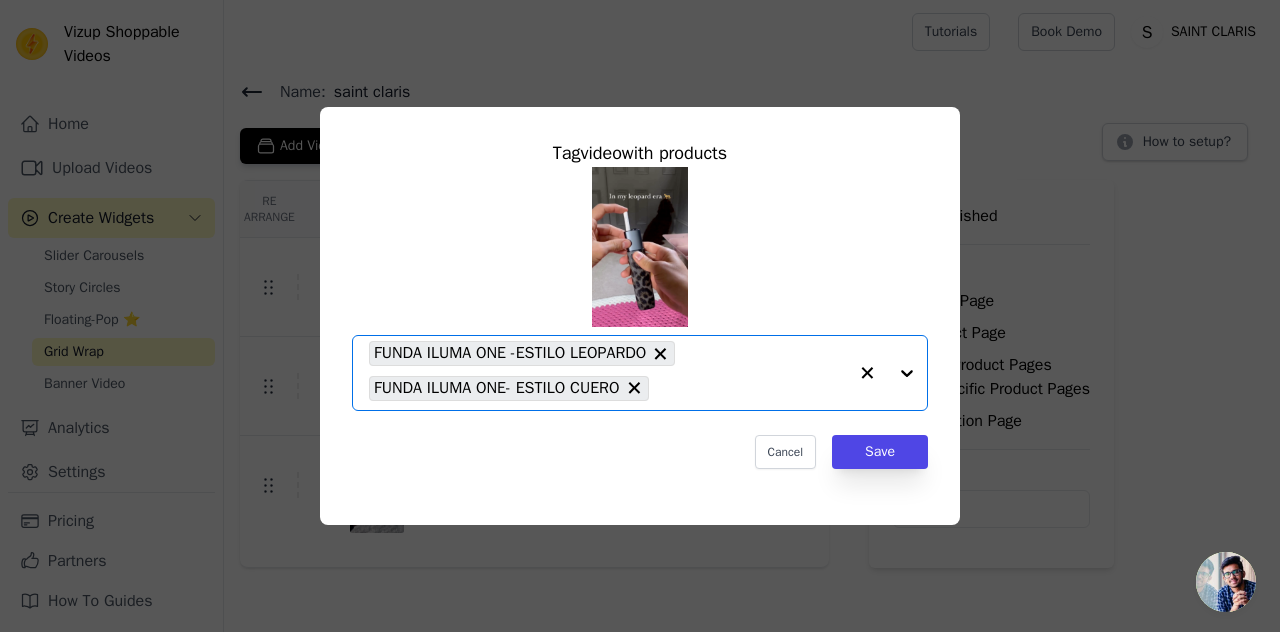 click at bounding box center (887, 373) 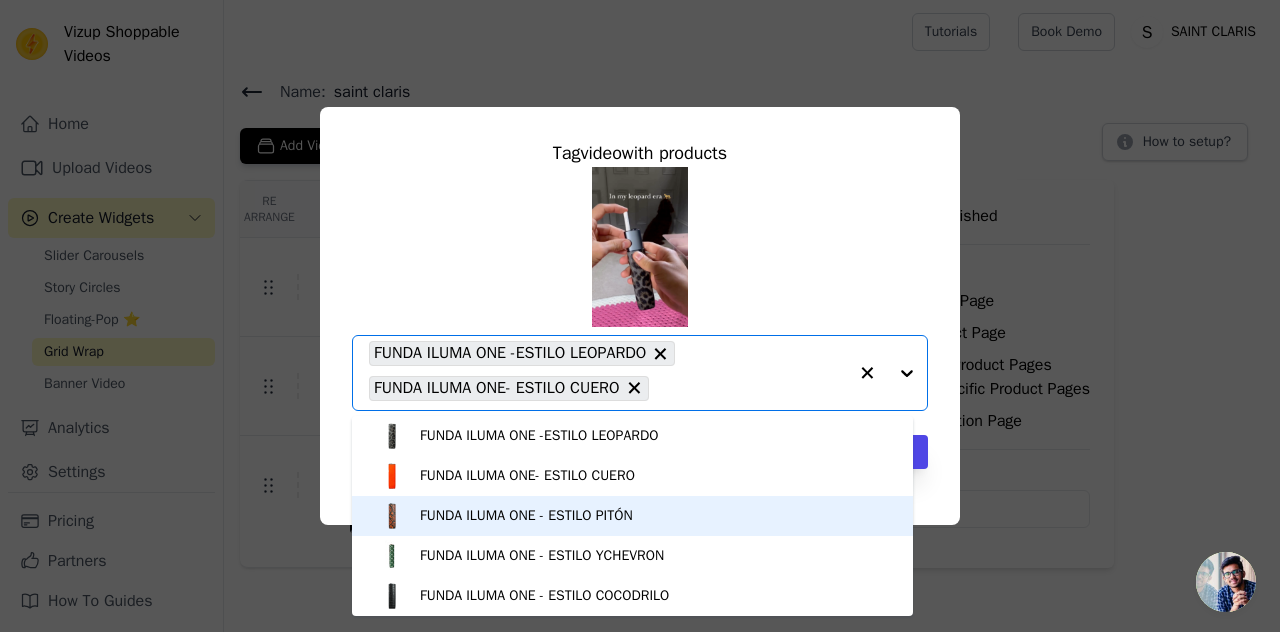 click on "FUNDA ILUMA ONE - ESTILO PITÓN" at bounding box center (632, 516) 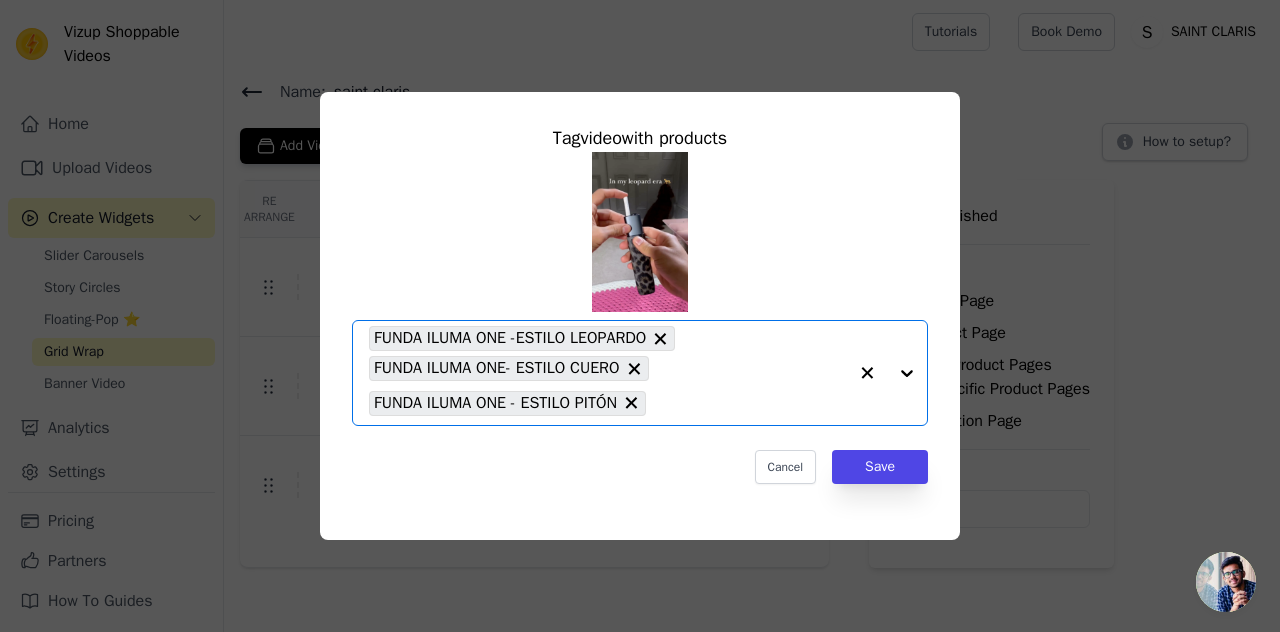 click at bounding box center [887, 373] 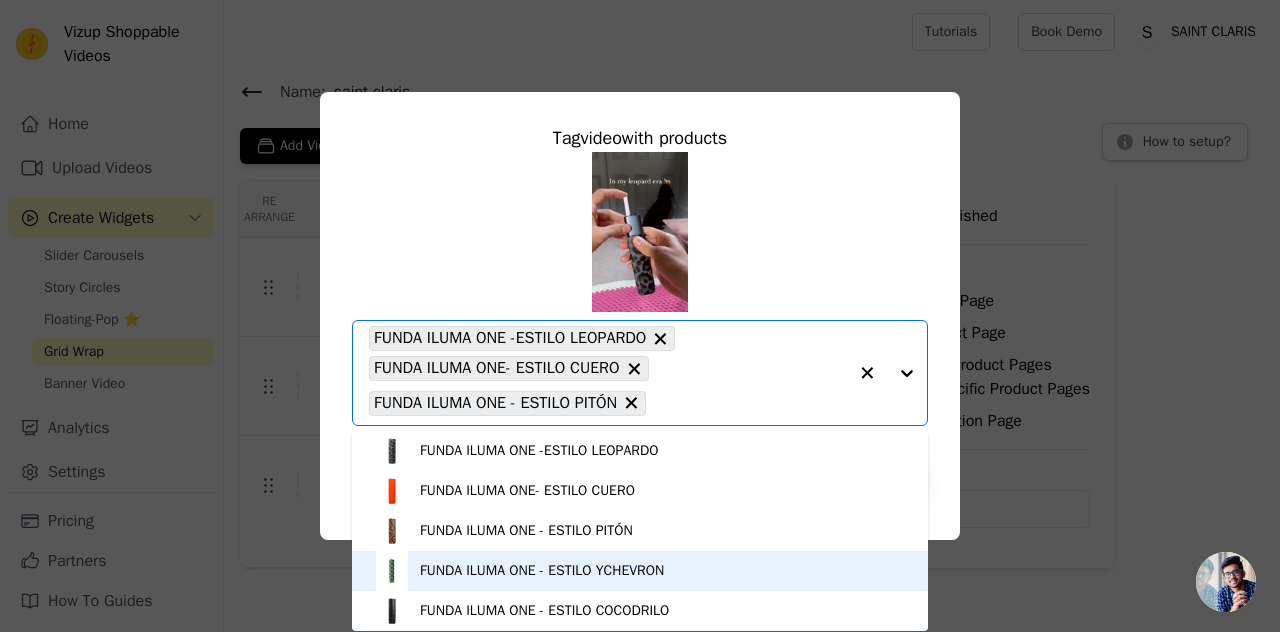 click on "FUNDA ILUMA ONE - ESTILO YCHEVRON" at bounding box center [640, 571] 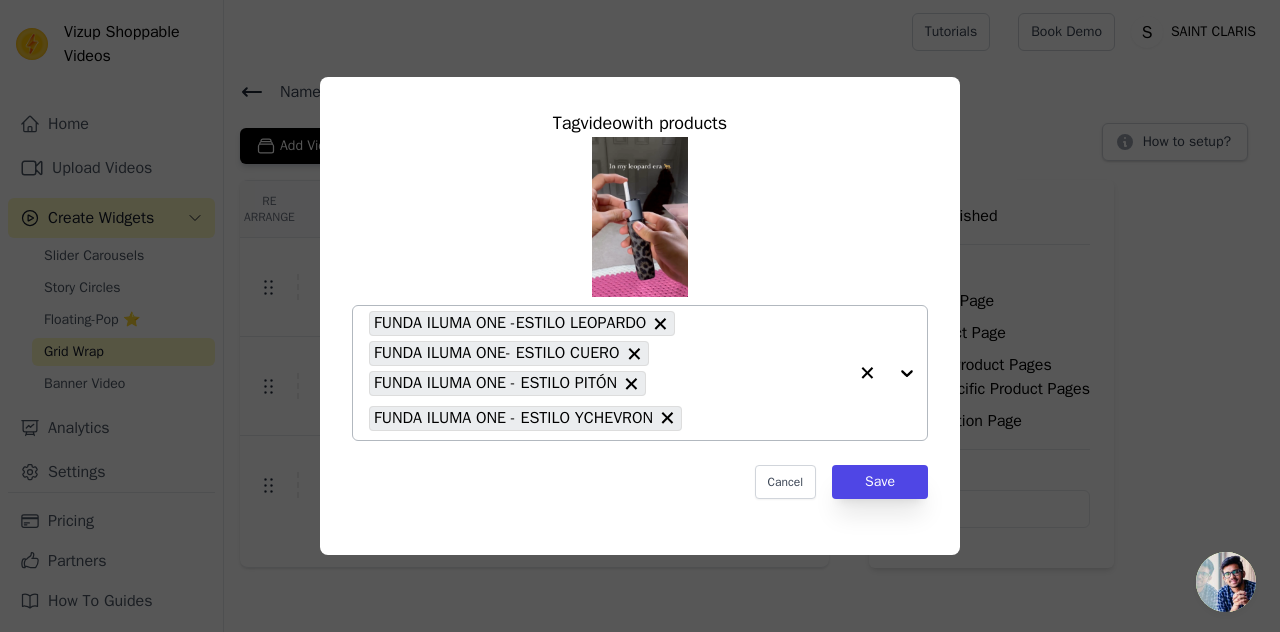 click at bounding box center [887, 373] 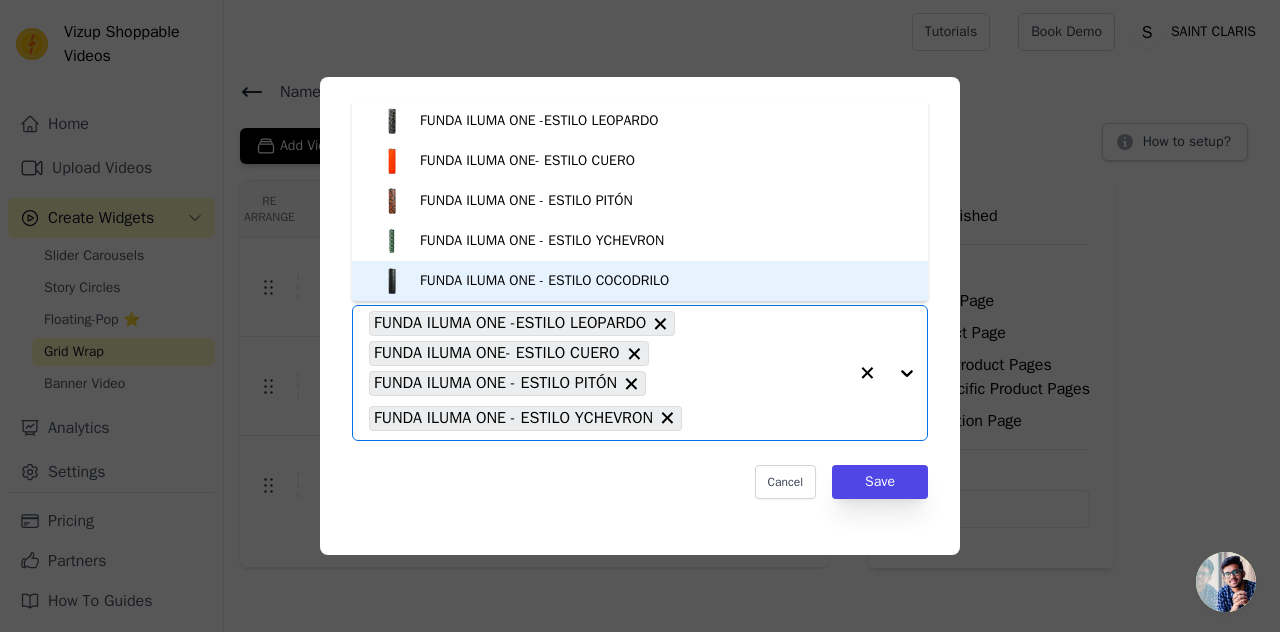 click on "FUNDA ILUMA ONE - ESTILO COCODRILO" at bounding box center (544, 281) 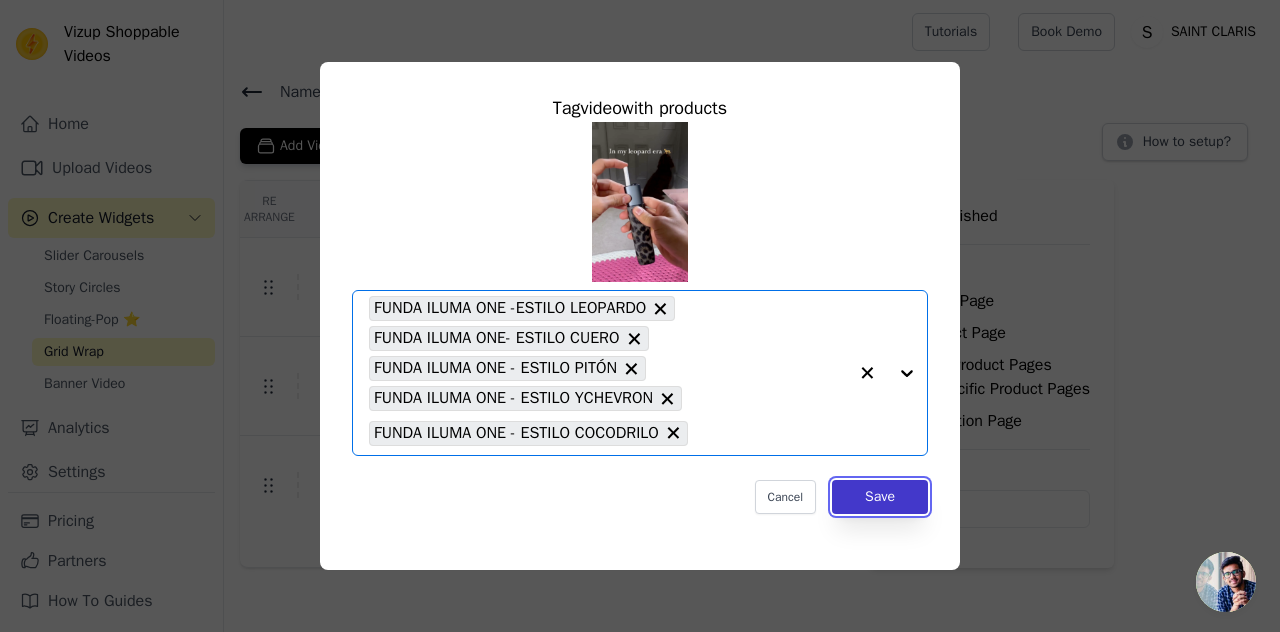 click on "Save" at bounding box center [880, 497] 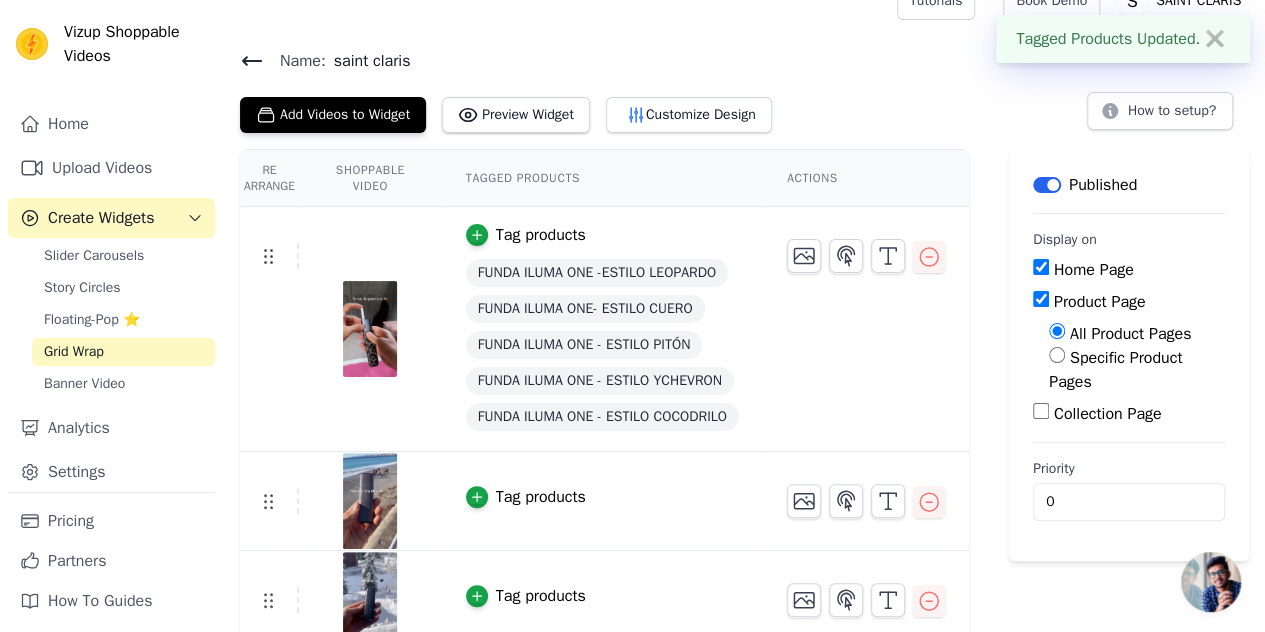 scroll, scrollTop: 47, scrollLeft: 0, axis: vertical 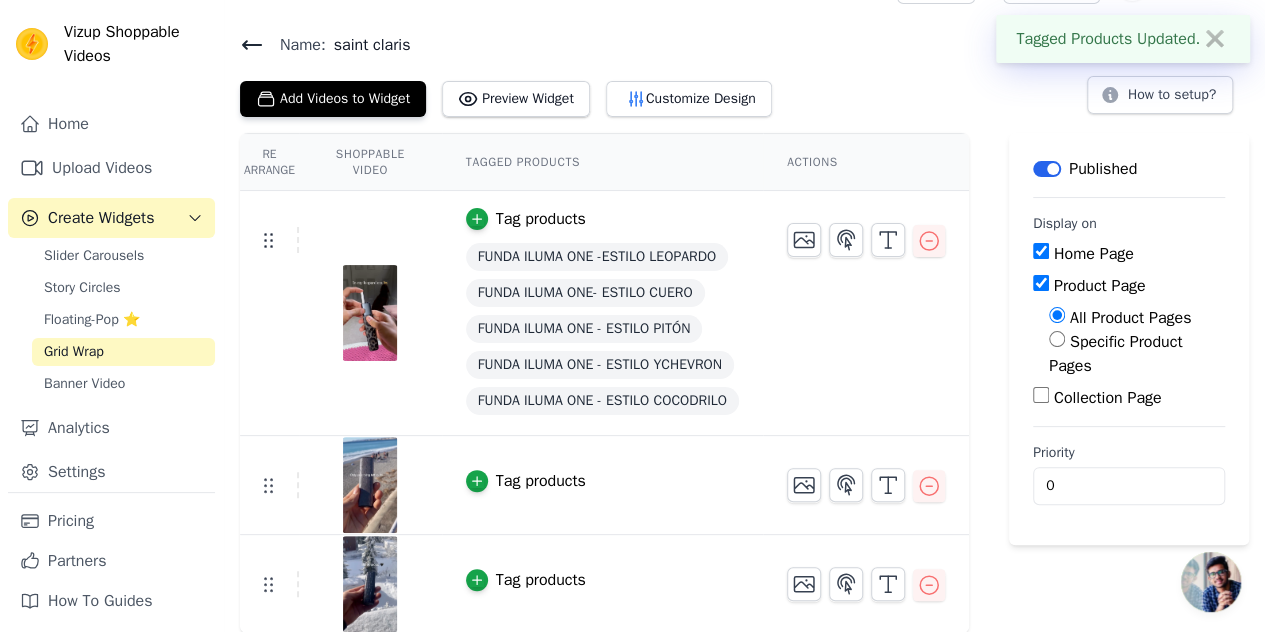 click on "Tag products" at bounding box center [526, 481] 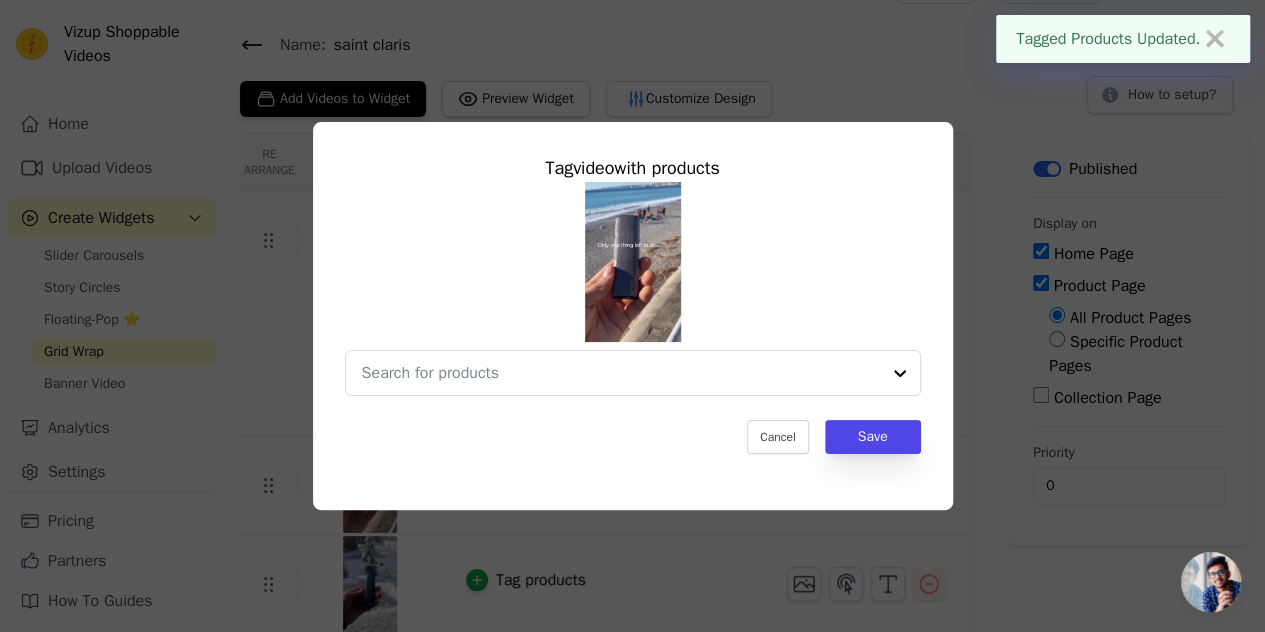 scroll, scrollTop: 0, scrollLeft: 0, axis: both 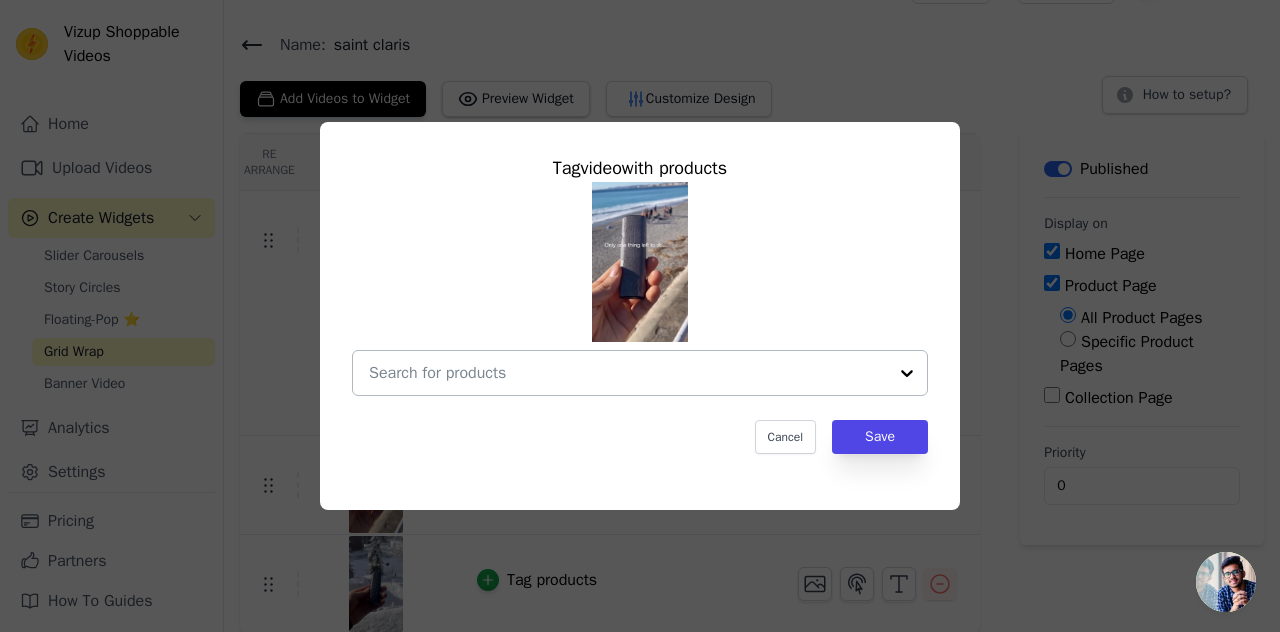 click at bounding box center [907, 373] 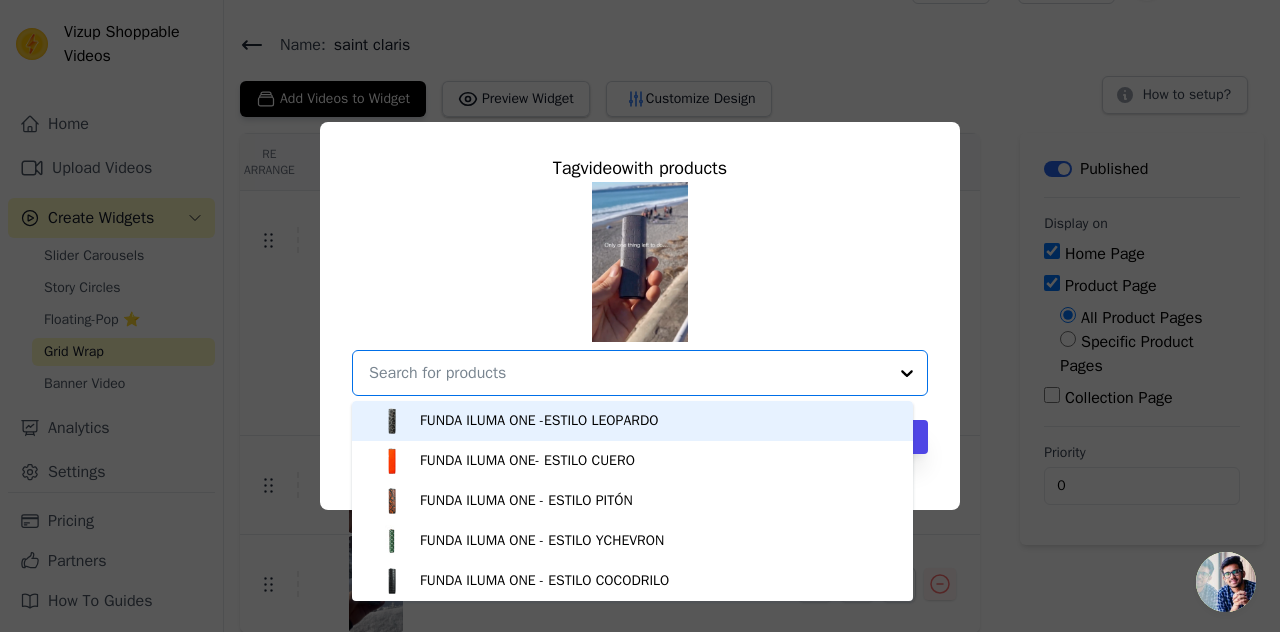 click on "FUNDA ILUMA ONE -ESTILO LEOPARDO" at bounding box center [539, 421] 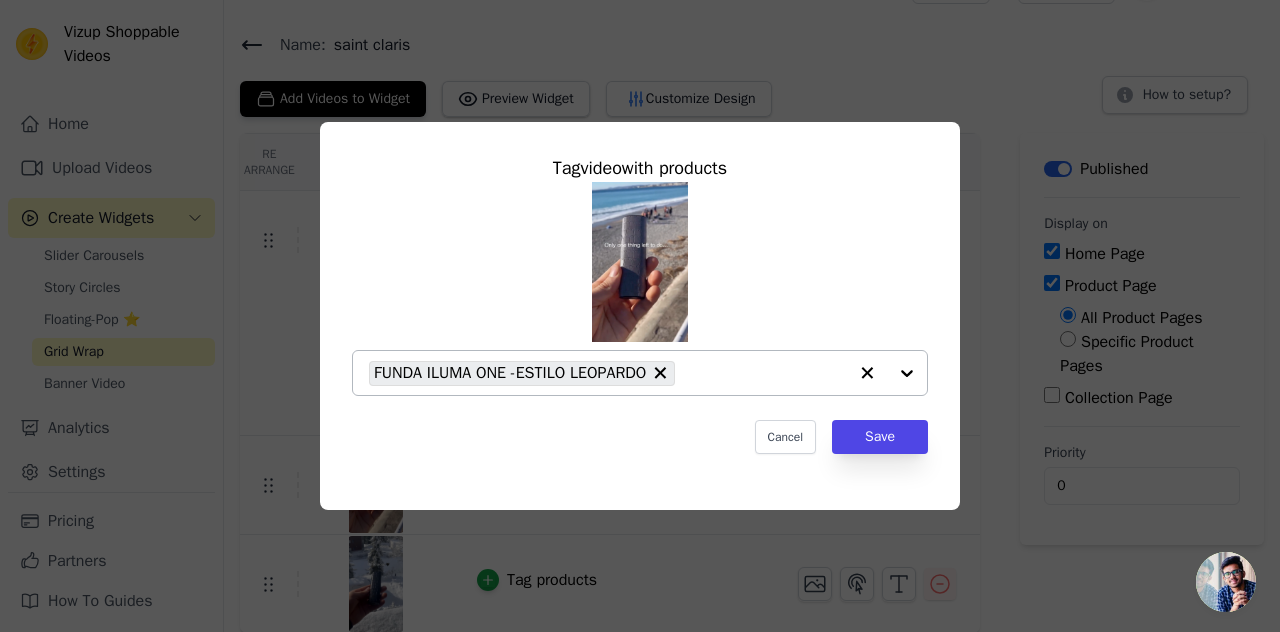 click at bounding box center [887, 373] 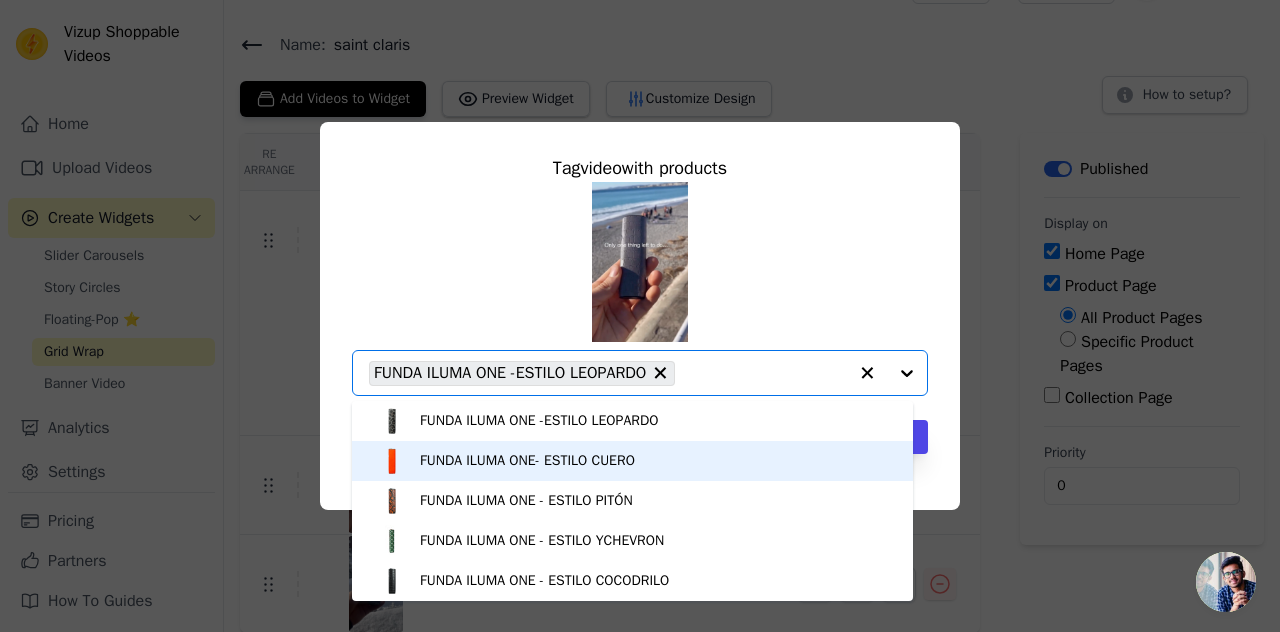 click on "FUNDA ILUMA ONE- ESTILO CUERO" at bounding box center (632, 461) 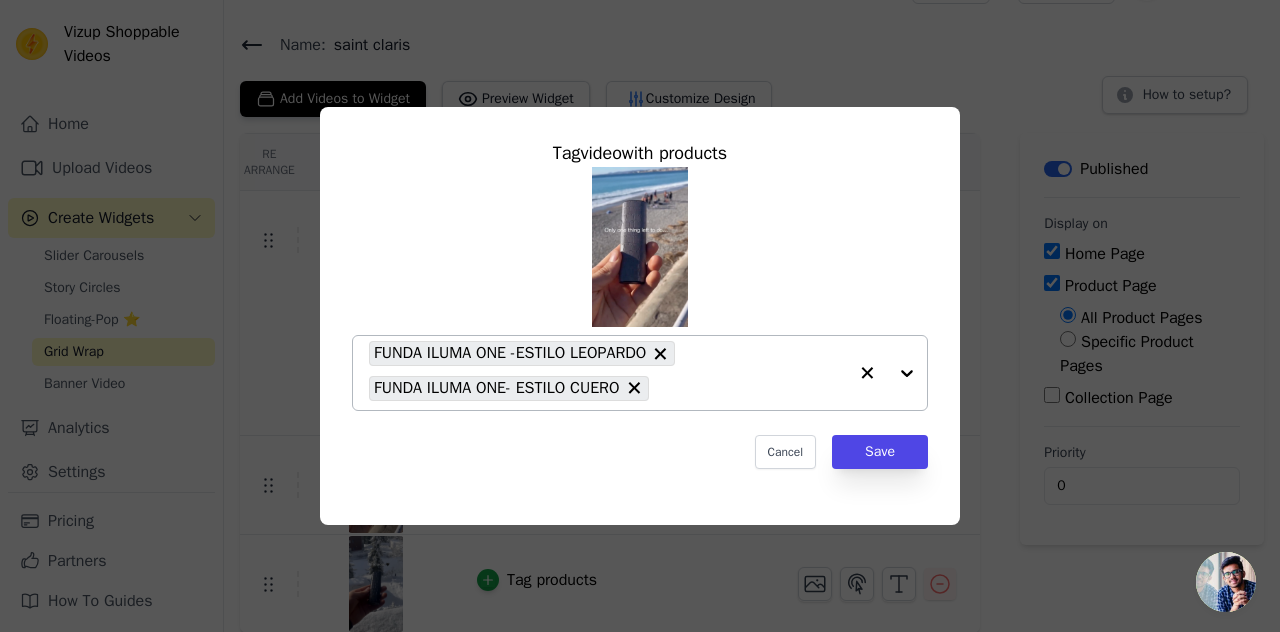 click at bounding box center (887, 373) 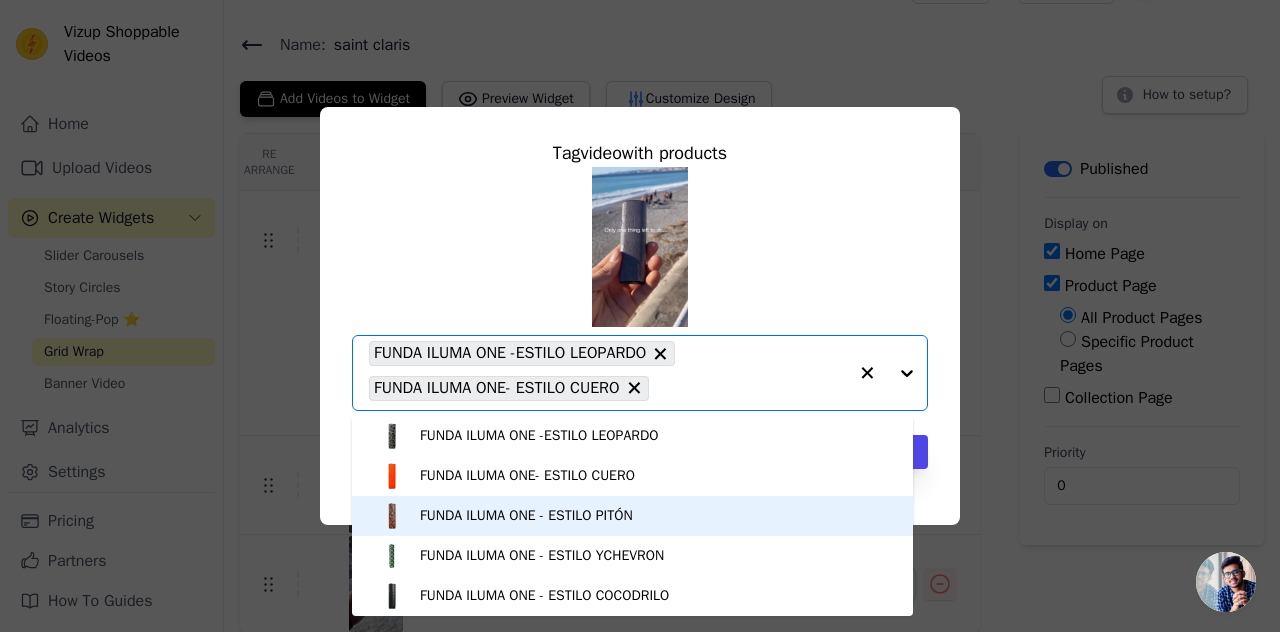 drag, startPoint x: 582, startPoint y: 515, endPoint x: 615, endPoint y: 515, distance: 33 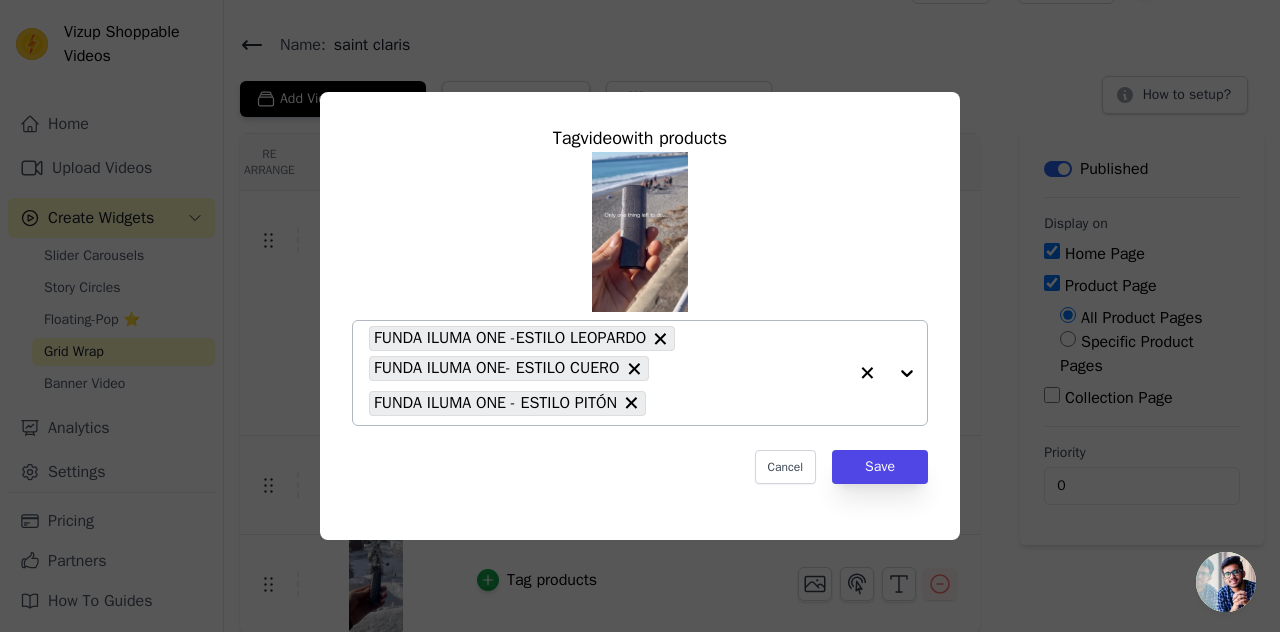 click at bounding box center (887, 373) 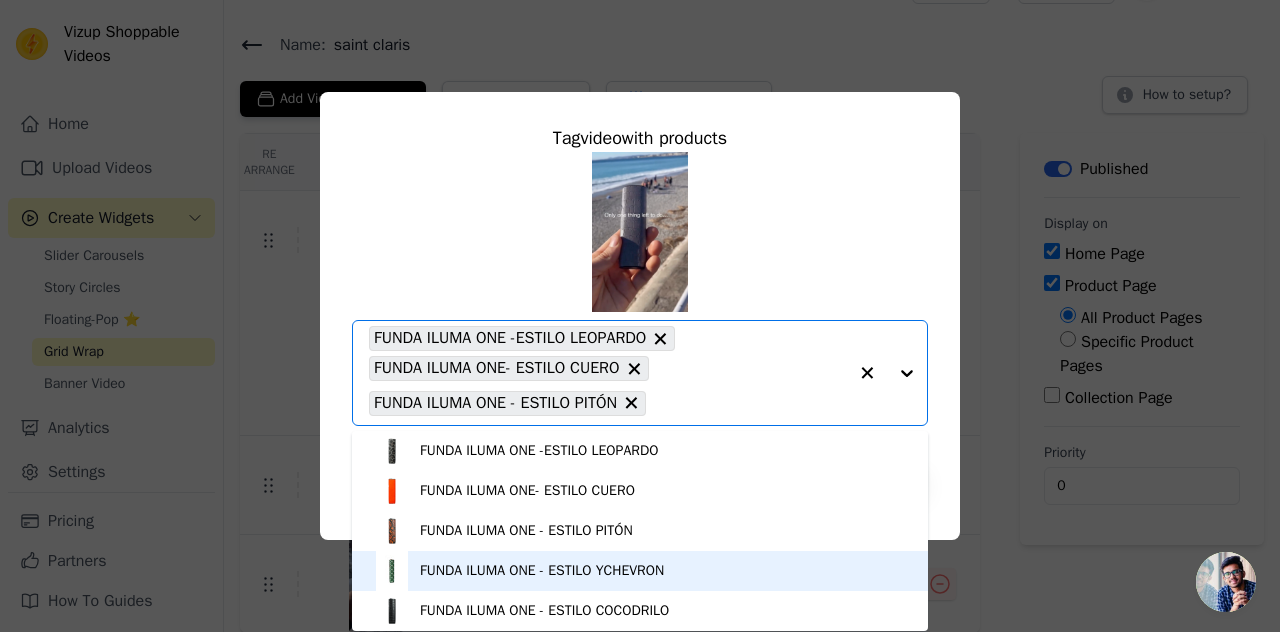 click on "FUNDA ILUMA ONE - ESTILO YCHEVRON" at bounding box center [542, 571] 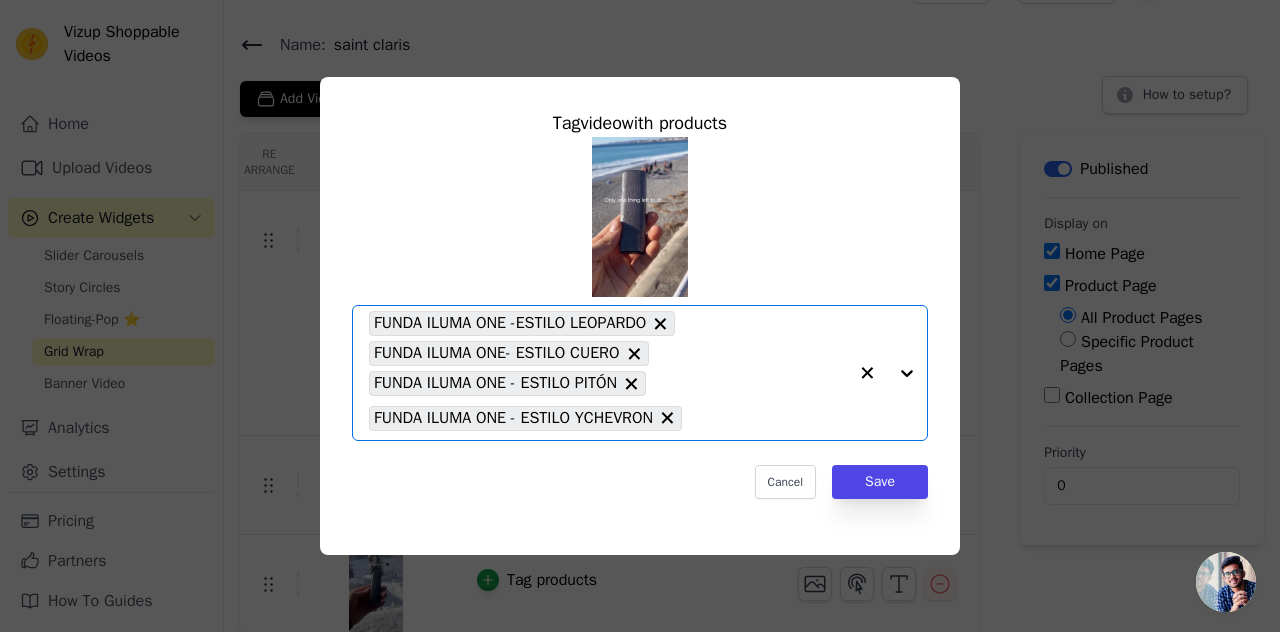 click at bounding box center [887, 373] 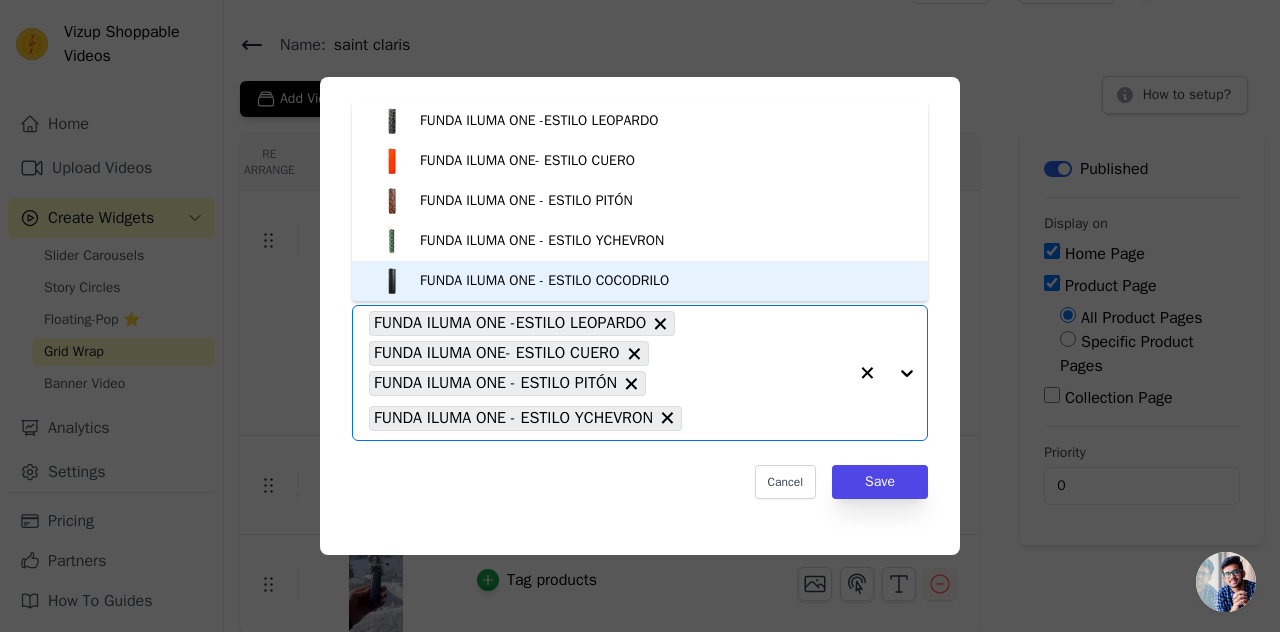 click on "FUNDA ILUMA ONE - ESTILO COCODRILO" at bounding box center [544, 281] 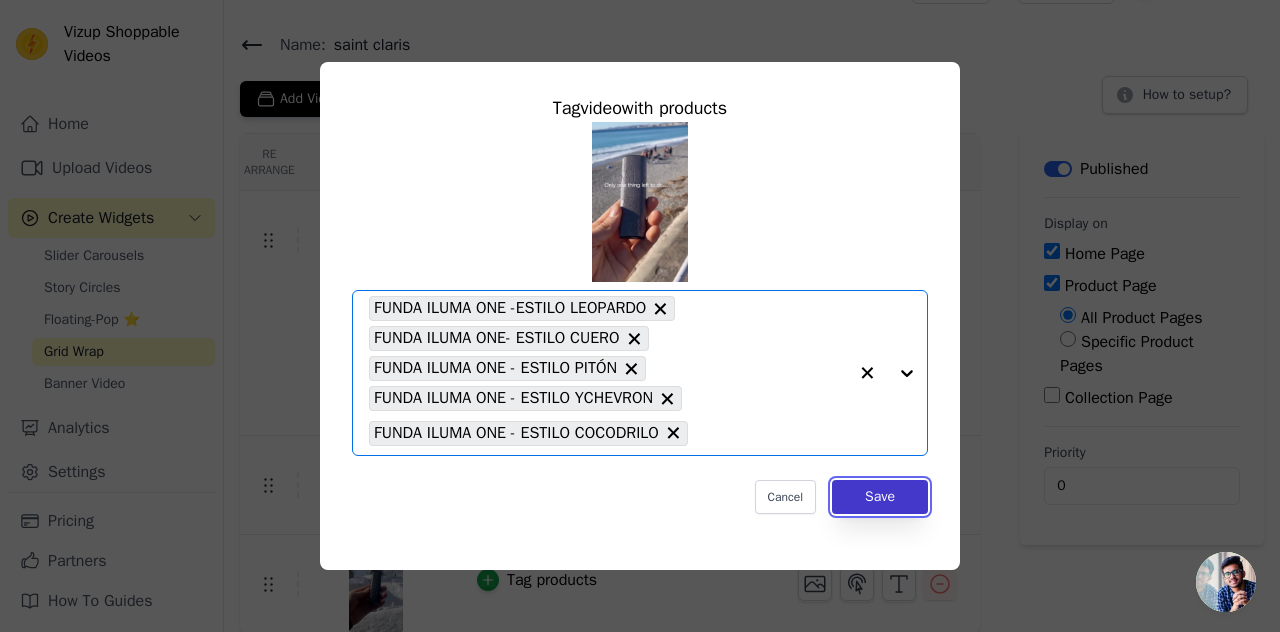 click on "Save" at bounding box center [880, 497] 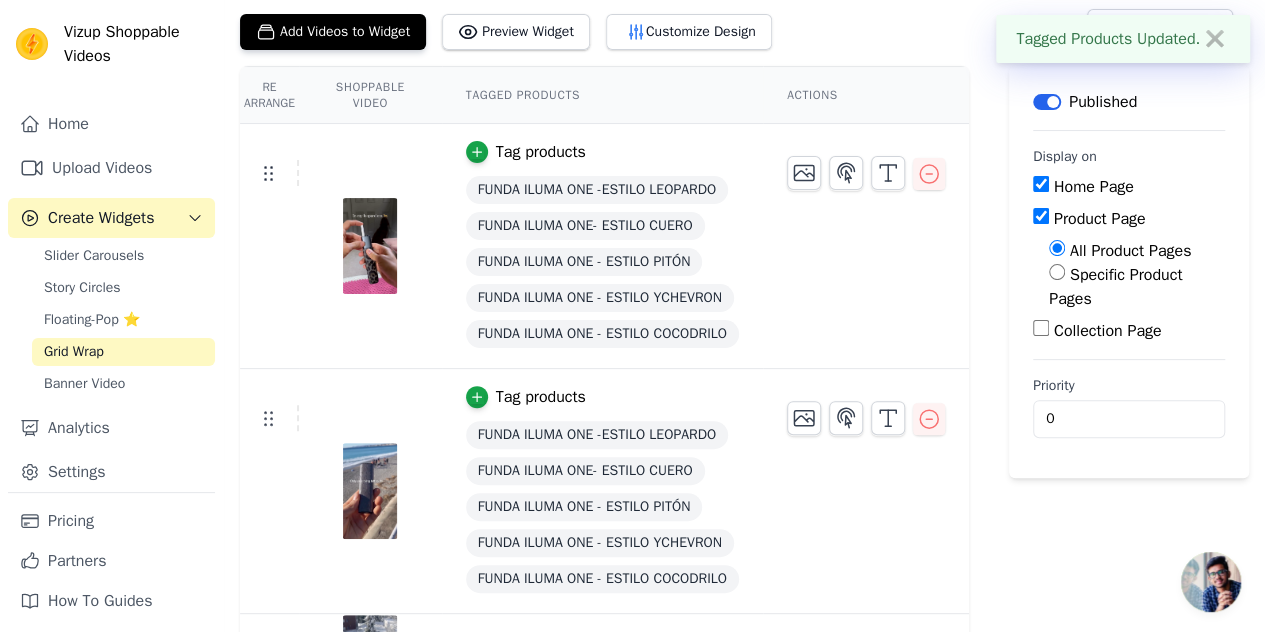 scroll, scrollTop: 193, scrollLeft: 0, axis: vertical 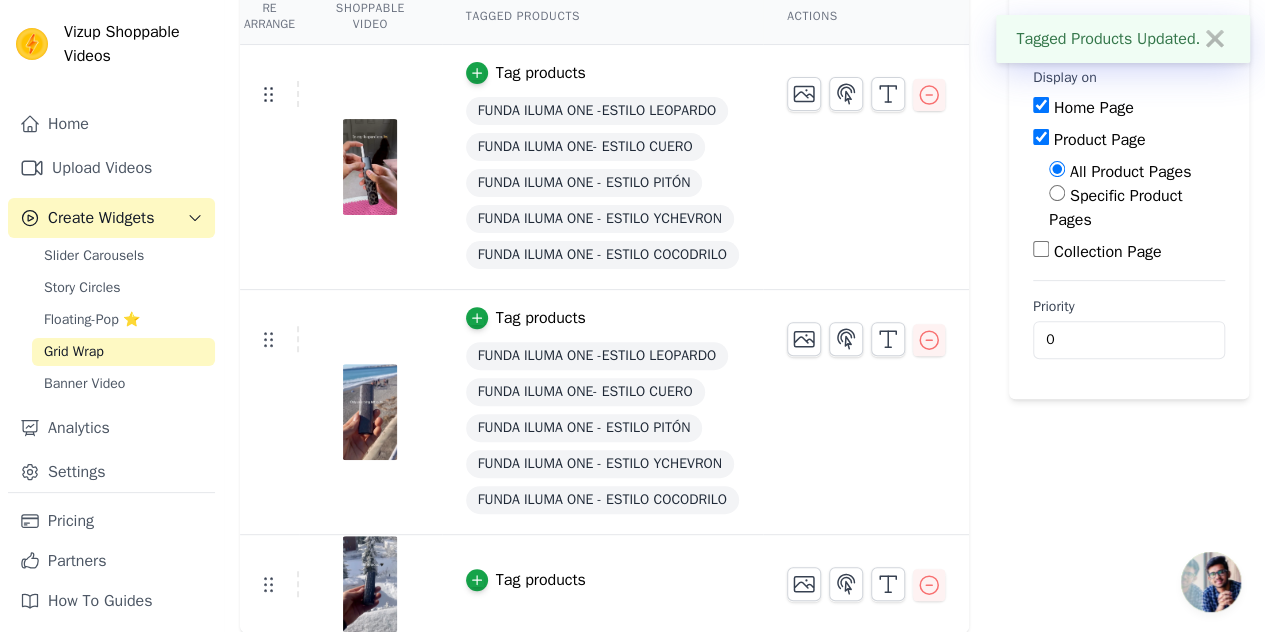 click on "Tag products" at bounding box center [541, 580] 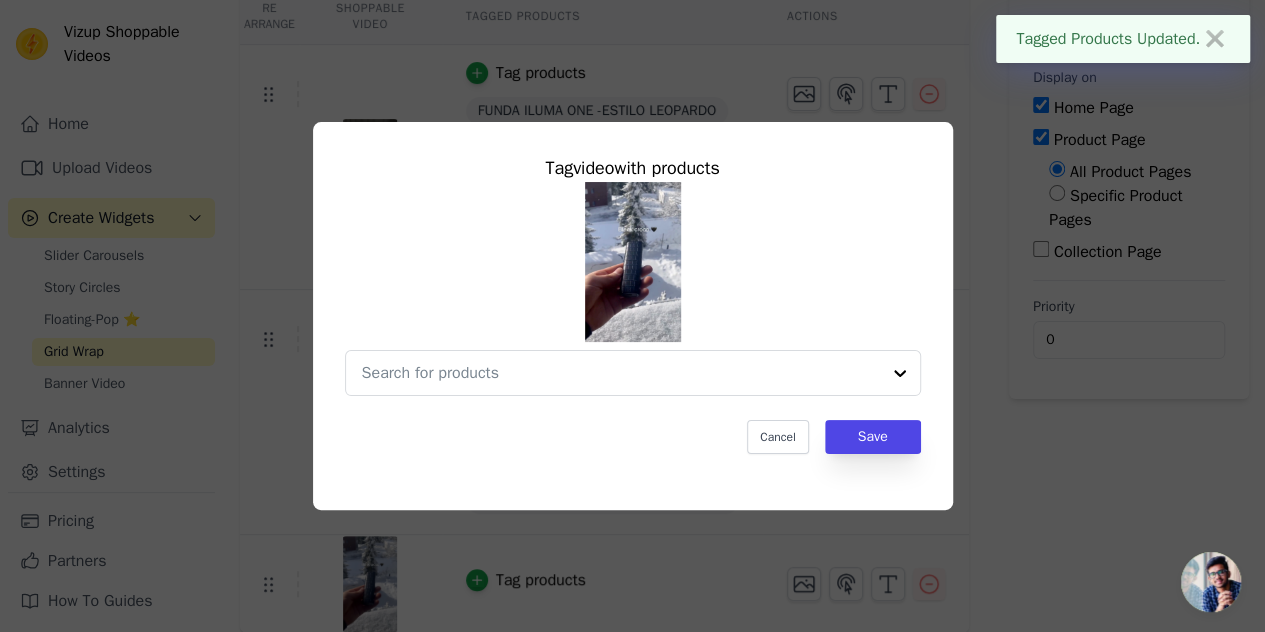 scroll, scrollTop: 0, scrollLeft: 0, axis: both 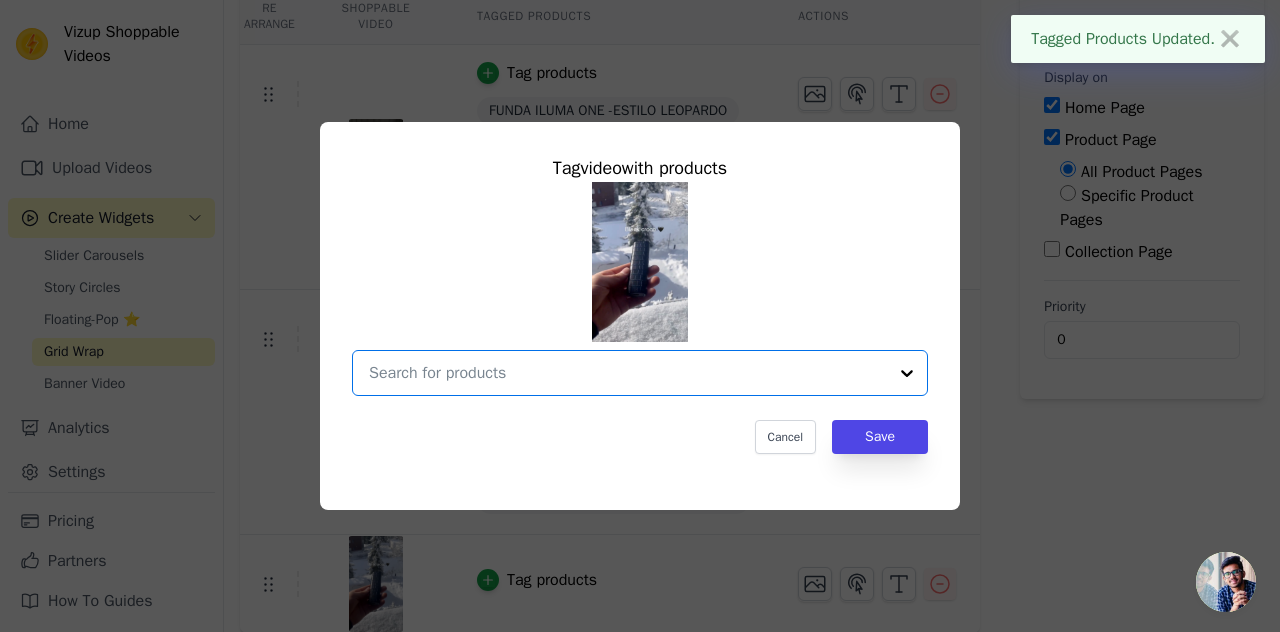 click at bounding box center (628, 373) 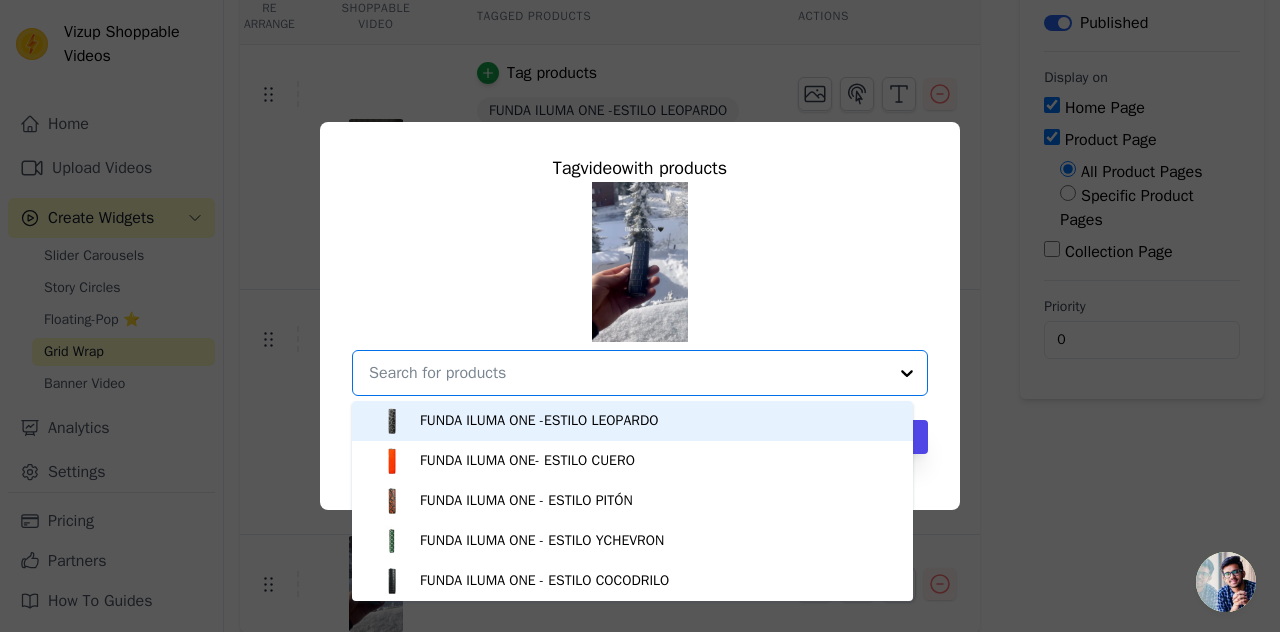 click on "FUNDA ILUMA ONE -ESTILO LEOPARDO" at bounding box center (539, 421) 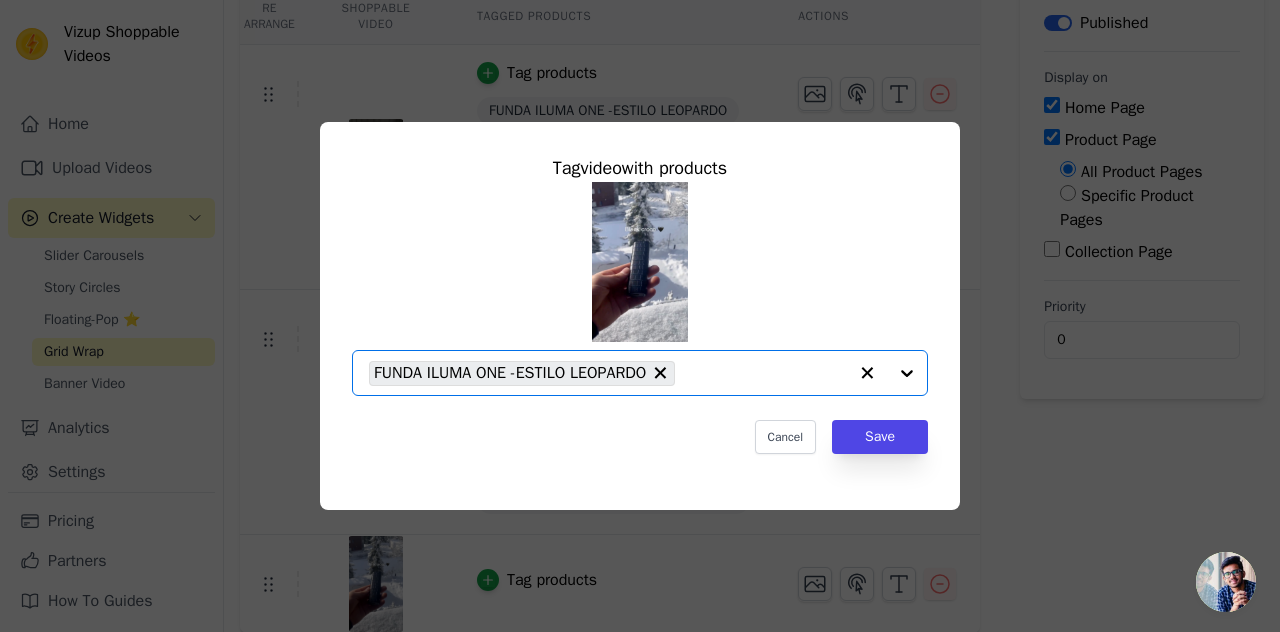 click 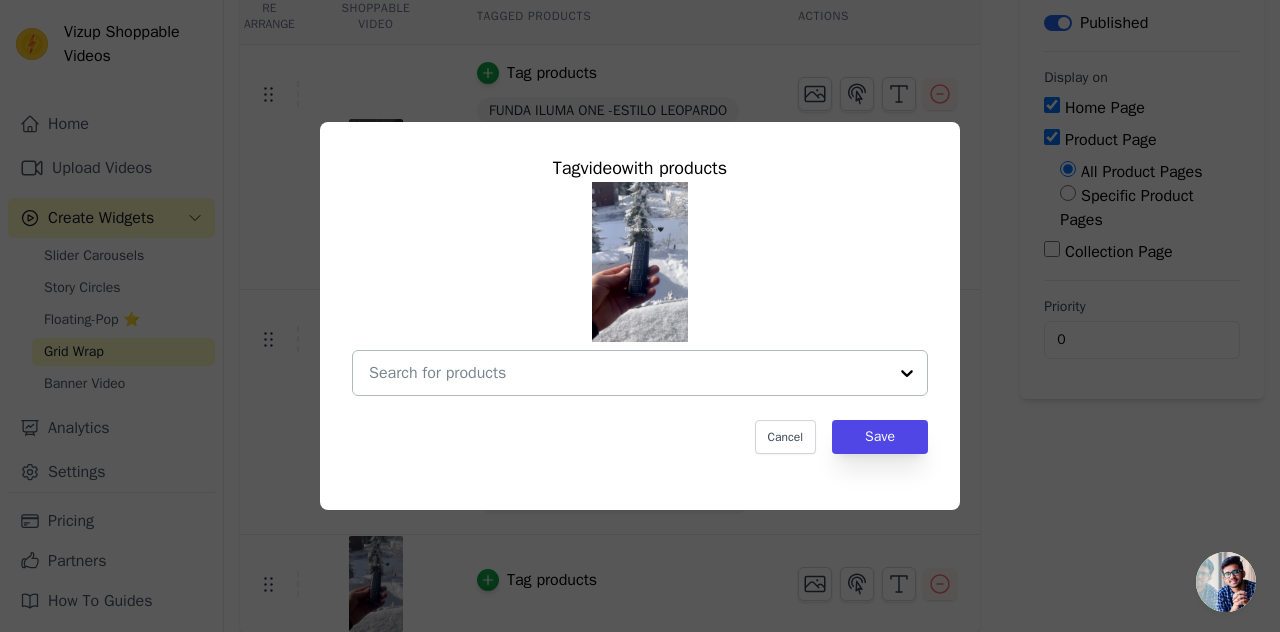 click at bounding box center (628, 373) 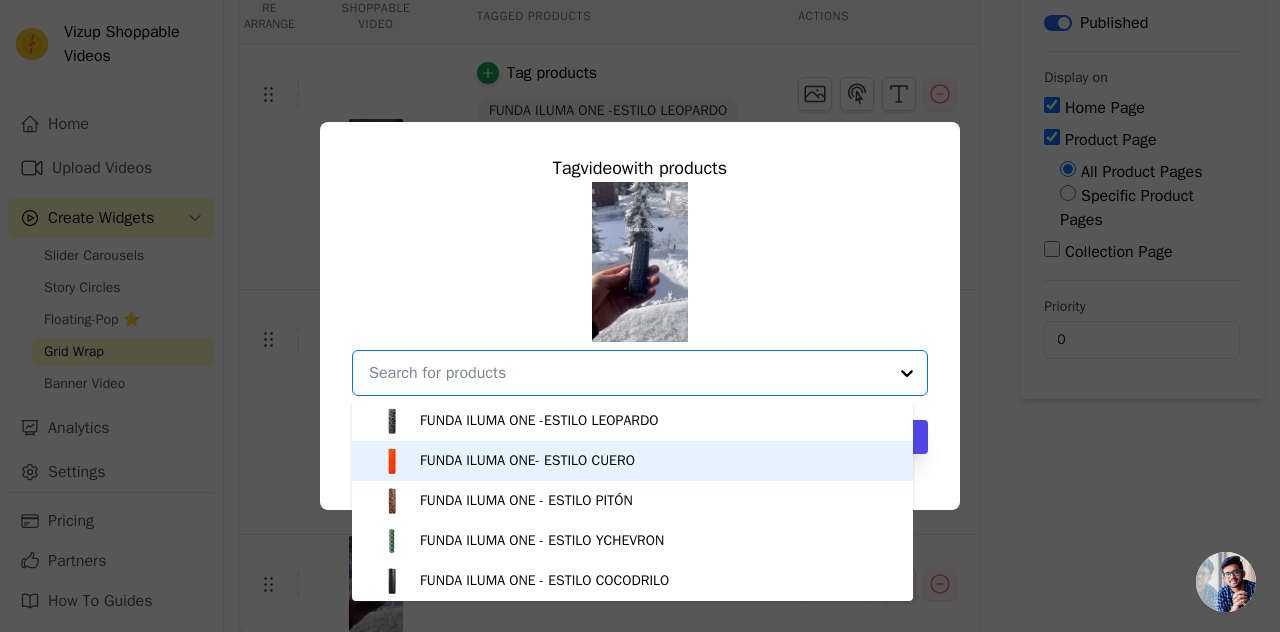 click on "FUNDA ILUMA ONE- ESTILO CUERO" at bounding box center (527, 461) 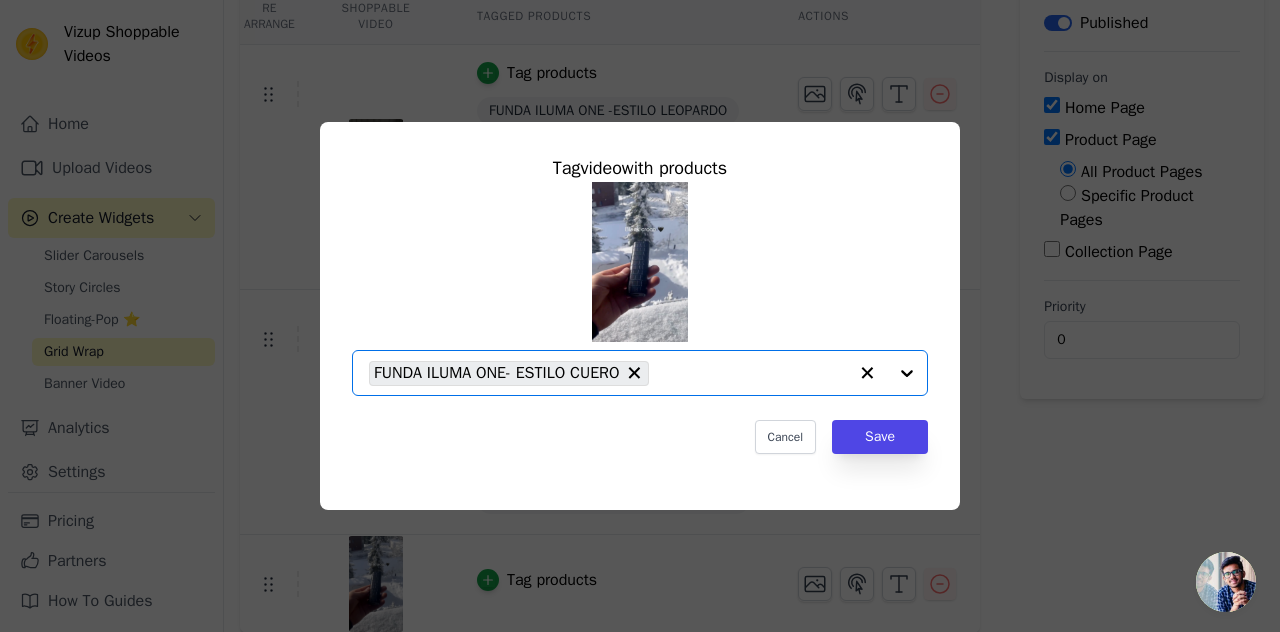 click 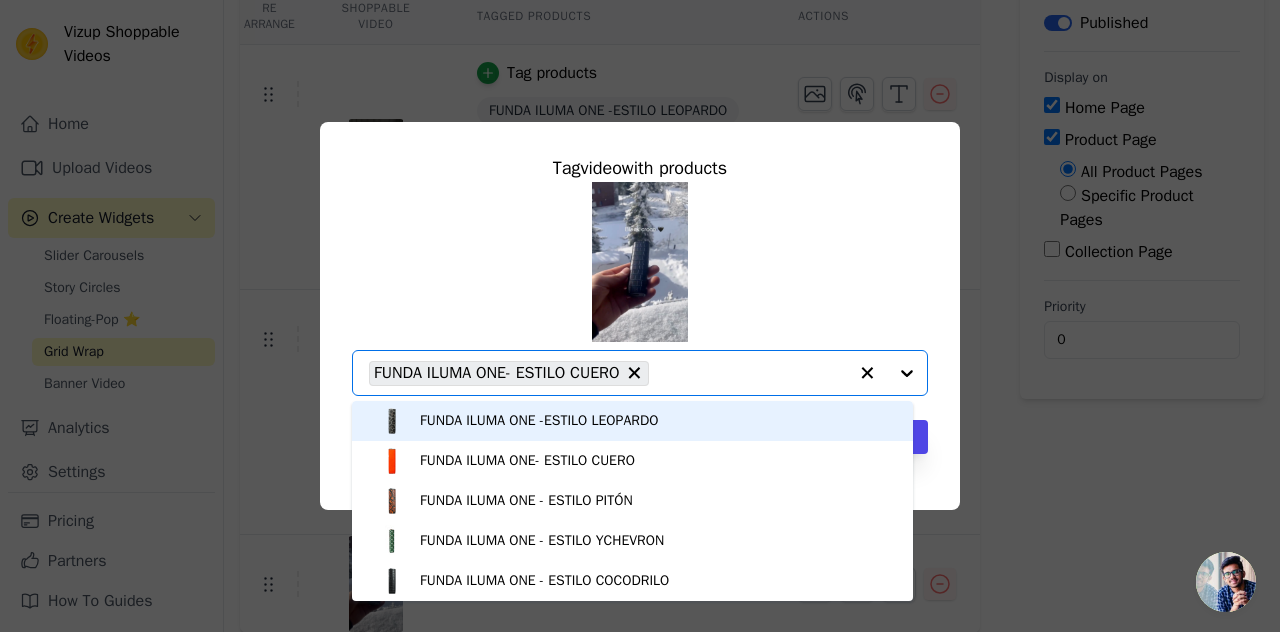click on "FUNDA ILUMA ONE -ESTILO LEOPARDO" at bounding box center (632, 421) 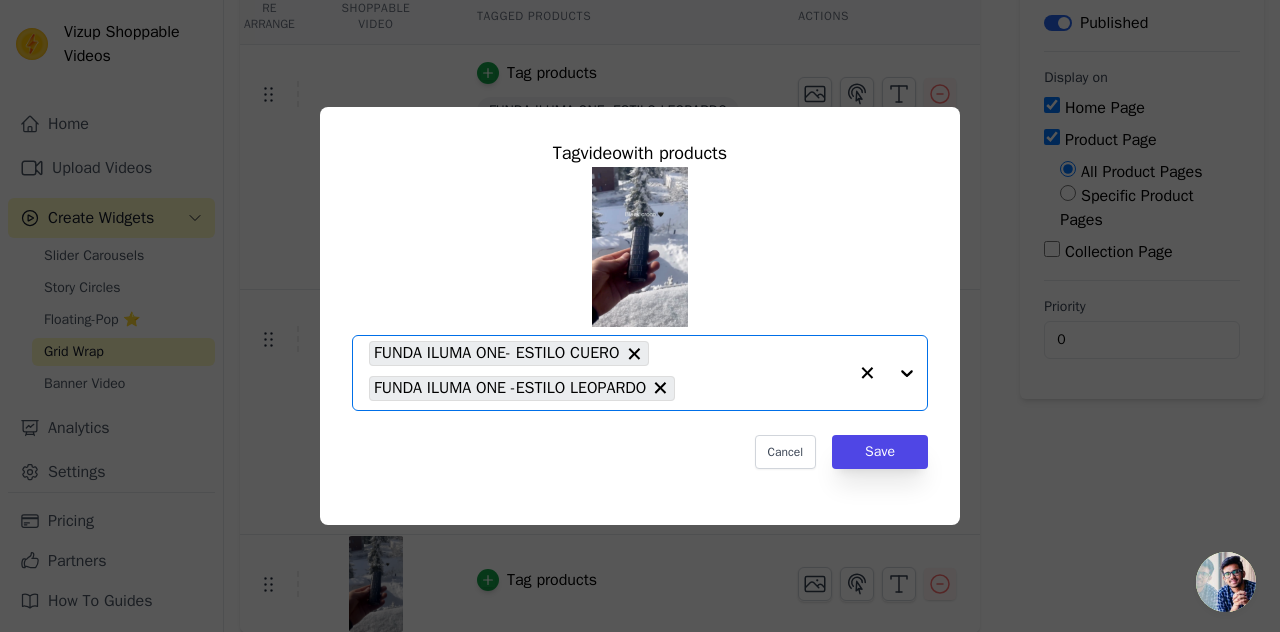 click 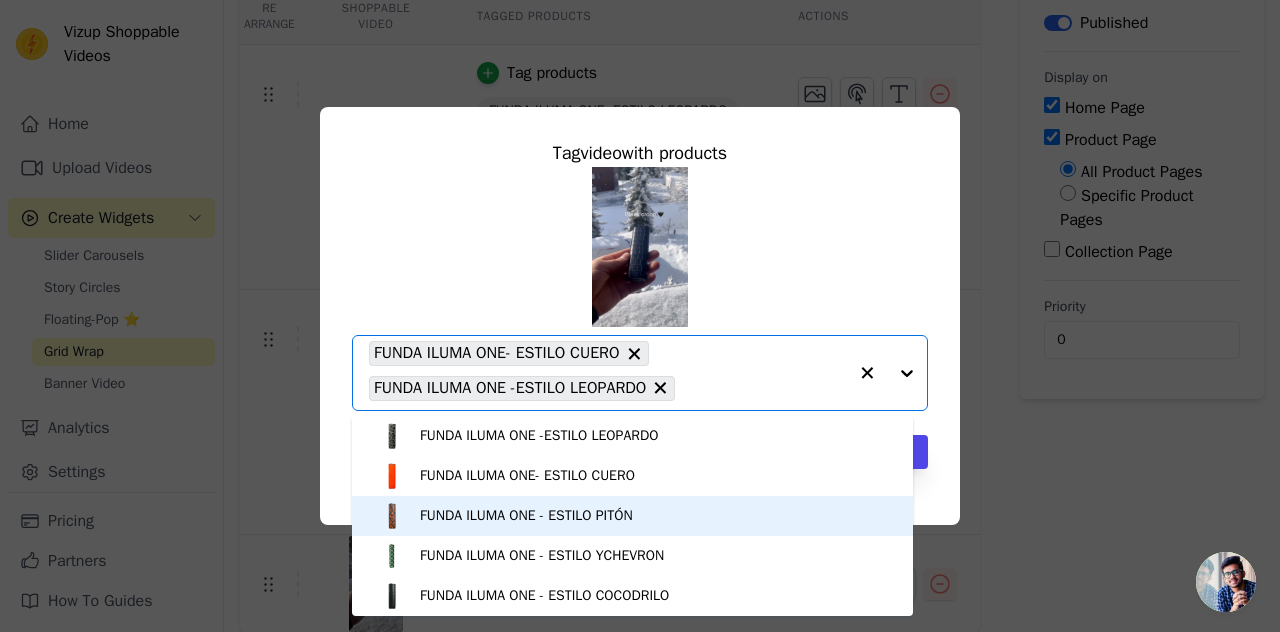 click on "FUNDA ILUMA ONE - ESTILO PITÓN" at bounding box center (632, 516) 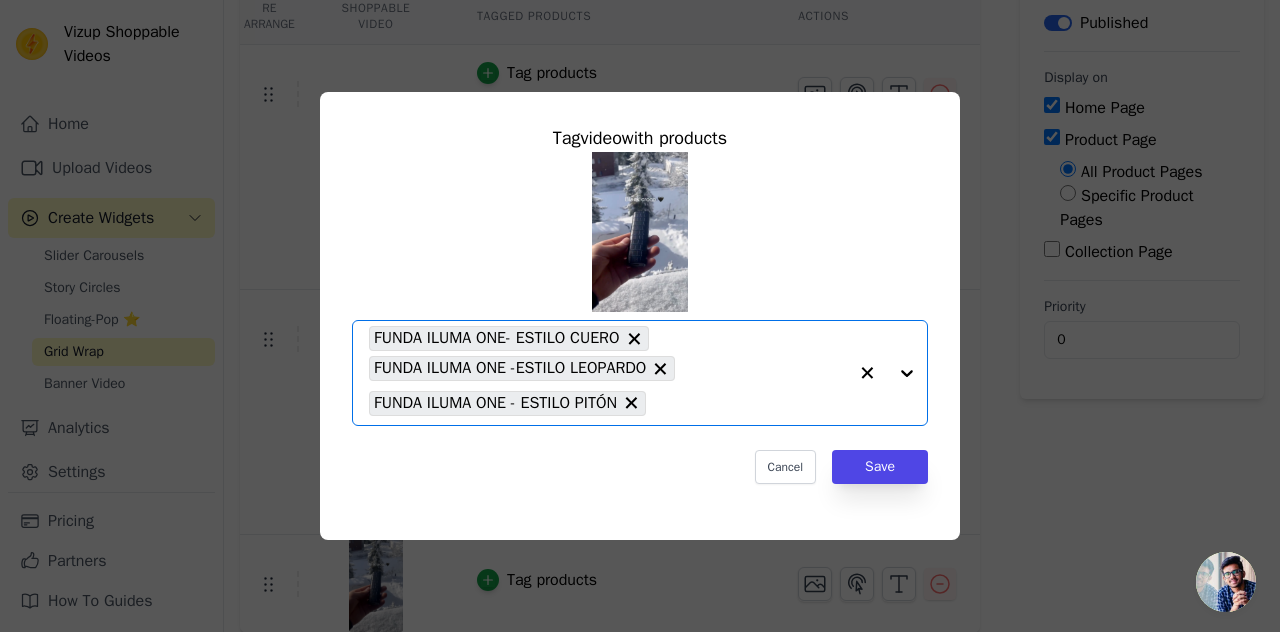click 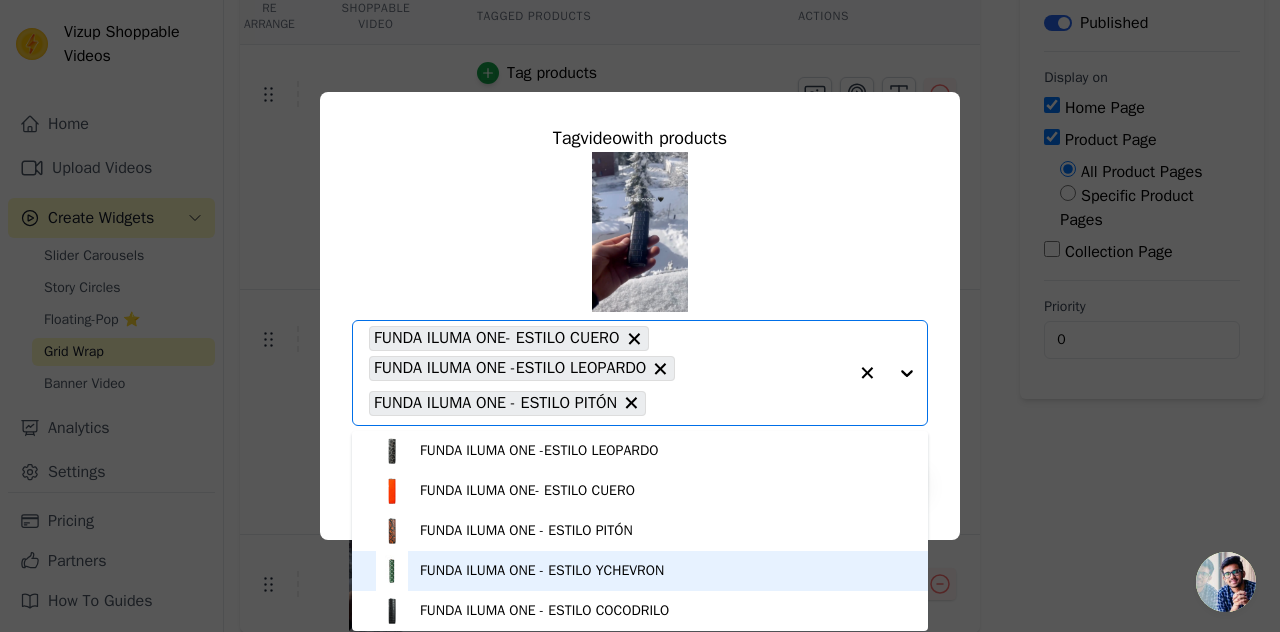 click on "FUNDA ILUMA ONE - ESTILO YCHEVRON" at bounding box center (542, 571) 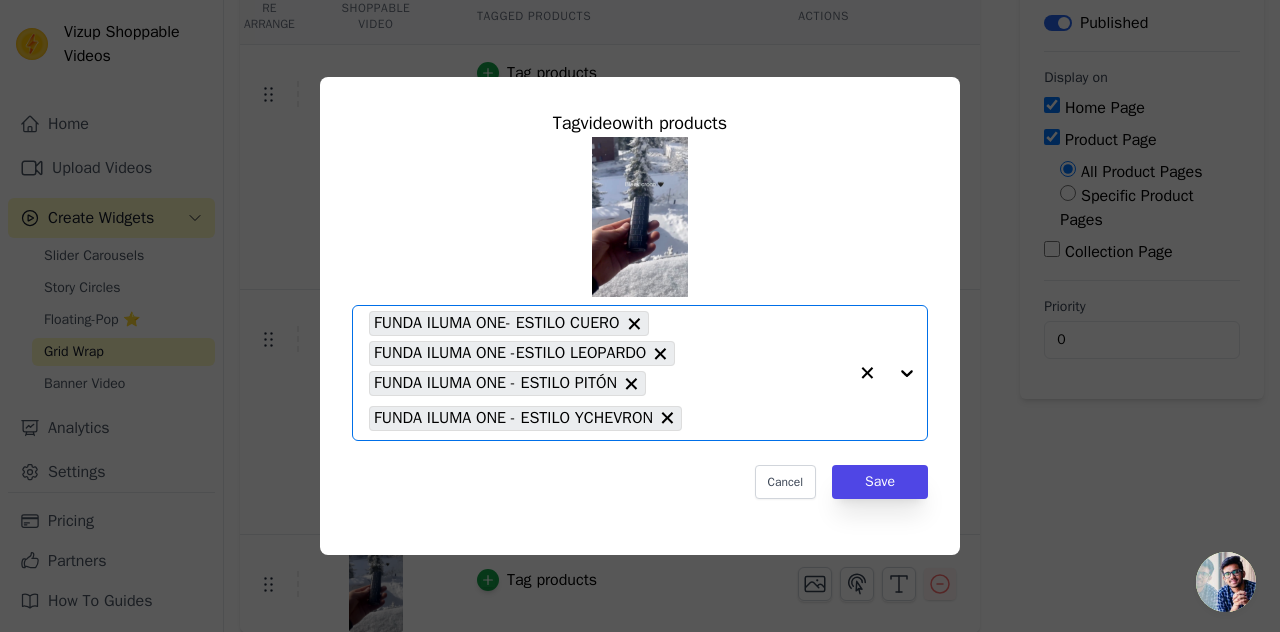click on "FUNDA ILUMA ONE- ESTILO CUERO     FUNDA ILUMA ONE -ESTILO LEOPARDO     FUNDA ILUMA ONE - ESTILO PITÓN     FUNDA ILUMA ONE - ESTILO YCHEVRON" at bounding box center (608, 373) 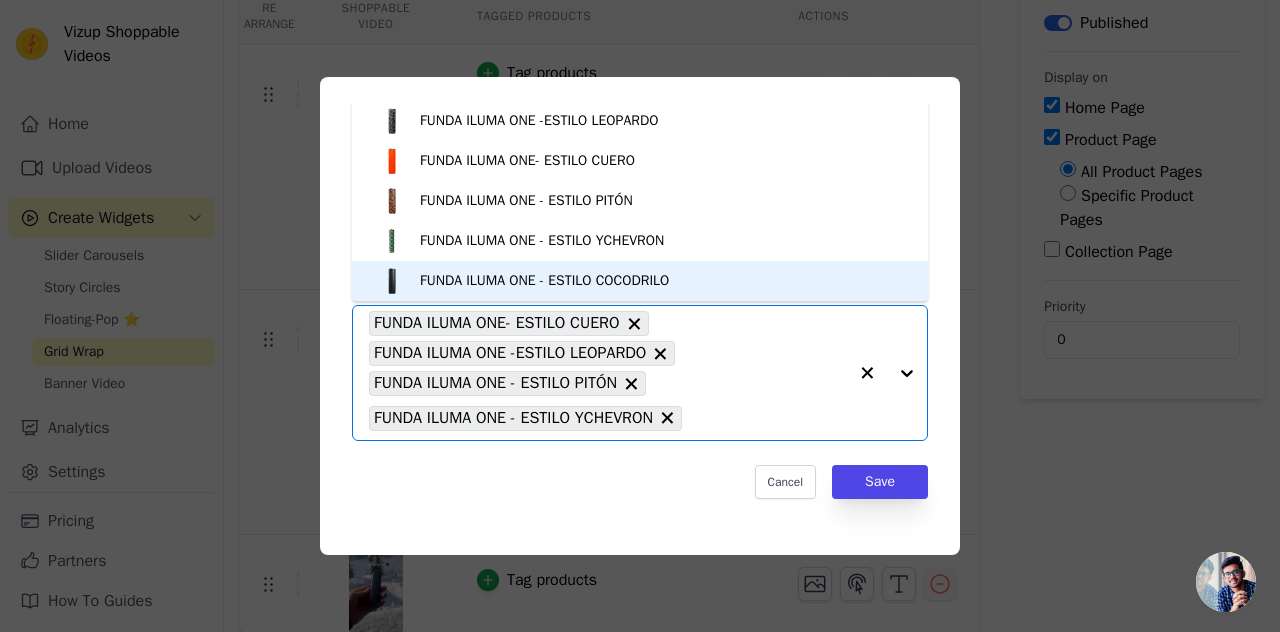 click on "FUNDA ILUMA ONE - ESTILO COCODRILO" at bounding box center [640, 281] 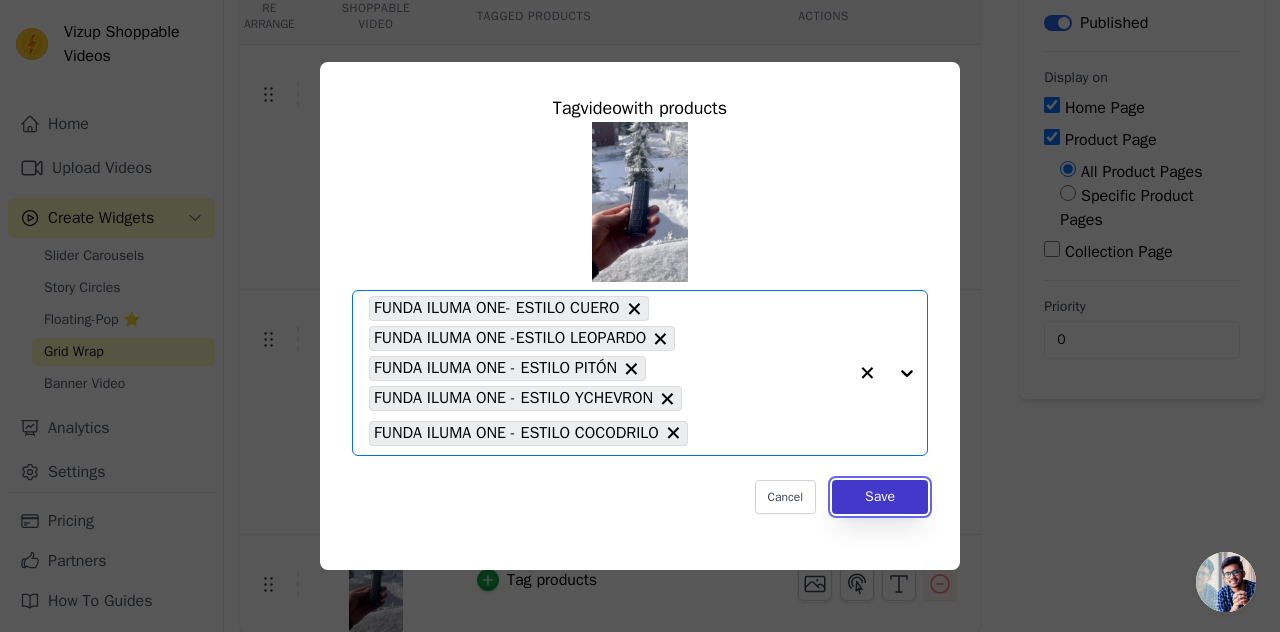 click on "Save" at bounding box center (880, 497) 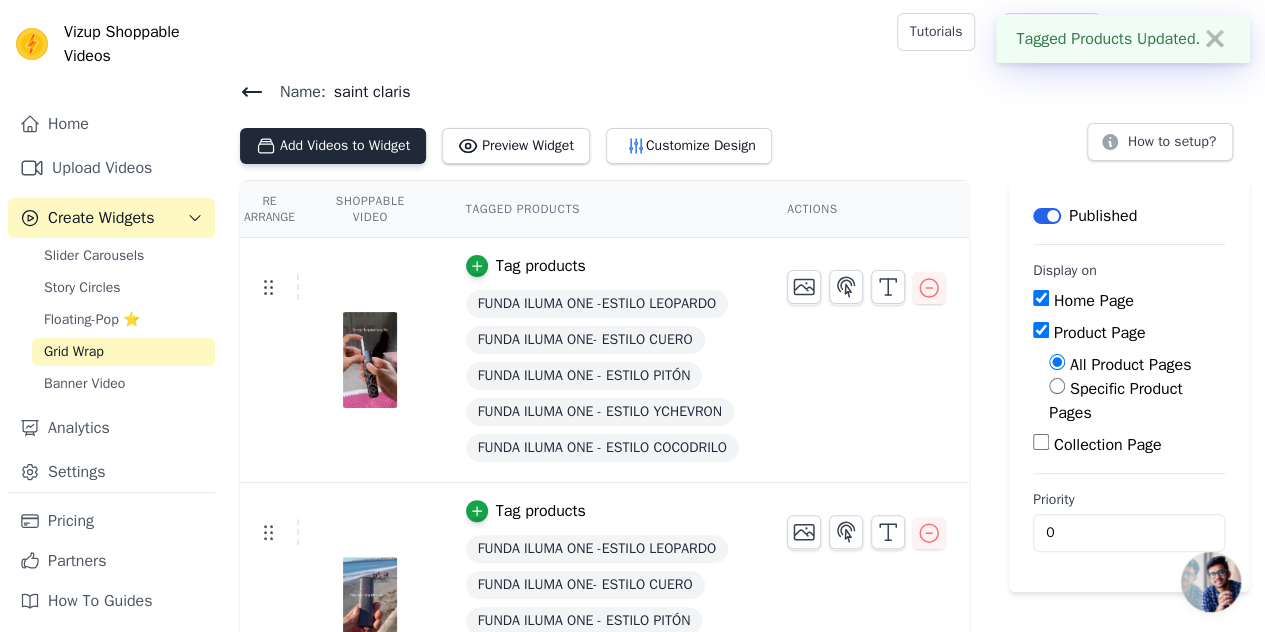click on "Add Videos to Widget" at bounding box center [333, 146] 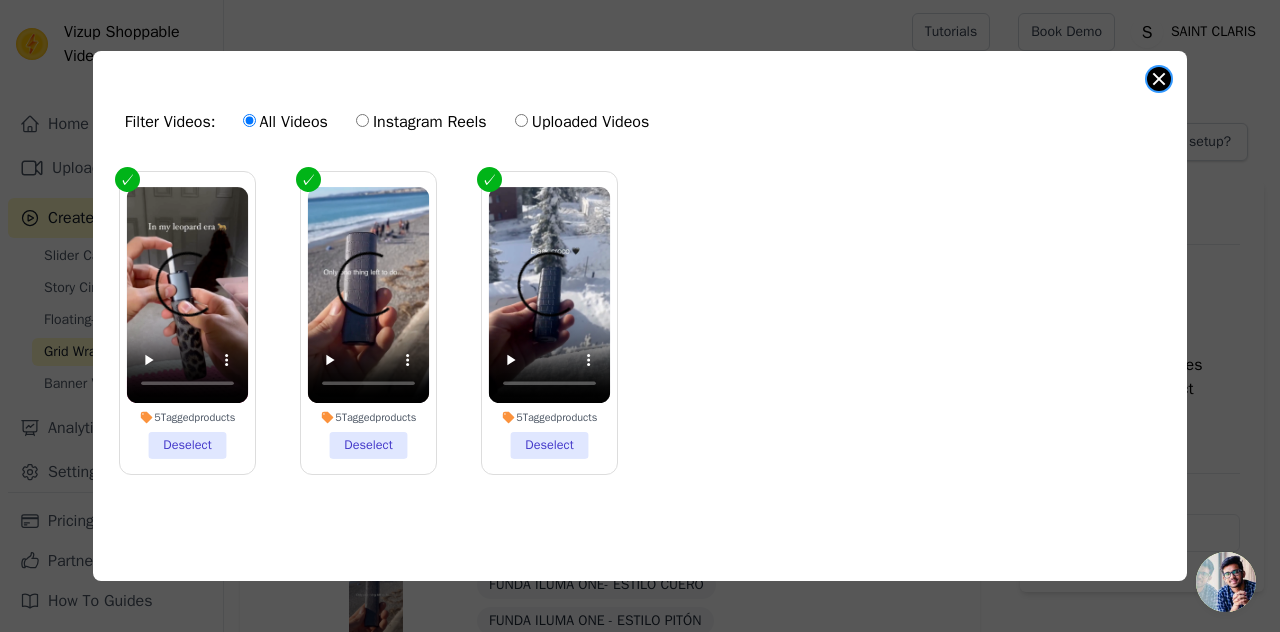 click at bounding box center (1159, 79) 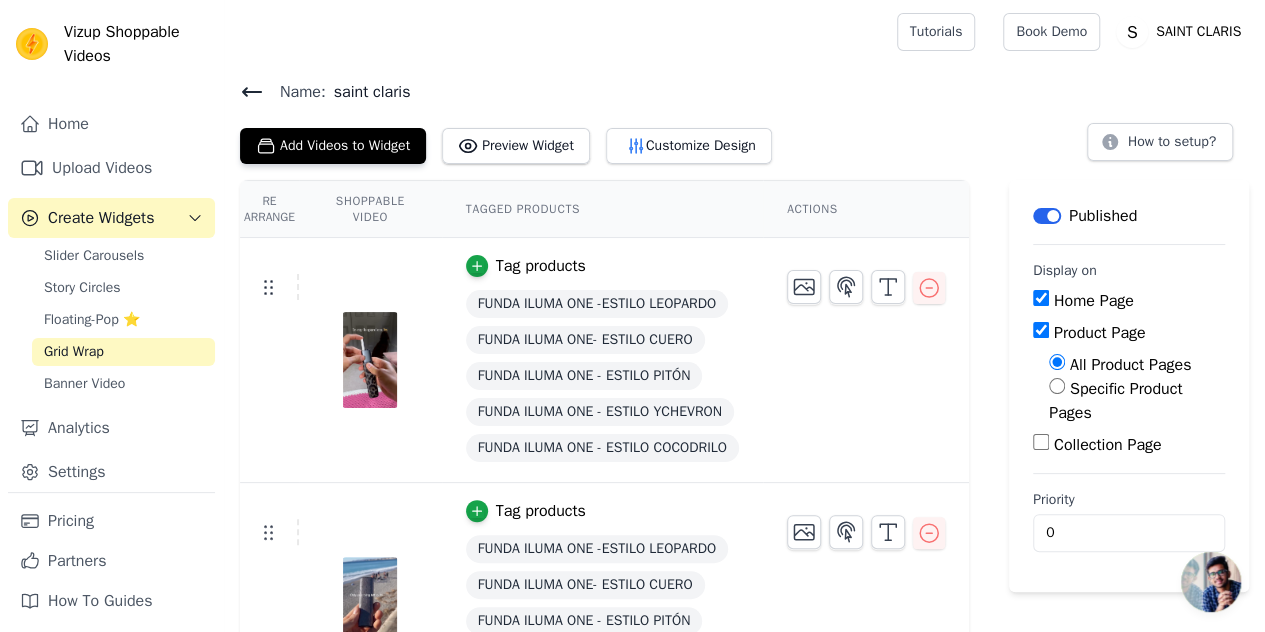 click 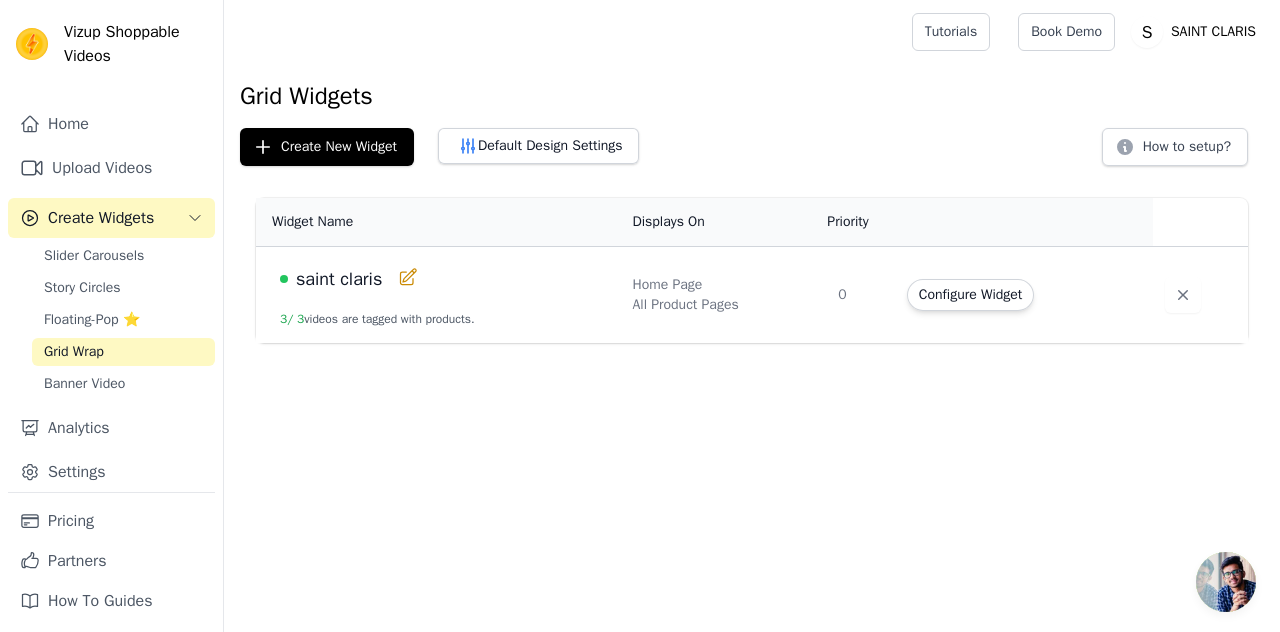 click 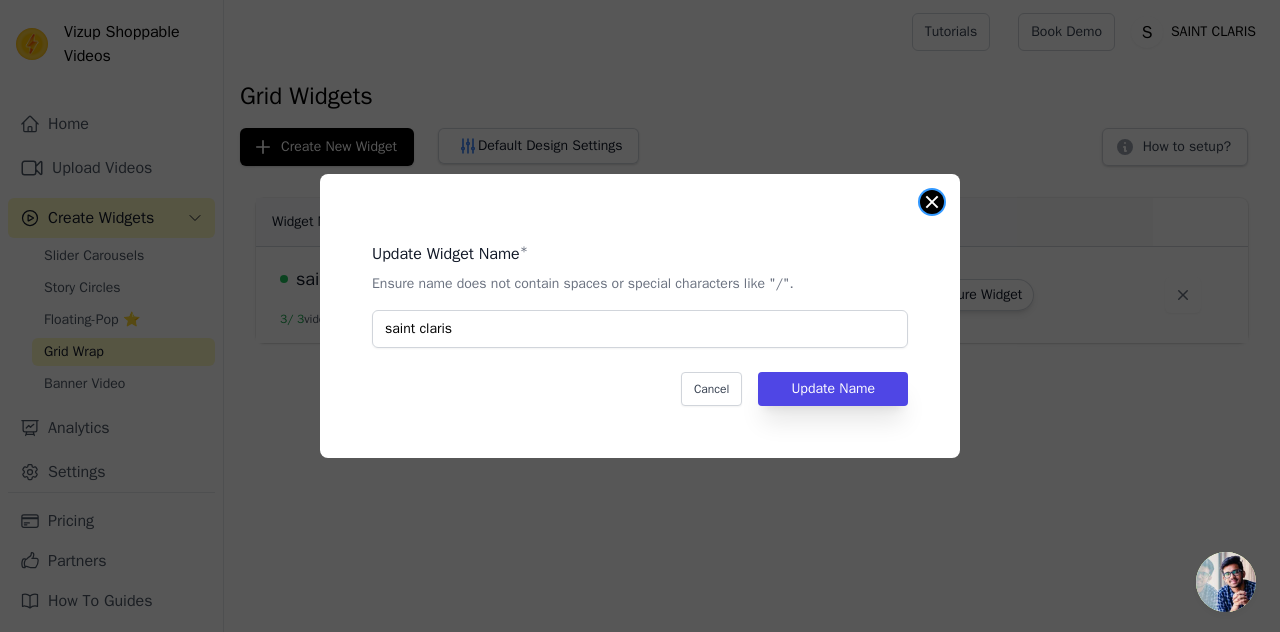 click at bounding box center (932, 202) 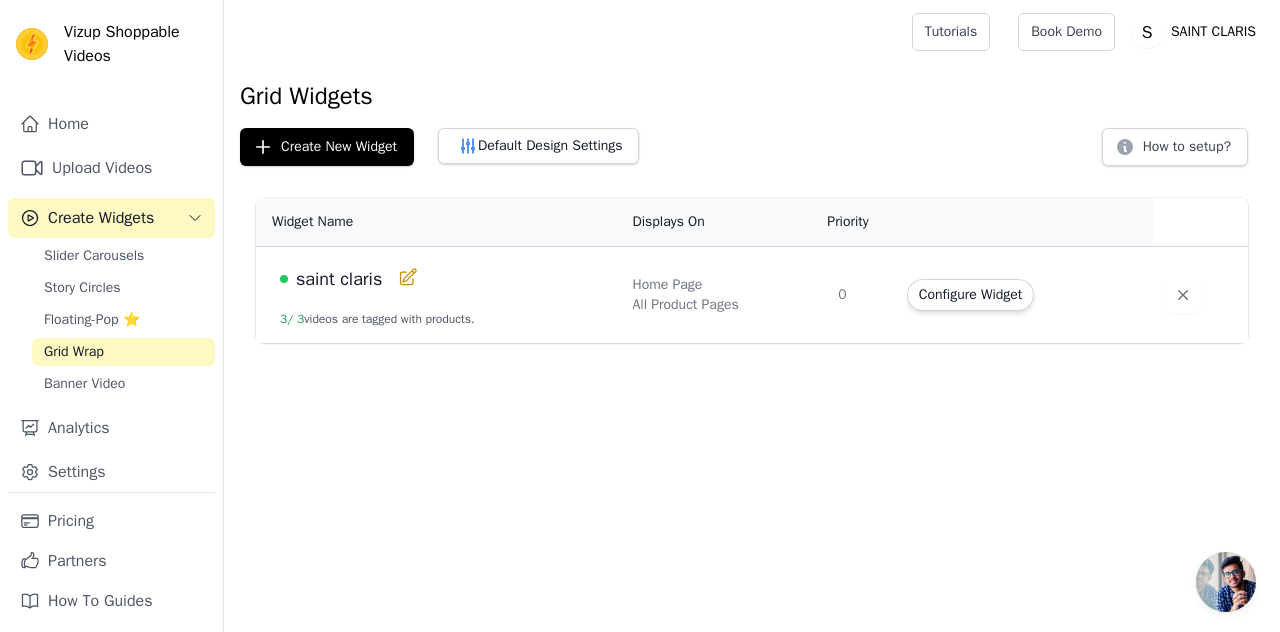 click on "Create Widgets" at bounding box center (101, 218) 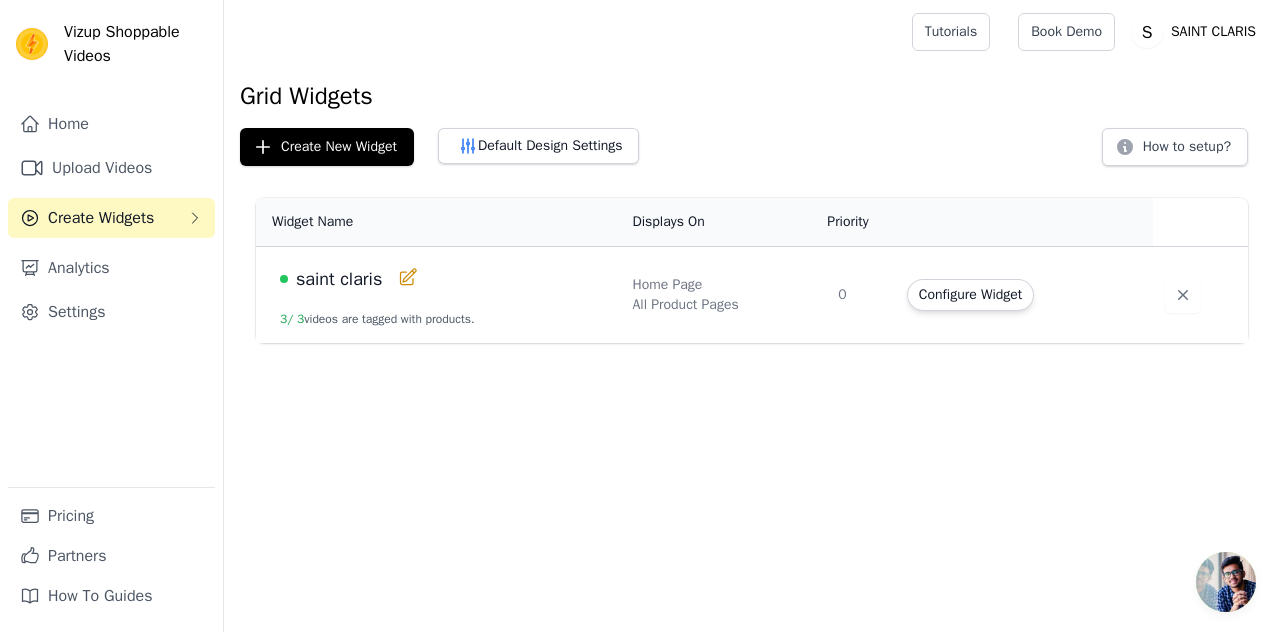 click on "Create Widgets" at bounding box center [101, 218] 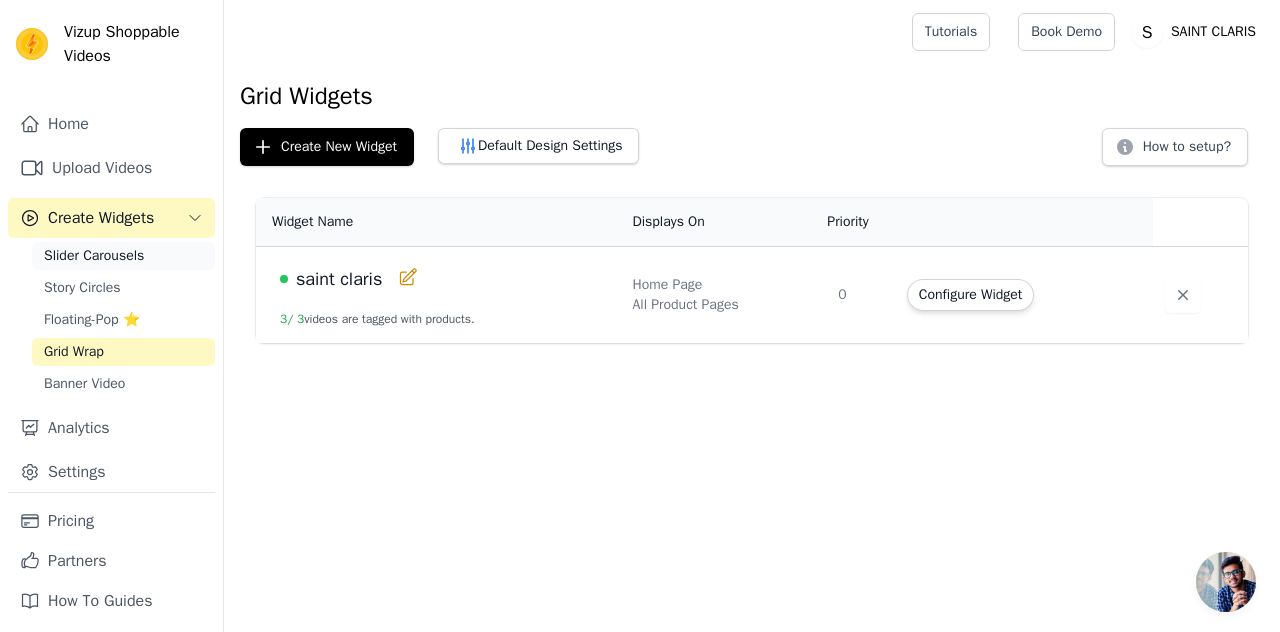 click on "Slider Carousels" at bounding box center [123, 256] 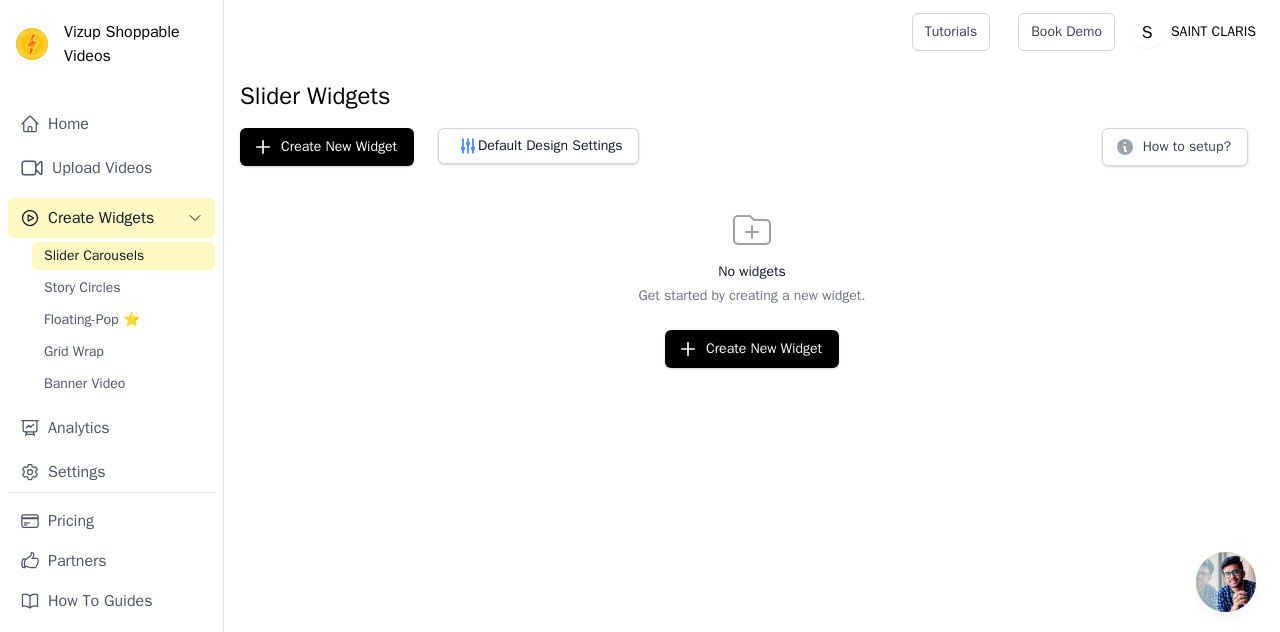 click on "Grid Wrap" at bounding box center [123, 352] 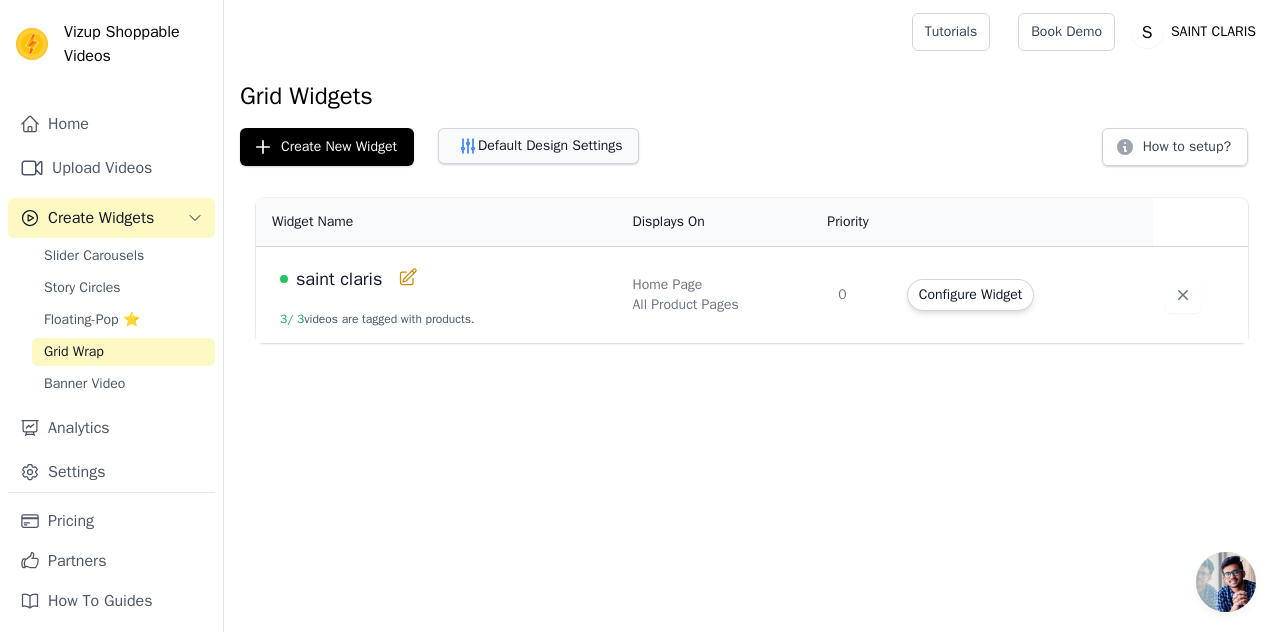 click on "Default Design Settings" at bounding box center [538, 146] 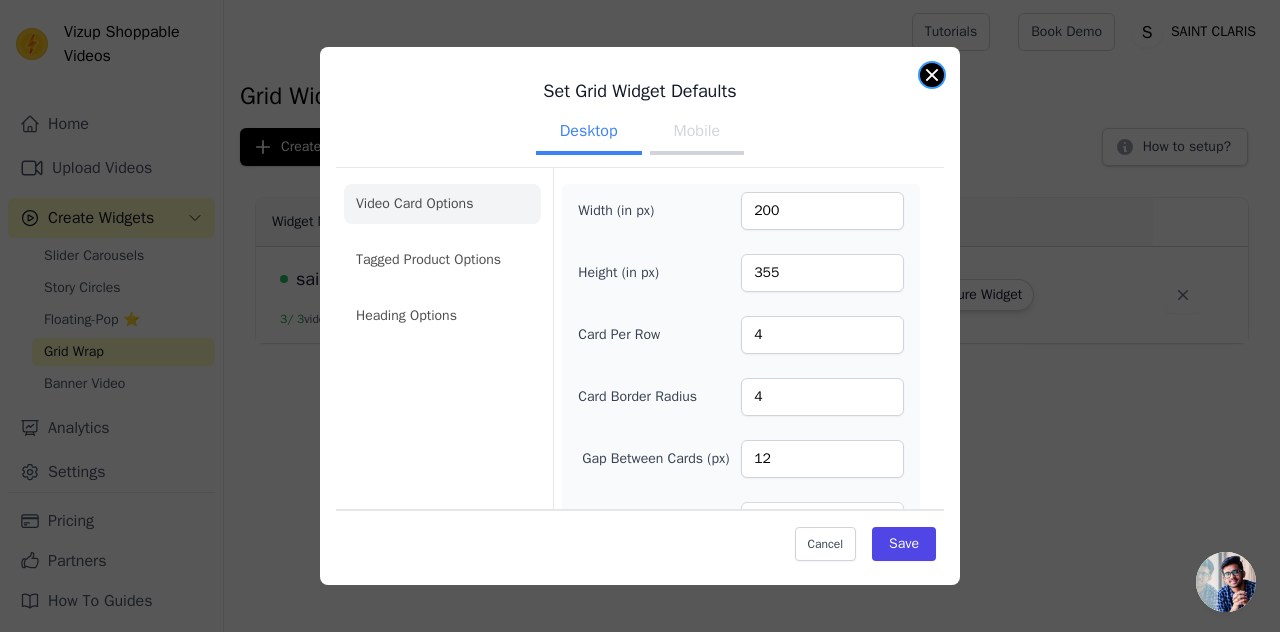 click at bounding box center [932, 75] 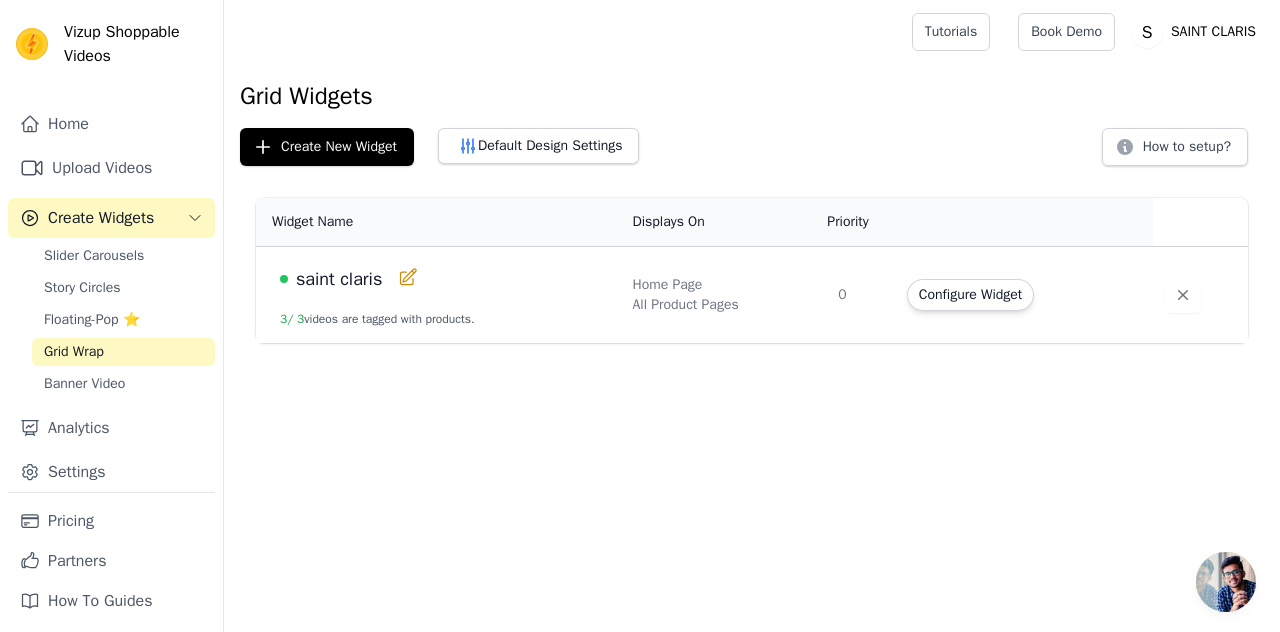 click on "saint claris" at bounding box center [339, 279] 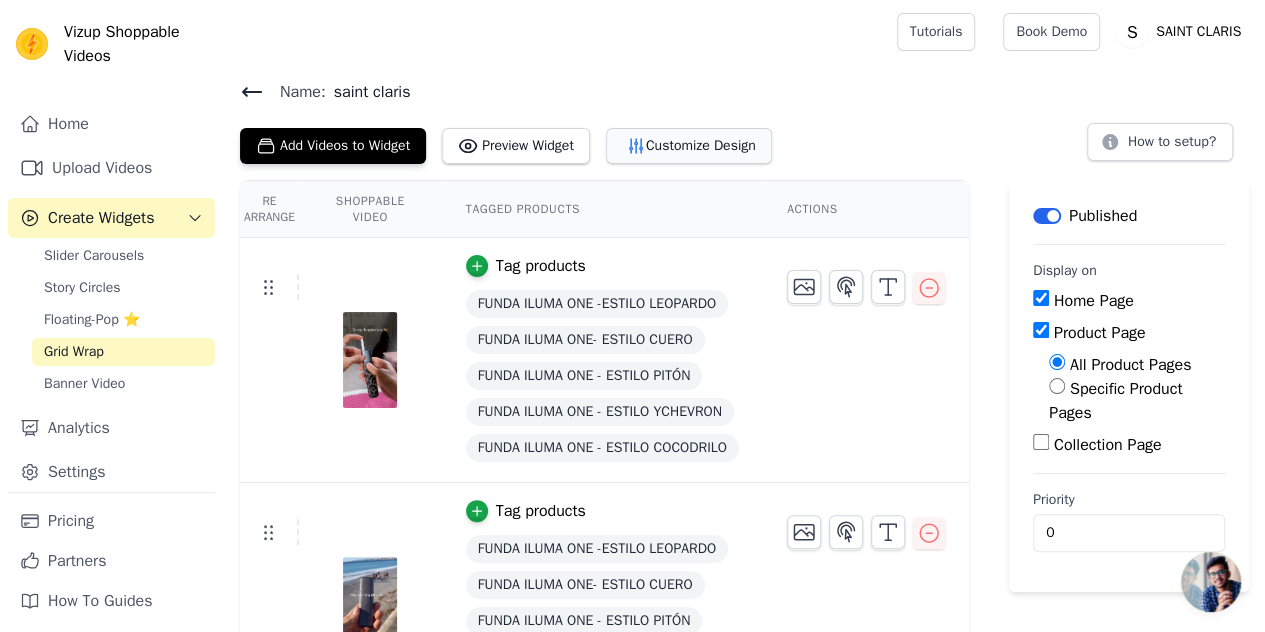 click on "Customize Design" at bounding box center (689, 146) 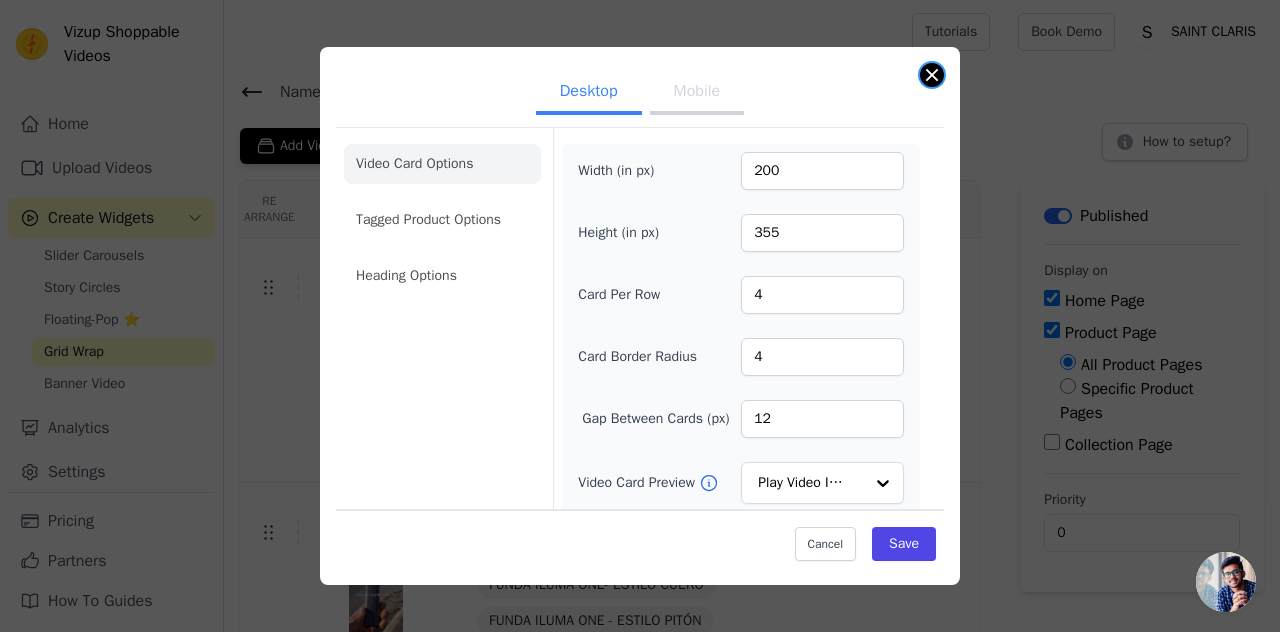 click at bounding box center (932, 75) 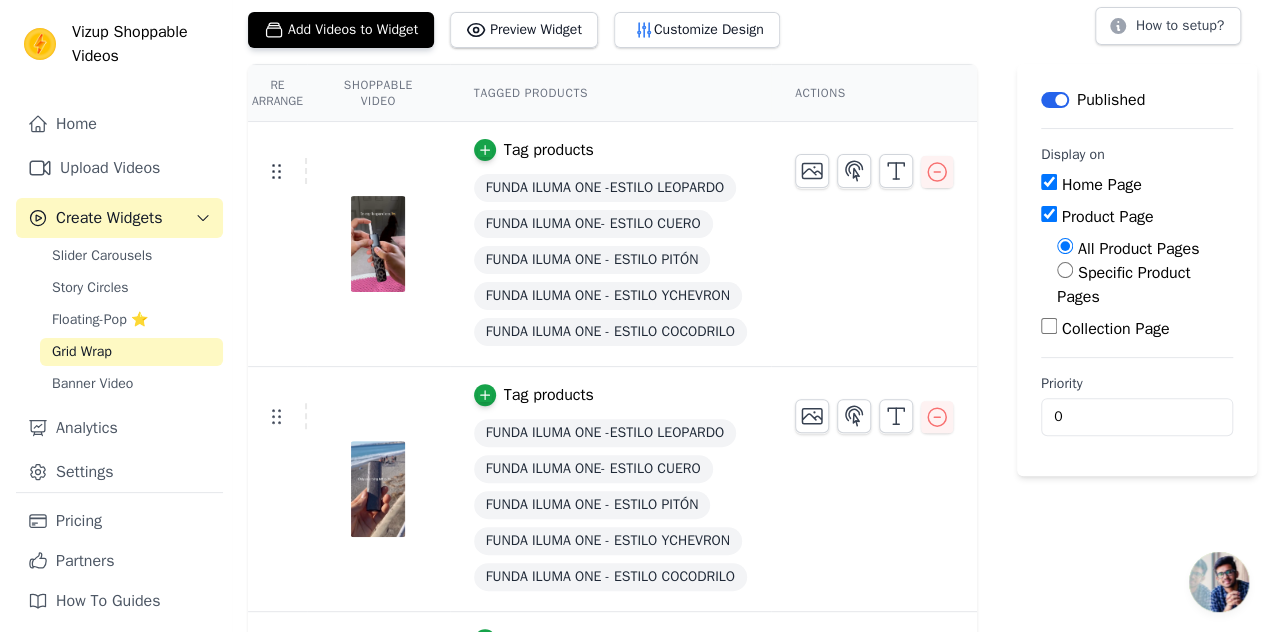 scroll, scrollTop: 0, scrollLeft: 0, axis: both 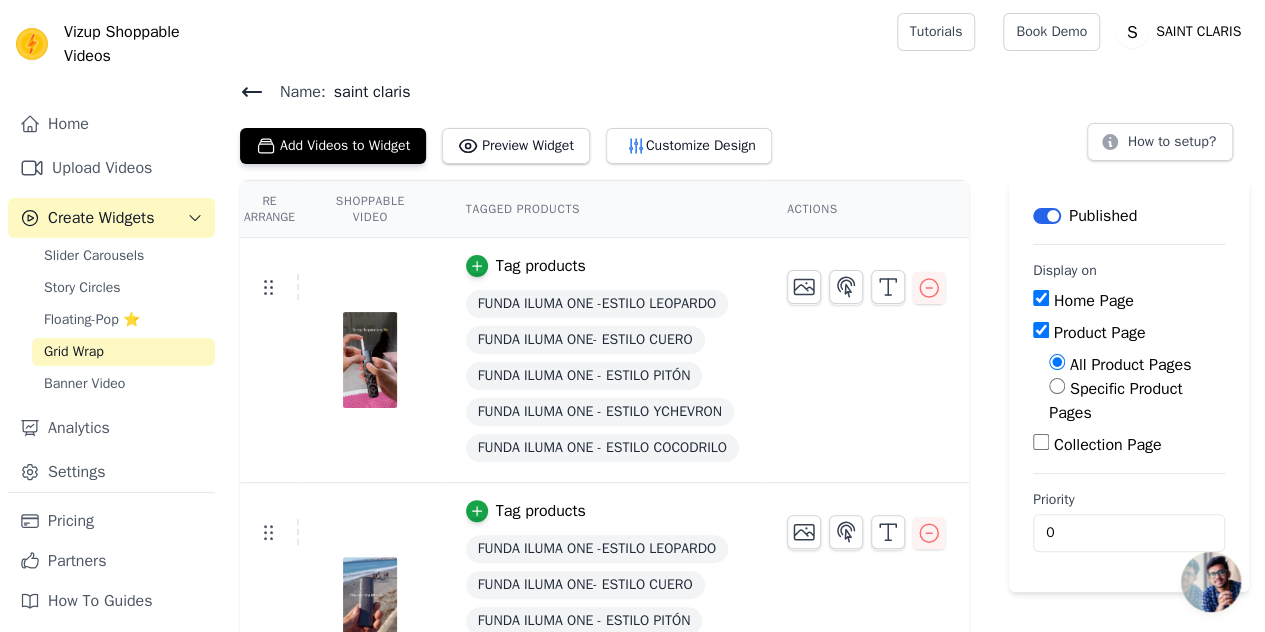 click on "Tag products" at bounding box center [541, 266] 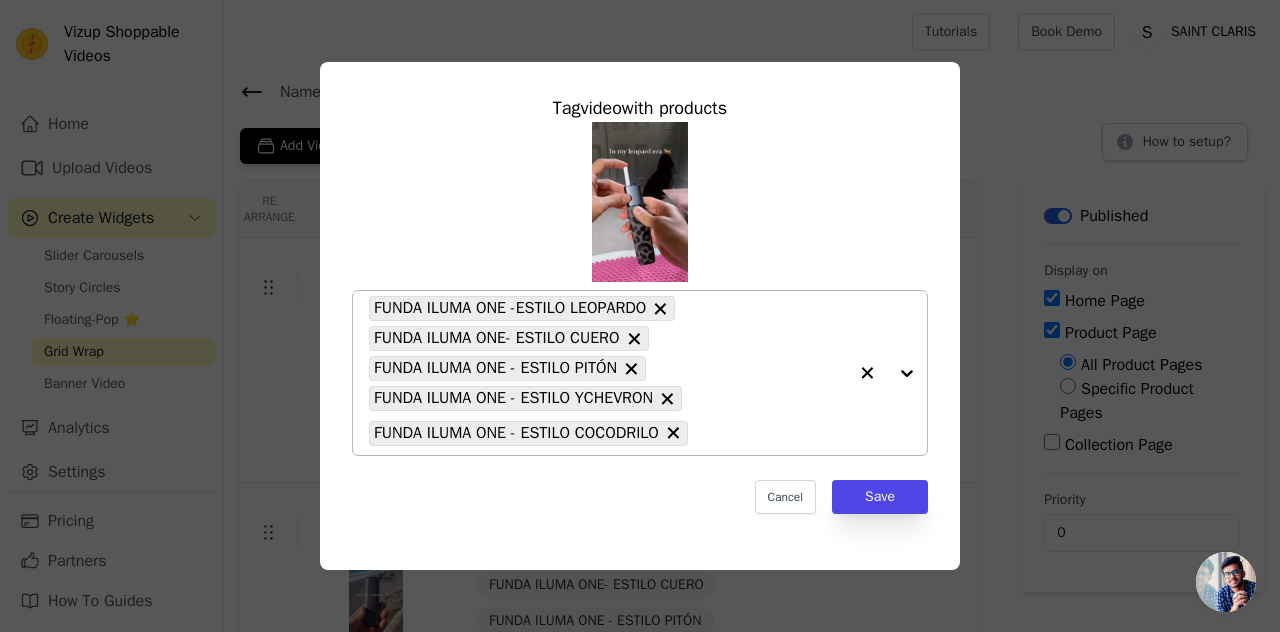 click 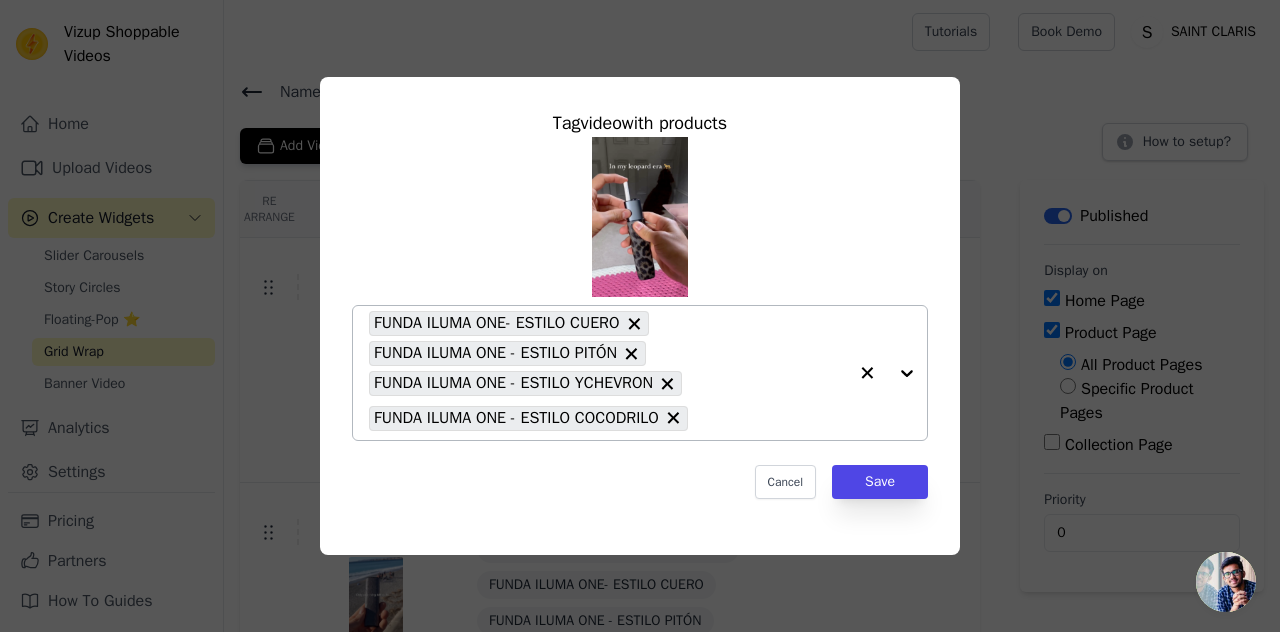 click 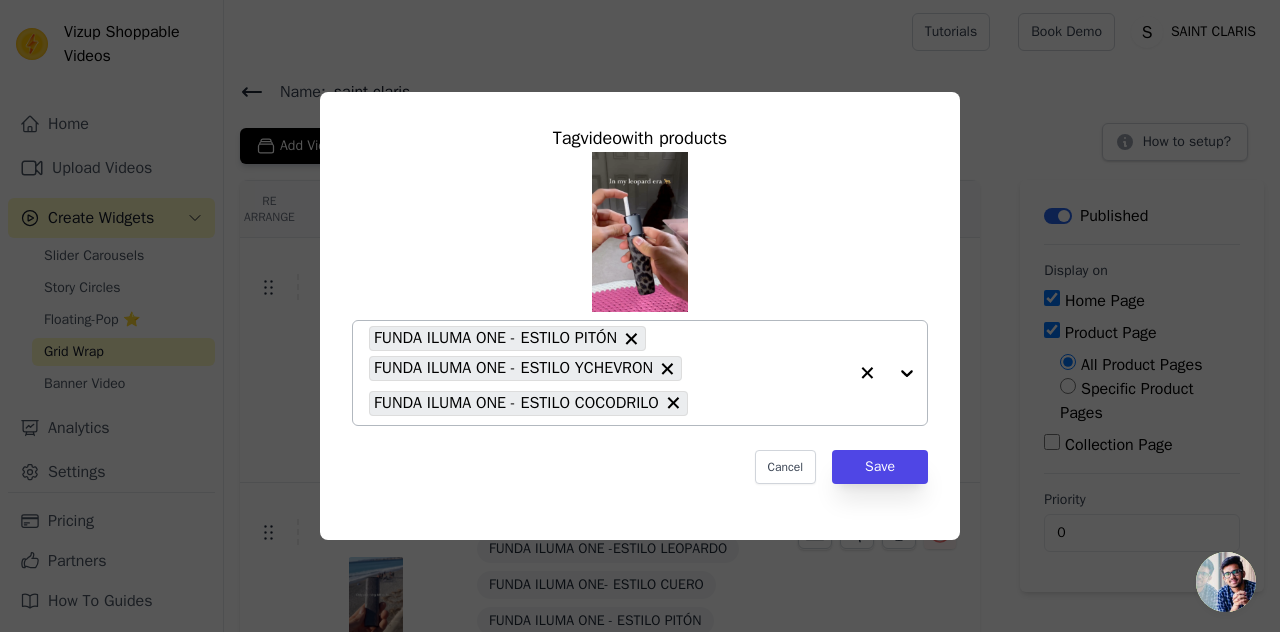click 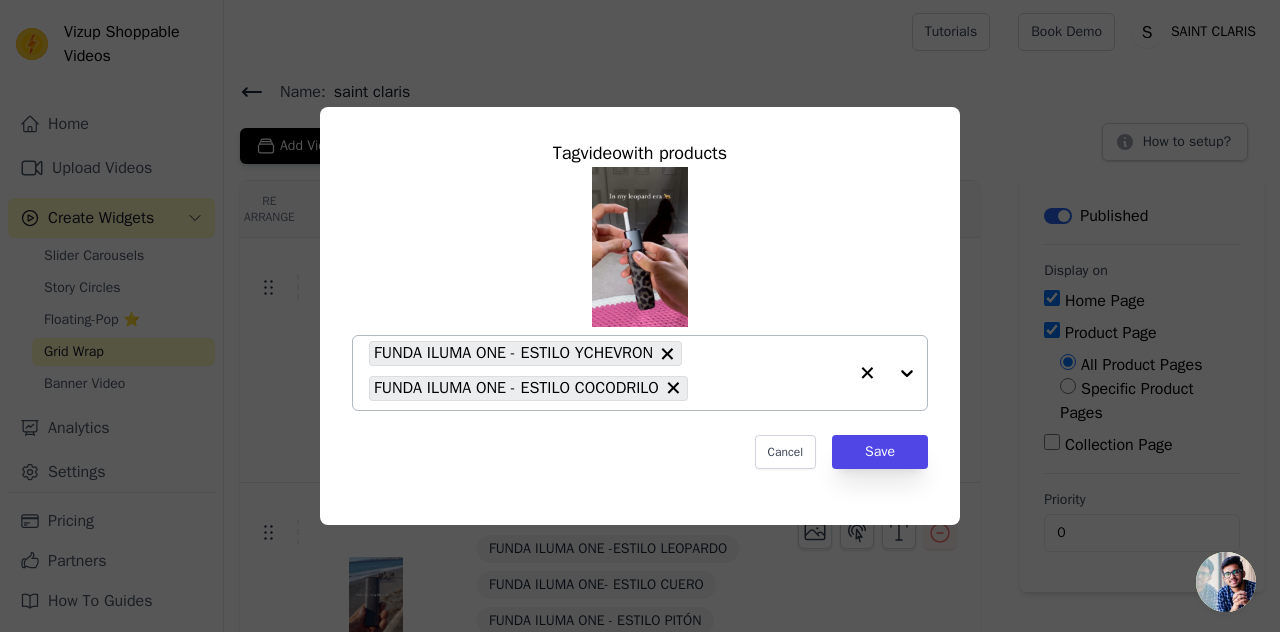 click 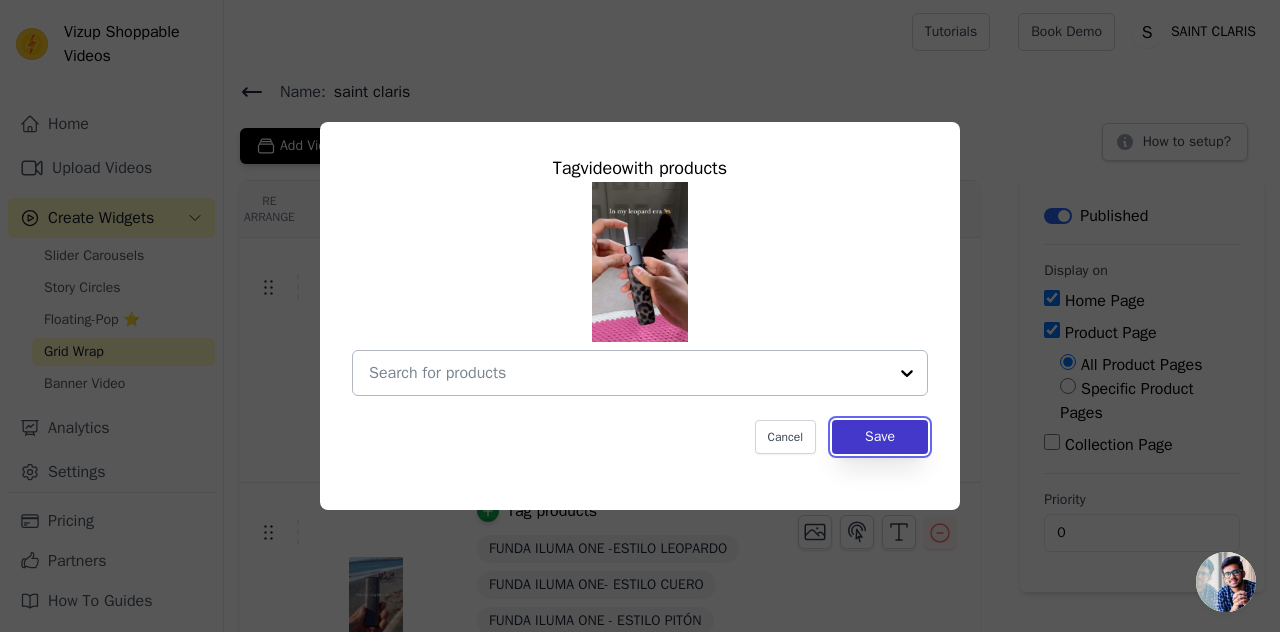 click on "Save" at bounding box center (880, 437) 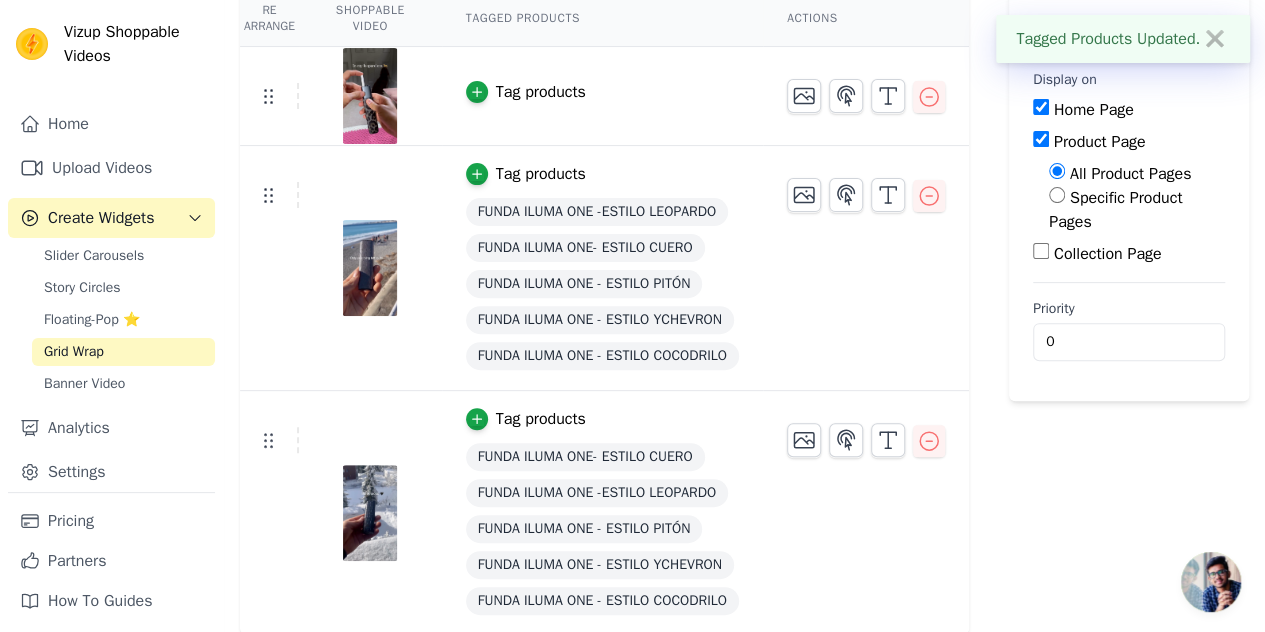 scroll, scrollTop: 193, scrollLeft: 0, axis: vertical 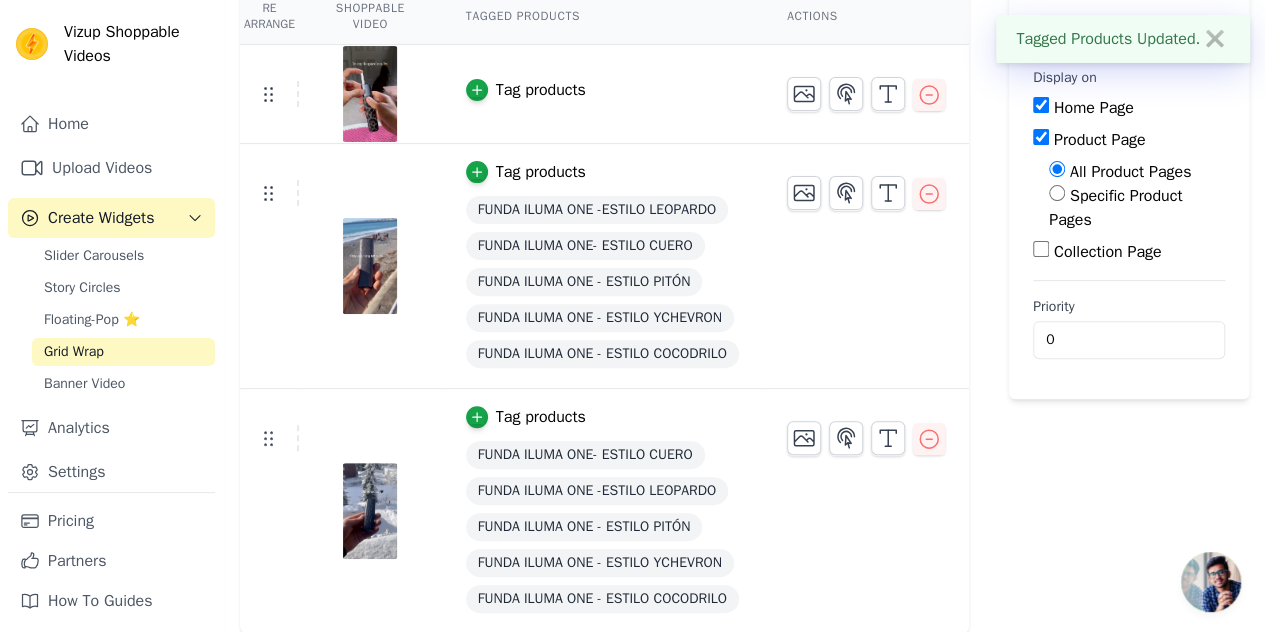 click on "FUNDA ILUMA ONE -ESTILO LEOPARDO" at bounding box center [597, 210] 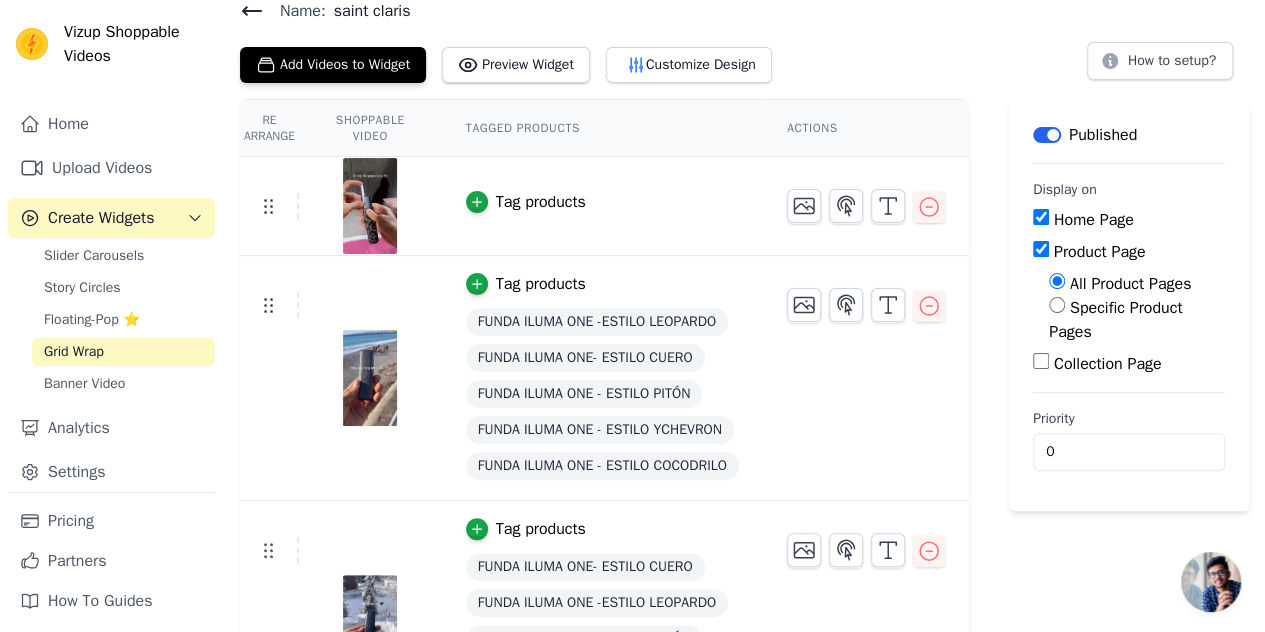 scroll, scrollTop: 0, scrollLeft: 0, axis: both 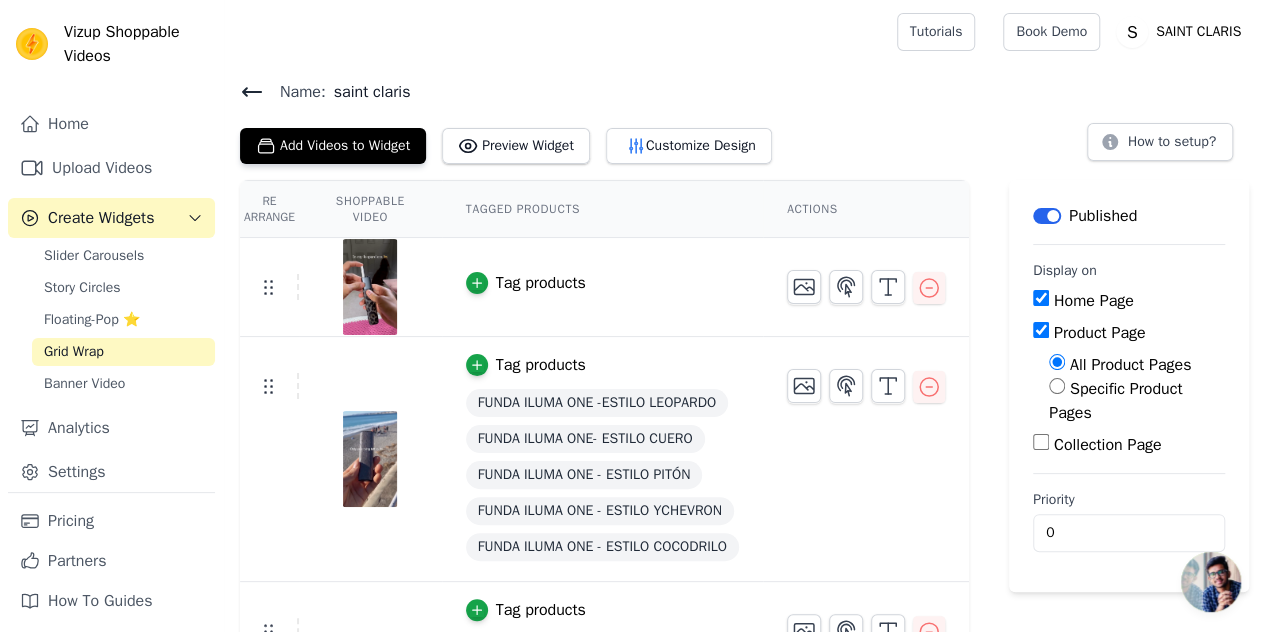 click on "FUNDA ILUMA ONE -ESTILO LEOPARDO" at bounding box center (597, 403) 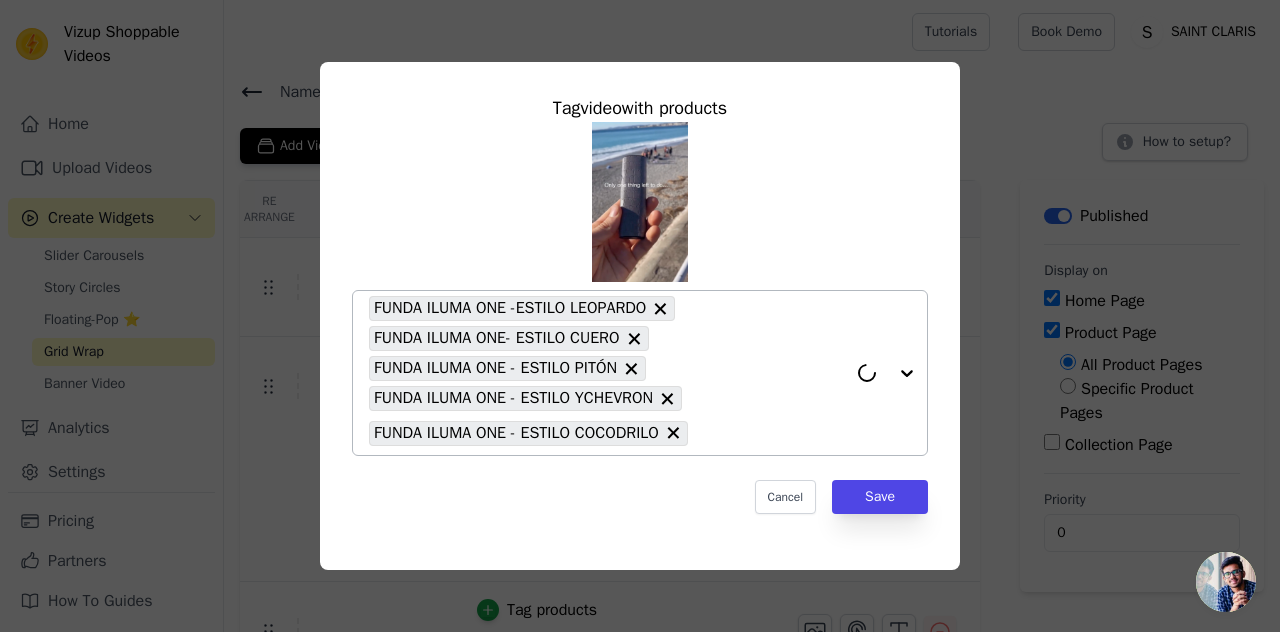 click 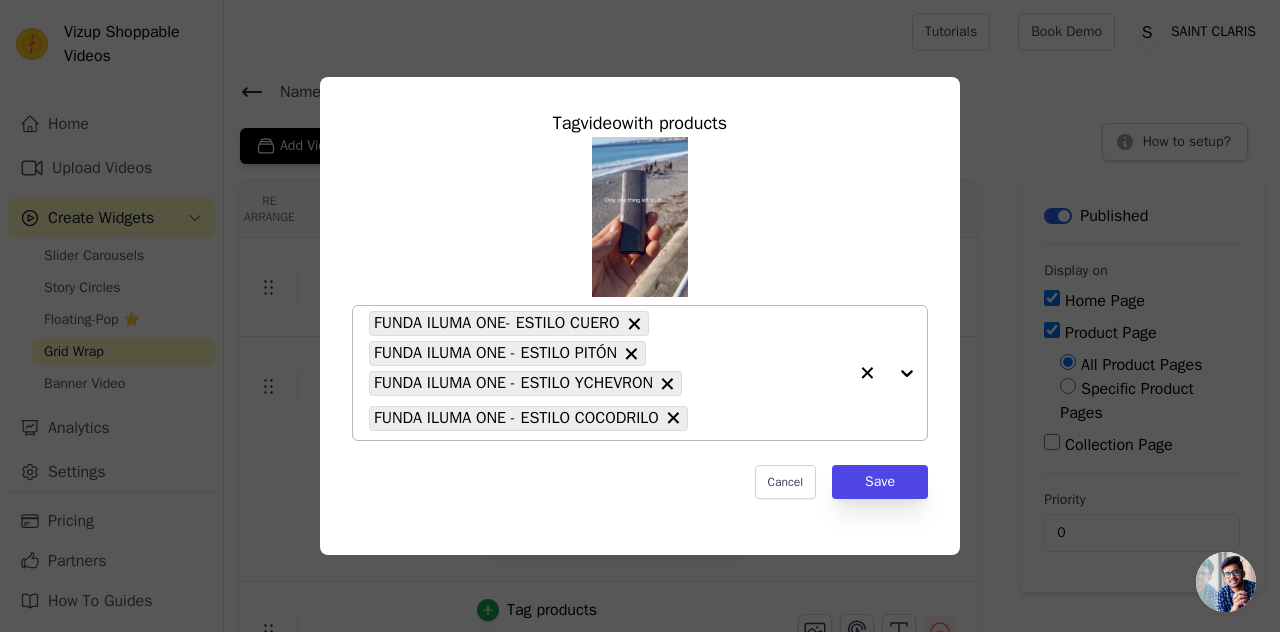 click 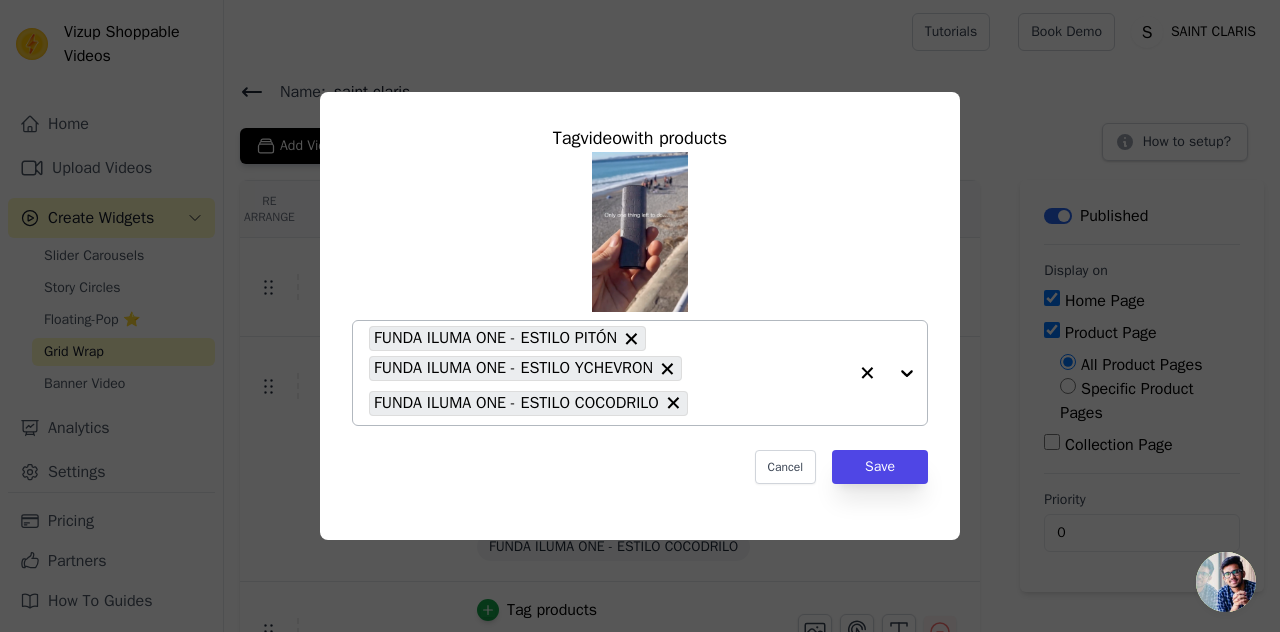 click 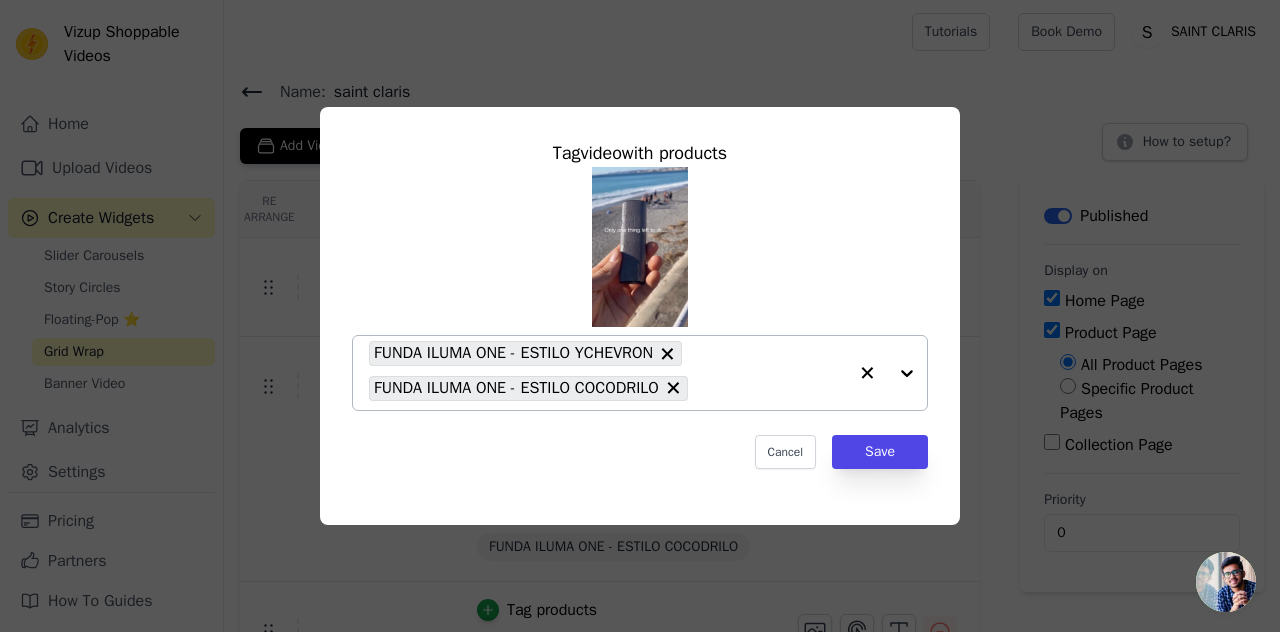 click 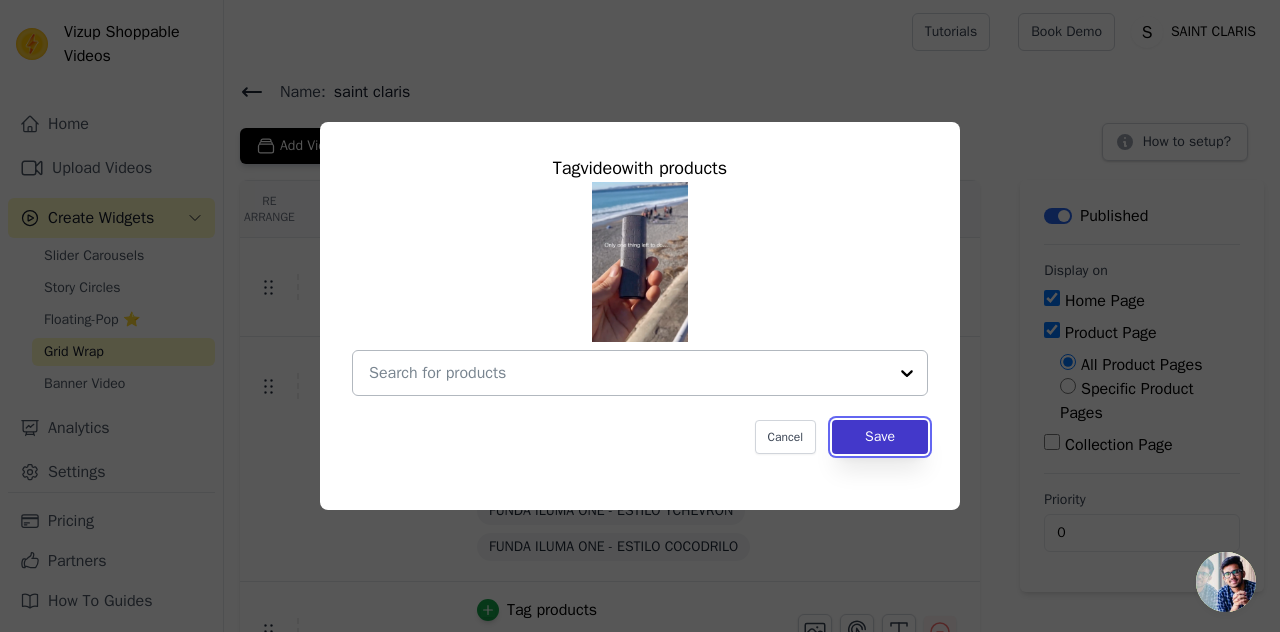 click on "Save" at bounding box center [880, 437] 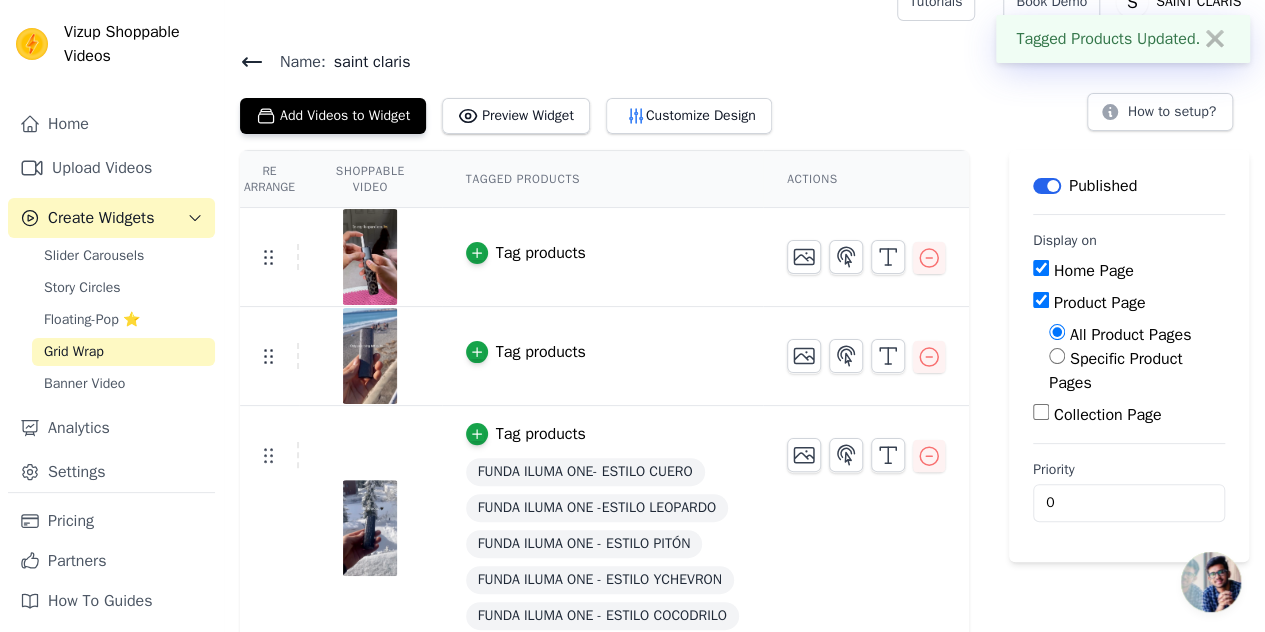 scroll, scrollTop: 47, scrollLeft: 0, axis: vertical 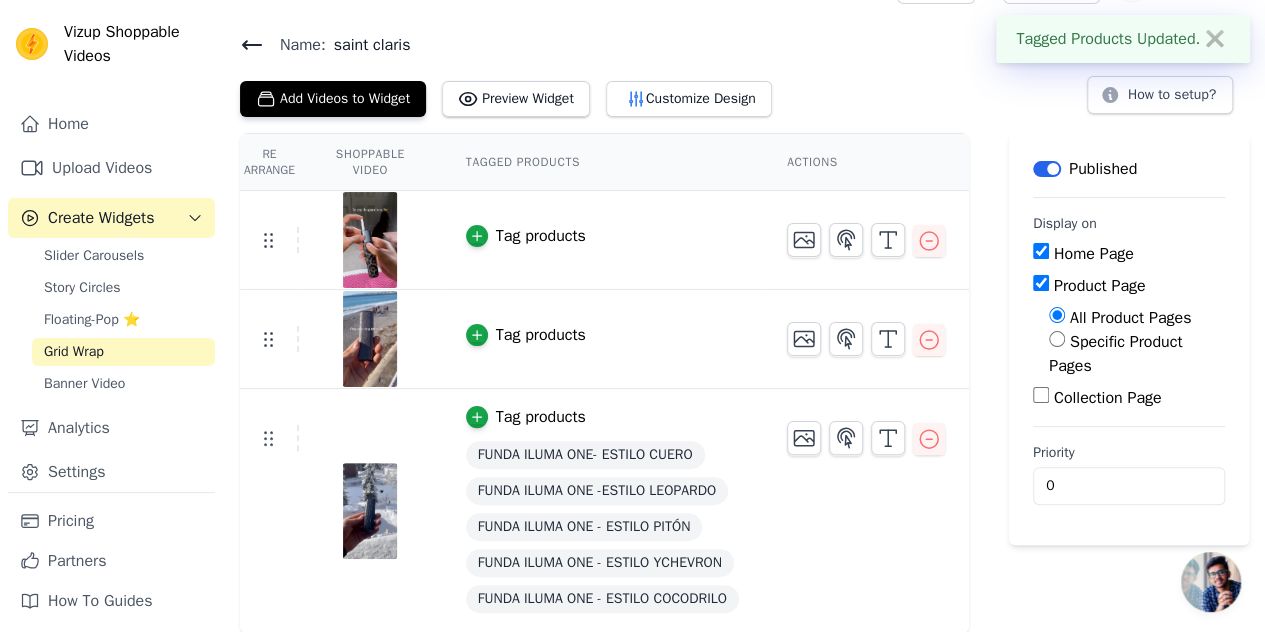click on "FUNDA ILUMA ONE- ESTILO CUERO" at bounding box center [602, 455] 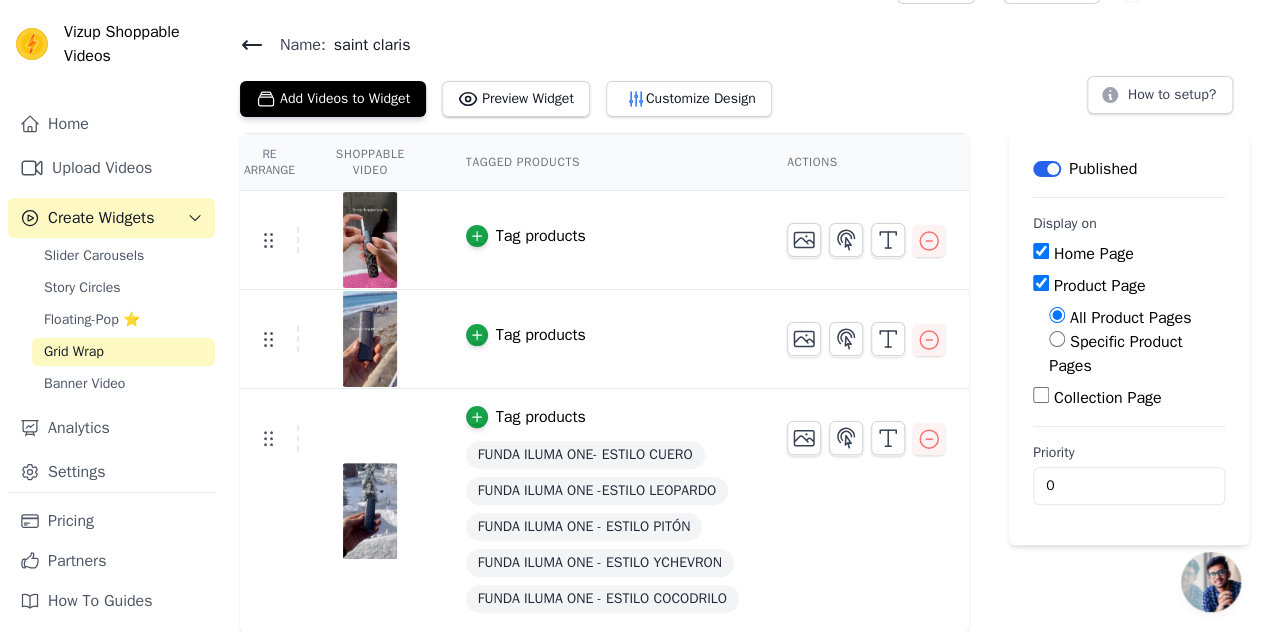 click on "Tag products" at bounding box center [541, 417] 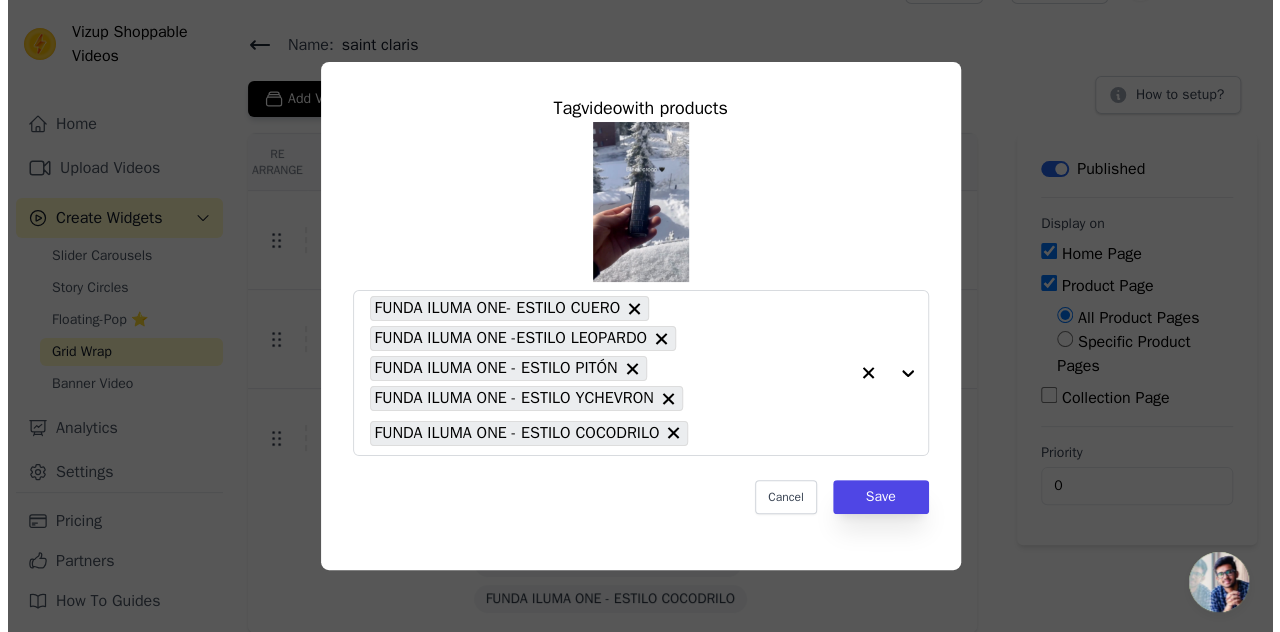 scroll, scrollTop: 0, scrollLeft: 0, axis: both 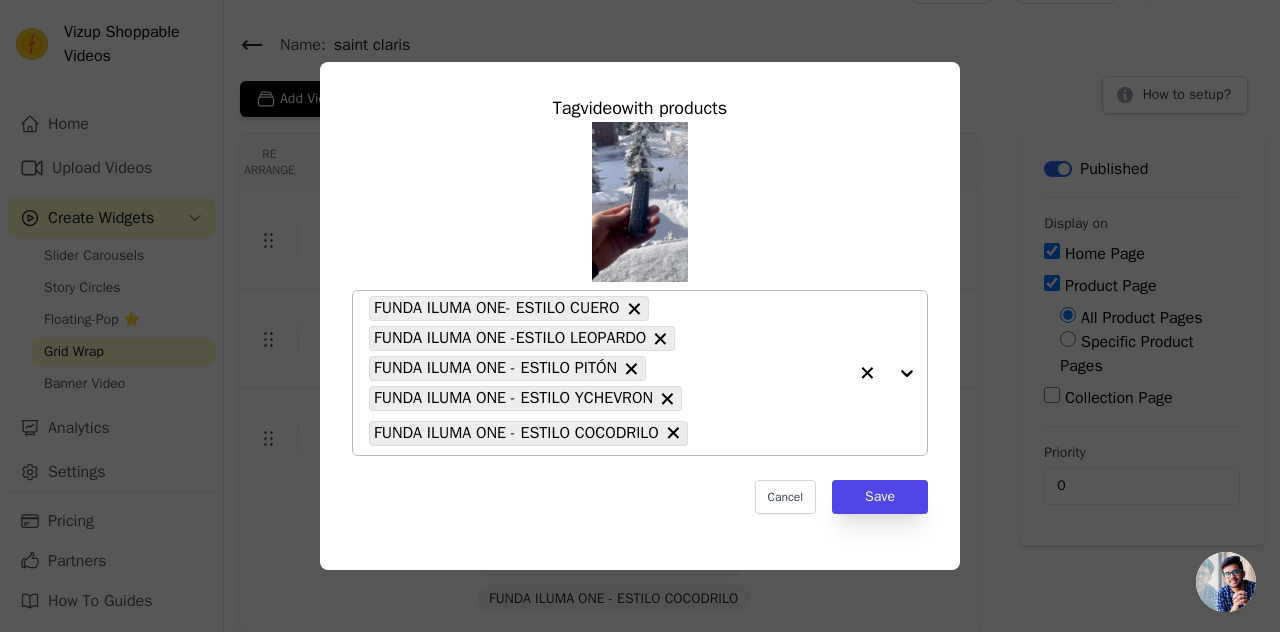 click 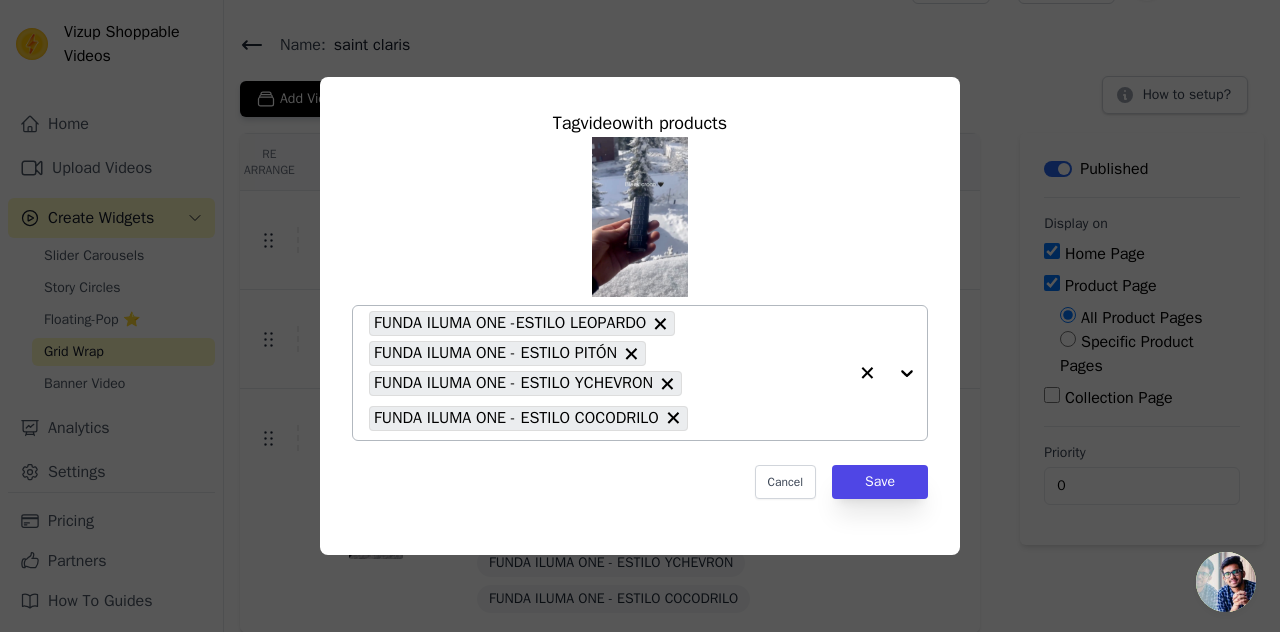 click 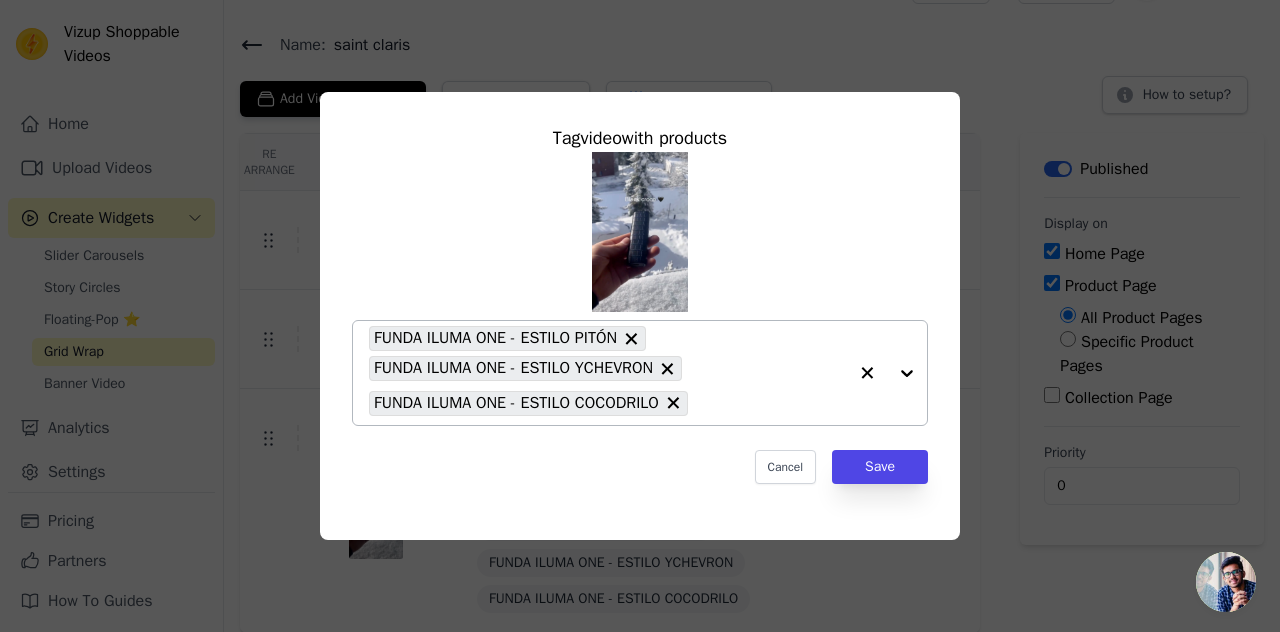 click 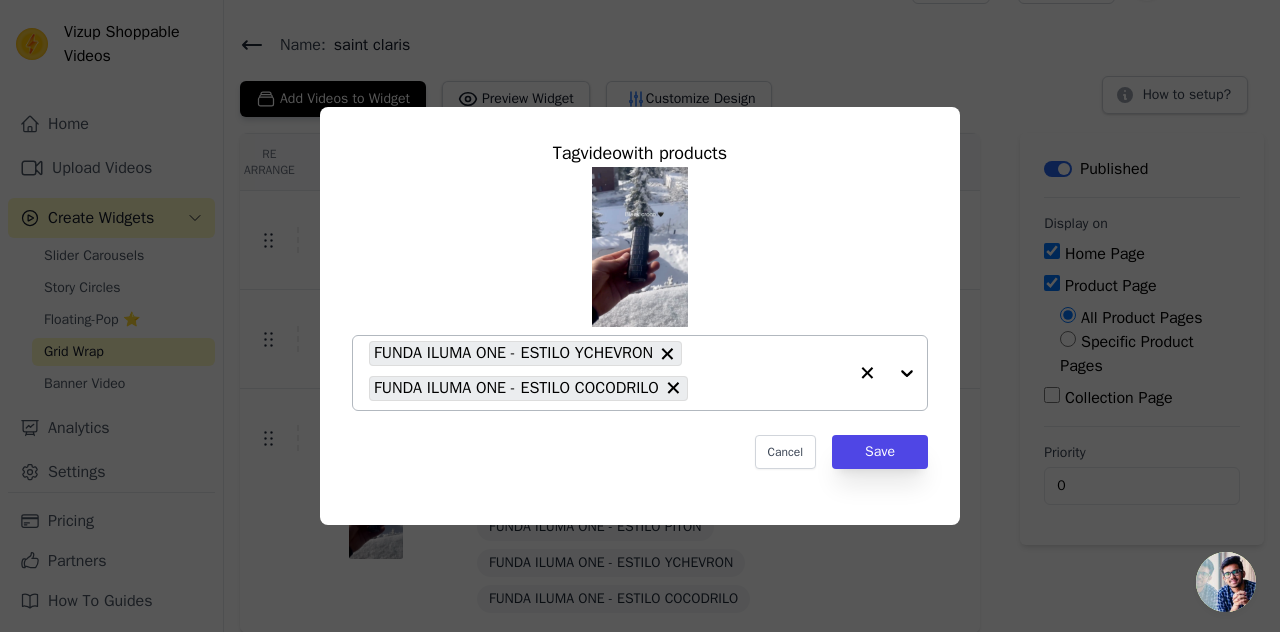 click 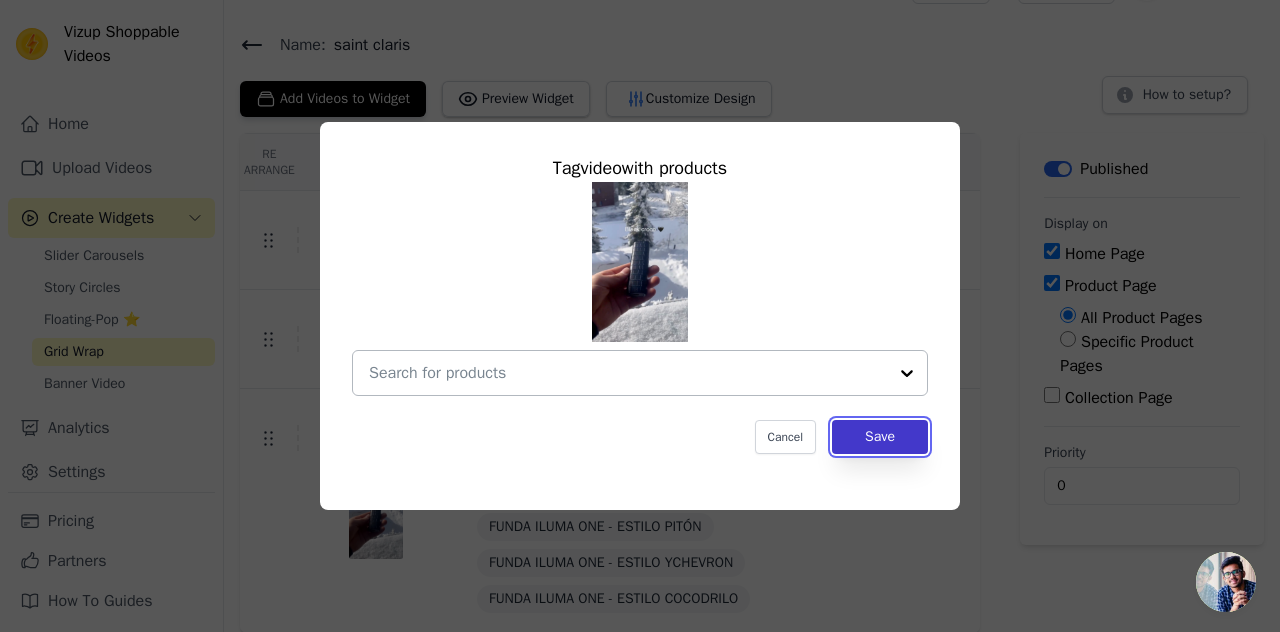 click on "Save" at bounding box center [880, 437] 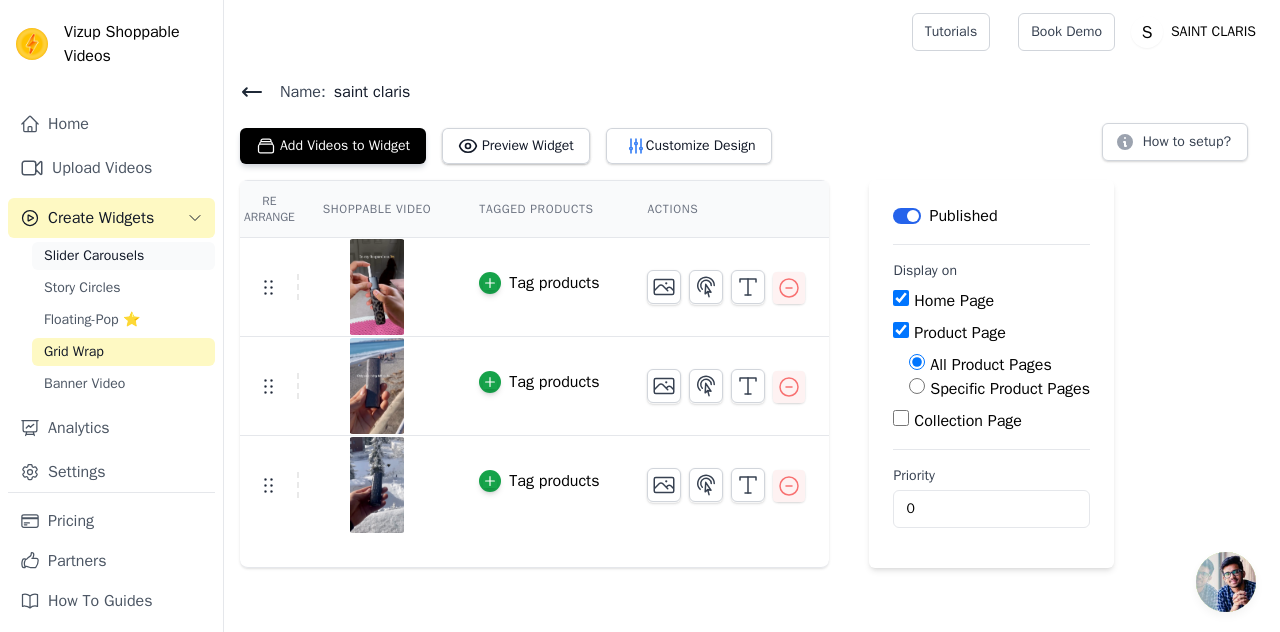 click on "Slider Carousels" at bounding box center [94, 256] 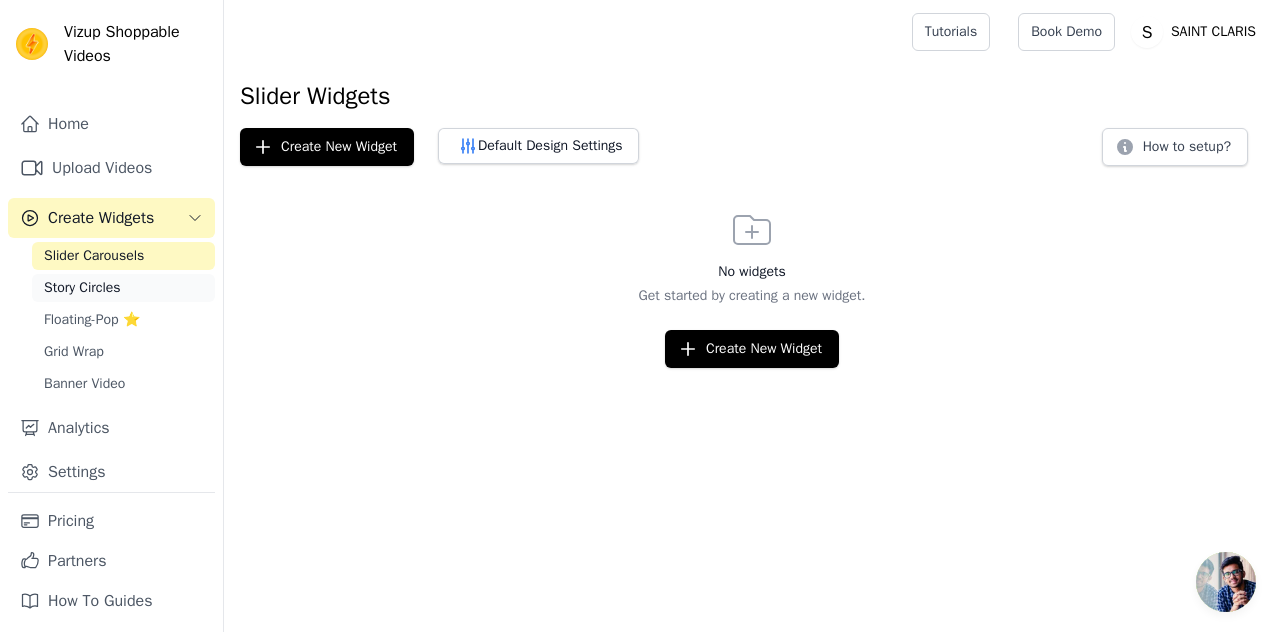 click on "Story Circles" at bounding box center [82, 288] 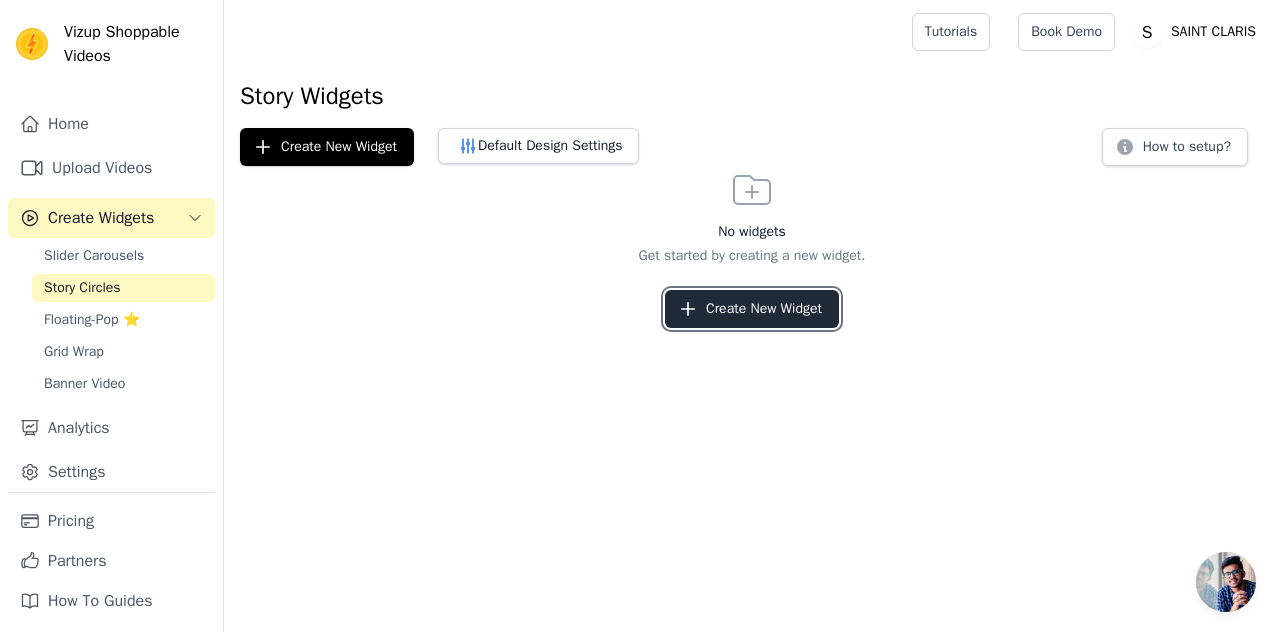 click on "Create New Widget" at bounding box center [752, 309] 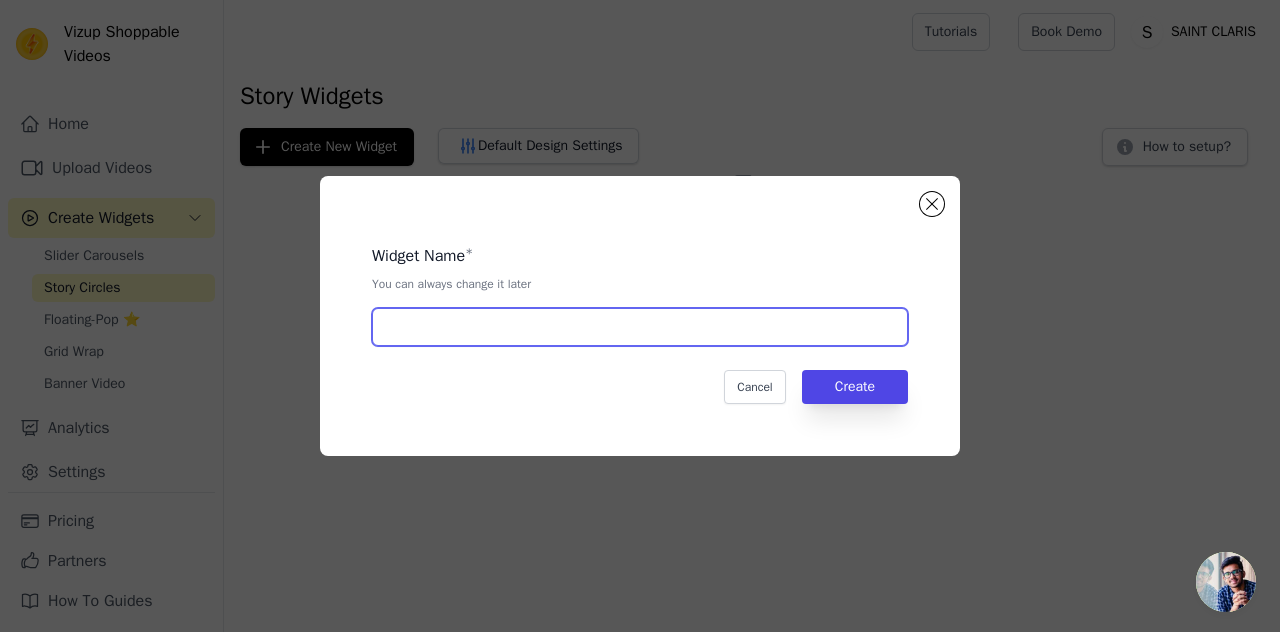 click at bounding box center (640, 327) 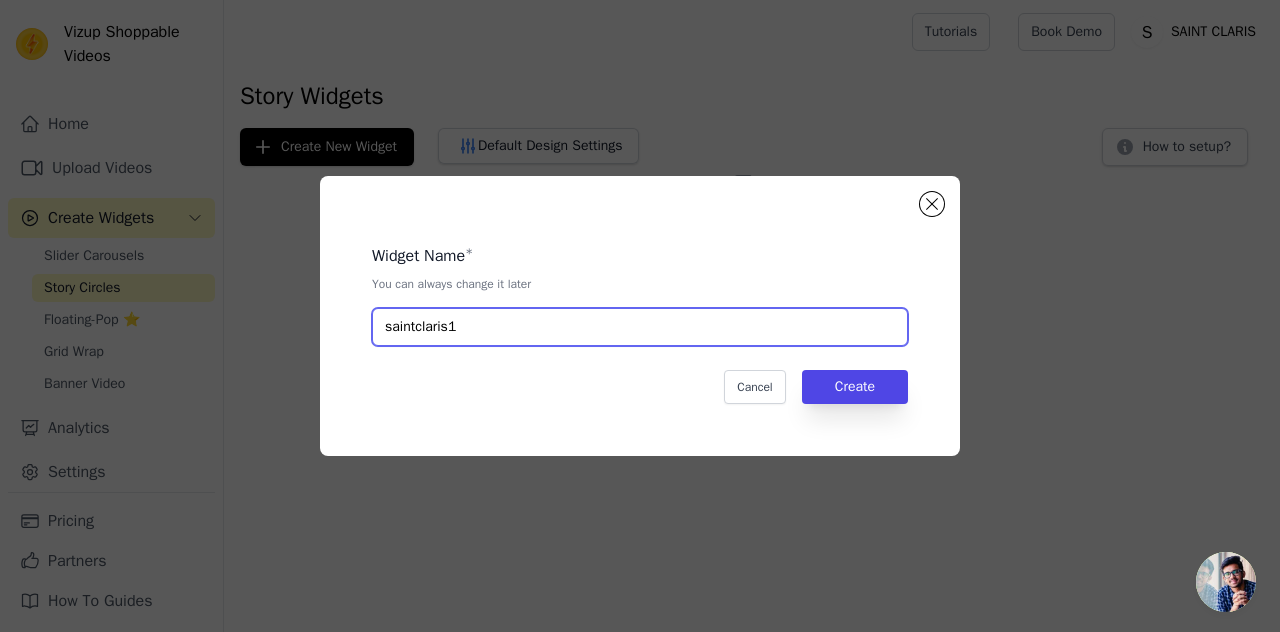 type on "saintclaris1" 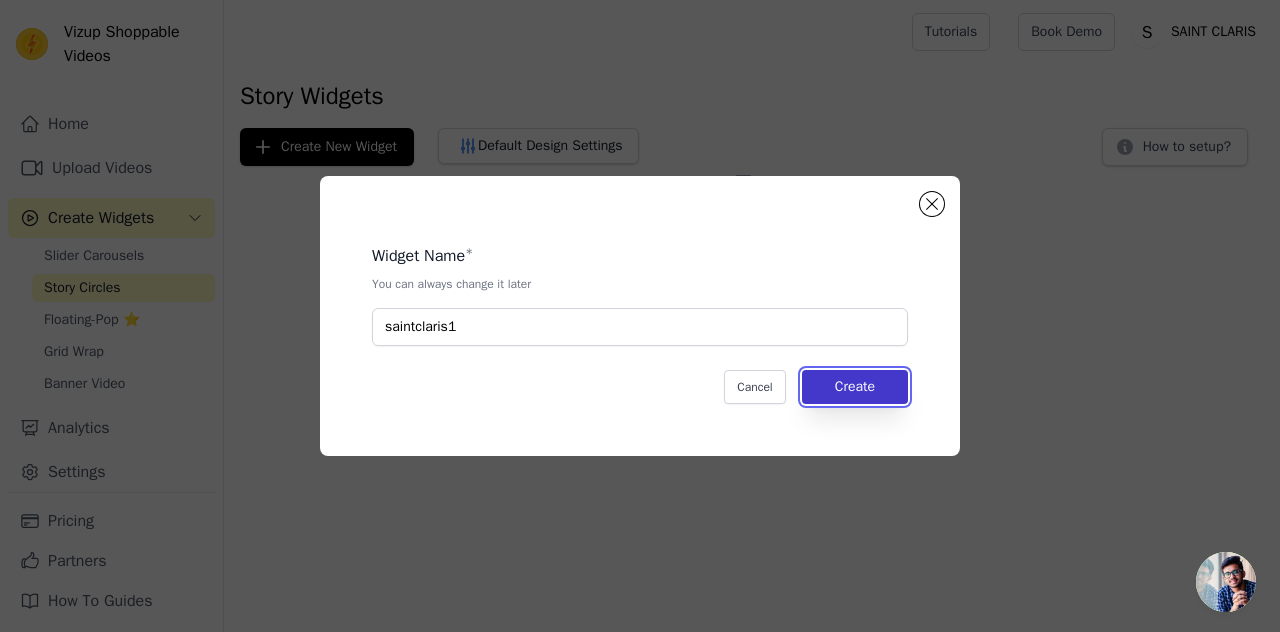 click on "Create" at bounding box center [855, 387] 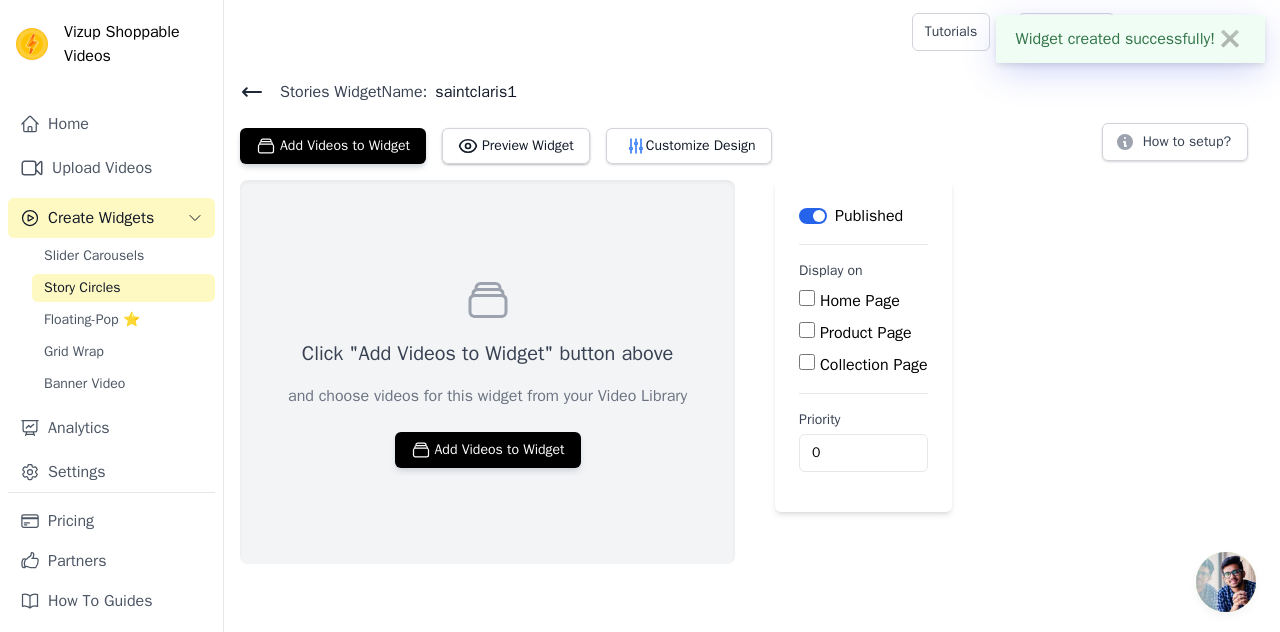 click on "Home Page" at bounding box center (807, 298) 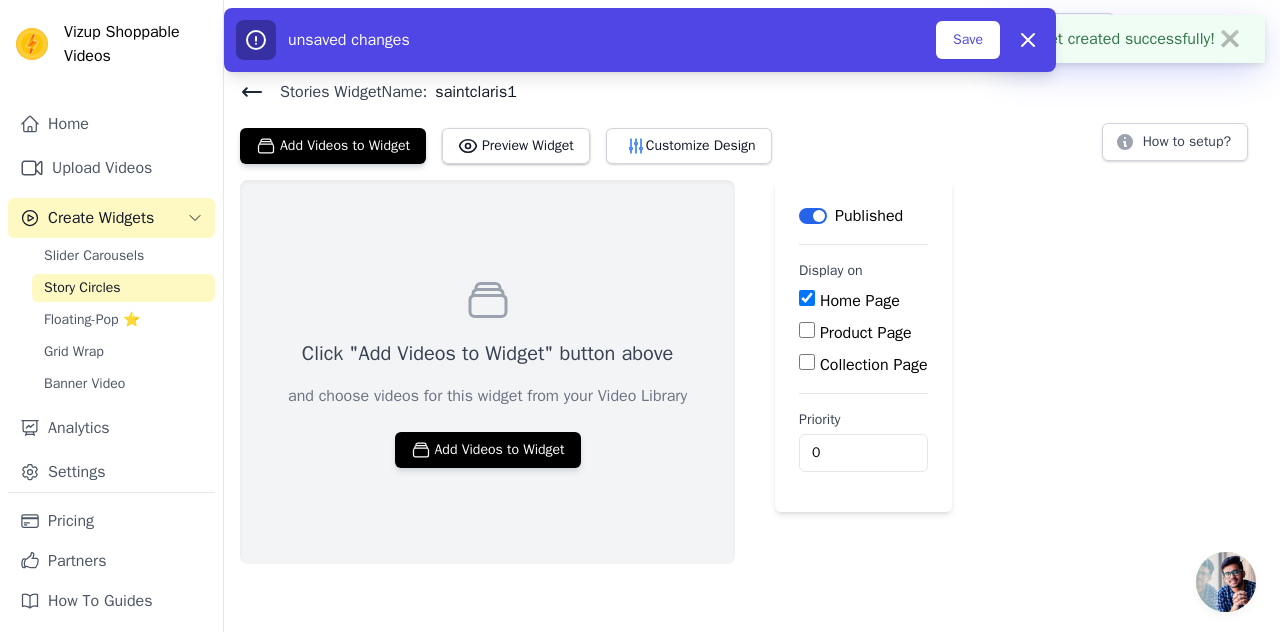 click on "Product Page" at bounding box center [807, 330] 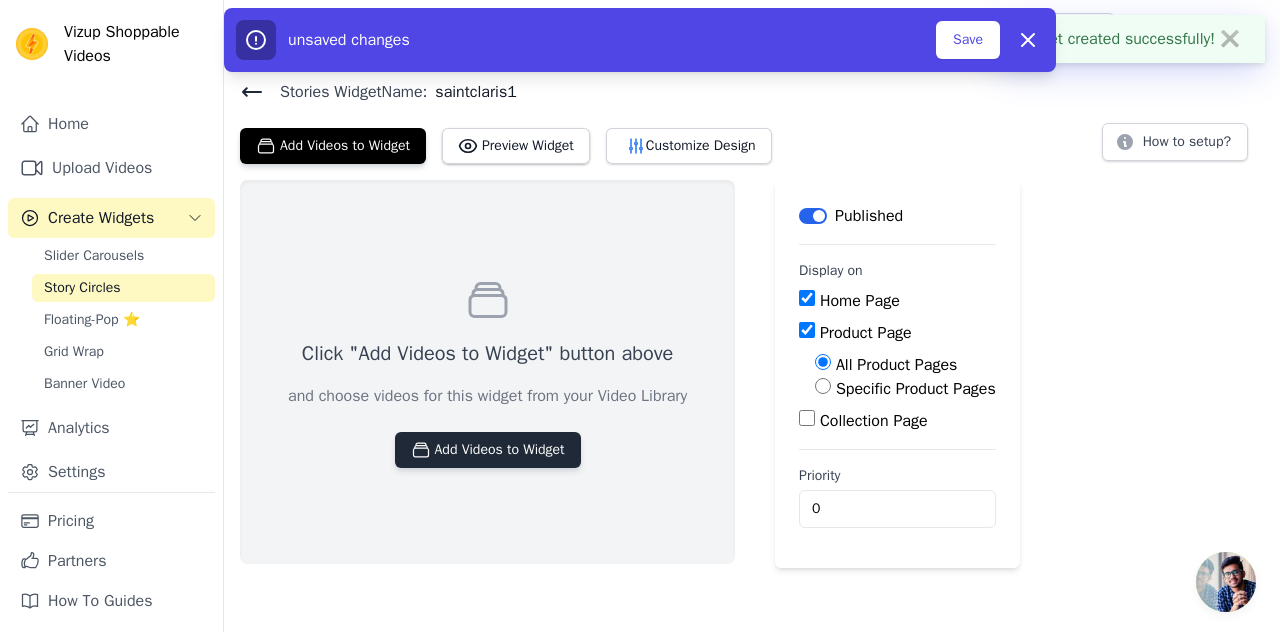 click on "Add Videos to Widget" at bounding box center [488, 450] 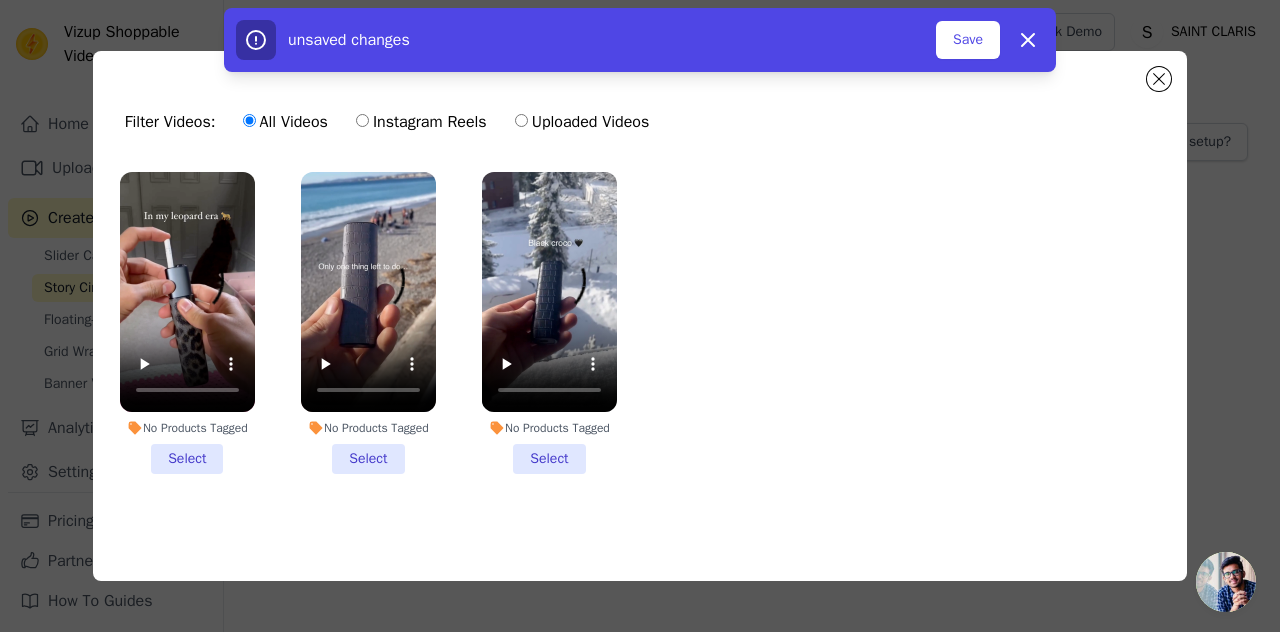 click on "No Products Tagged     Select" at bounding box center [187, 323] 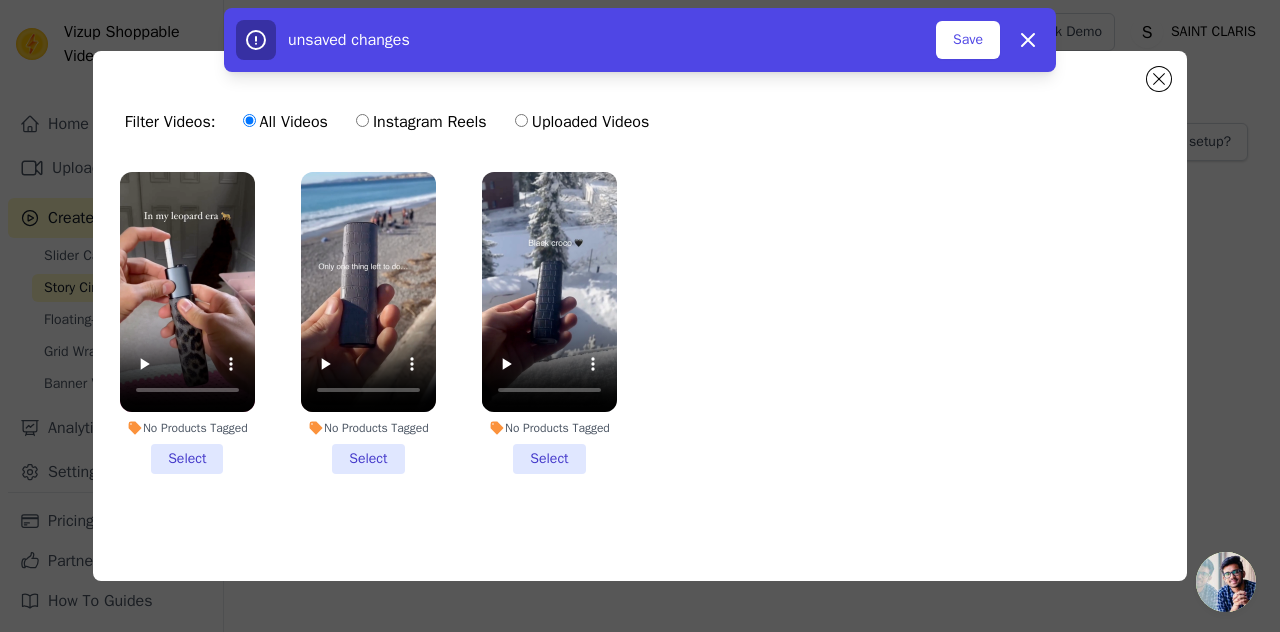 click on "No Products Tagged     Select" at bounding box center (0, 0) 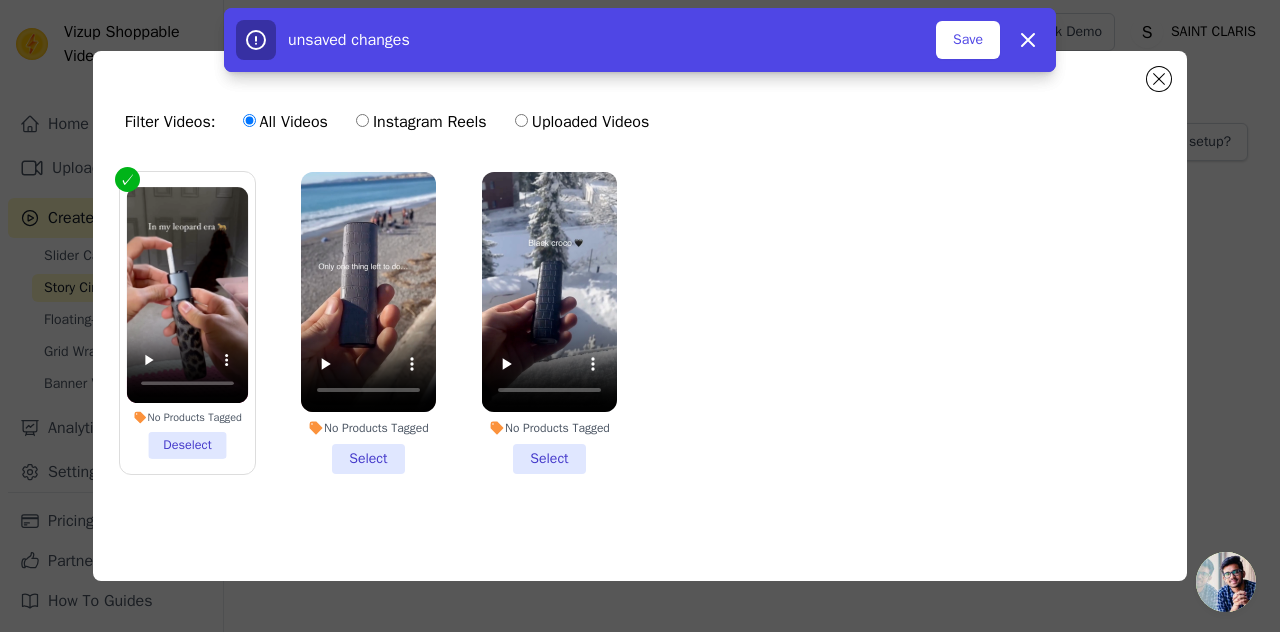 click on "No Products Tagged     Select" at bounding box center [368, 323] 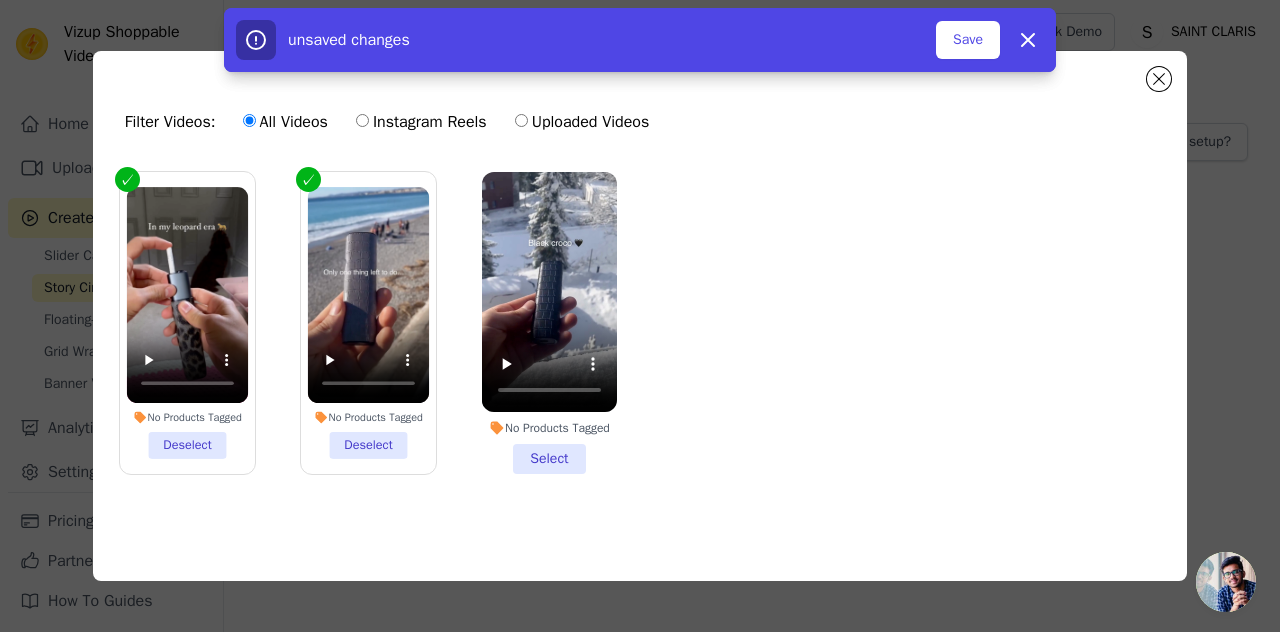 click on "No Products Tagged     Select" at bounding box center [549, 323] 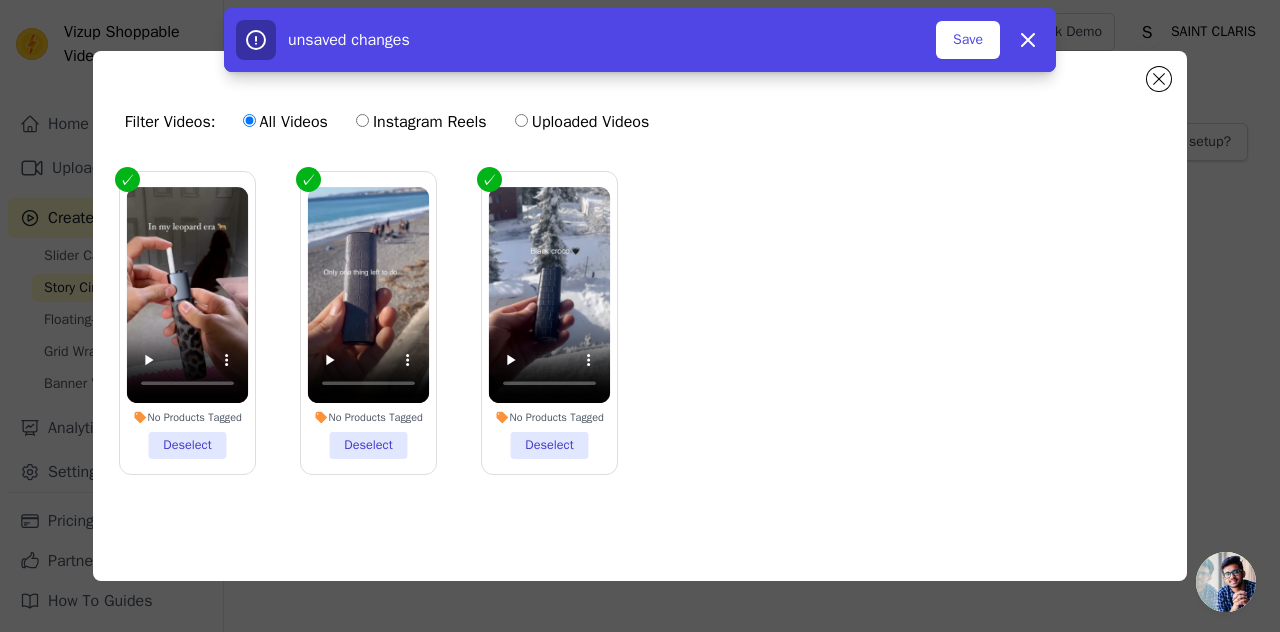 click on "Uploaded Videos" at bounding box center (582, 122) 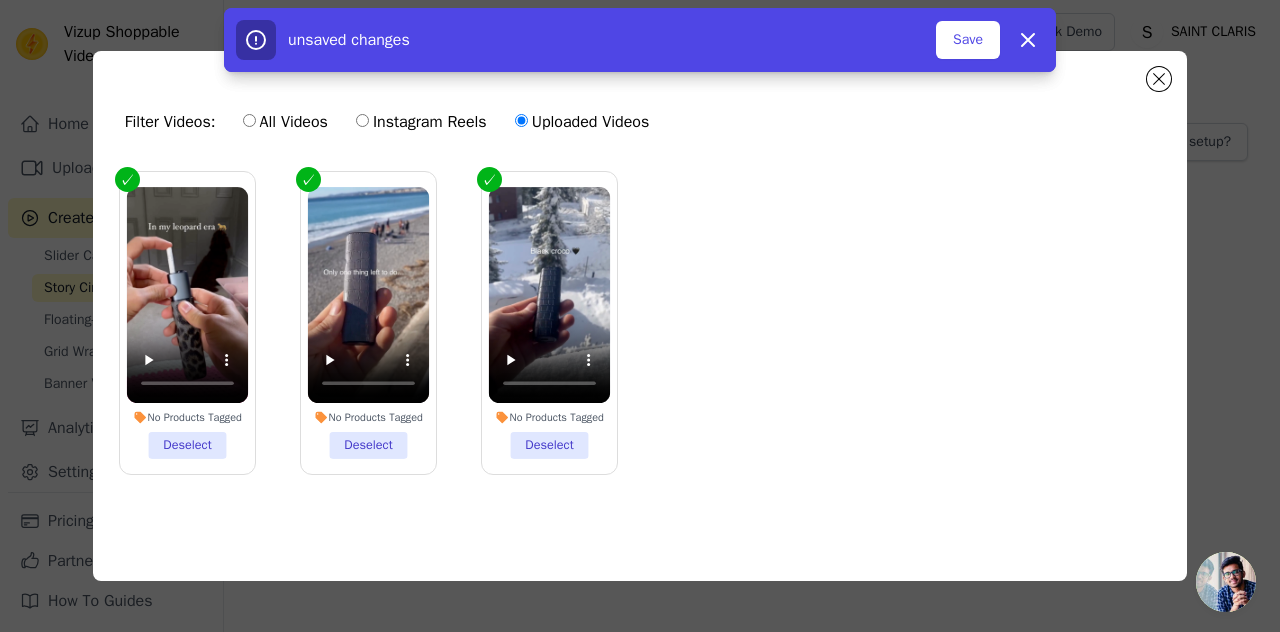 click on "unsaved changes   Save   Dismiss" at bounding box center [640, 40] 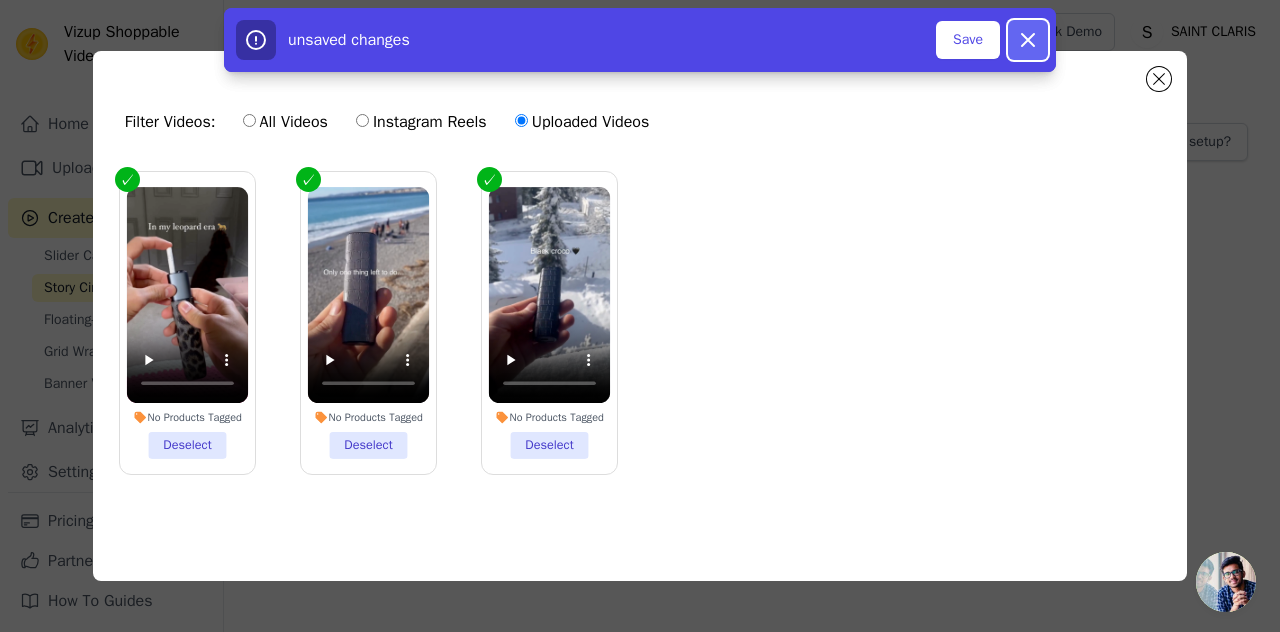 click 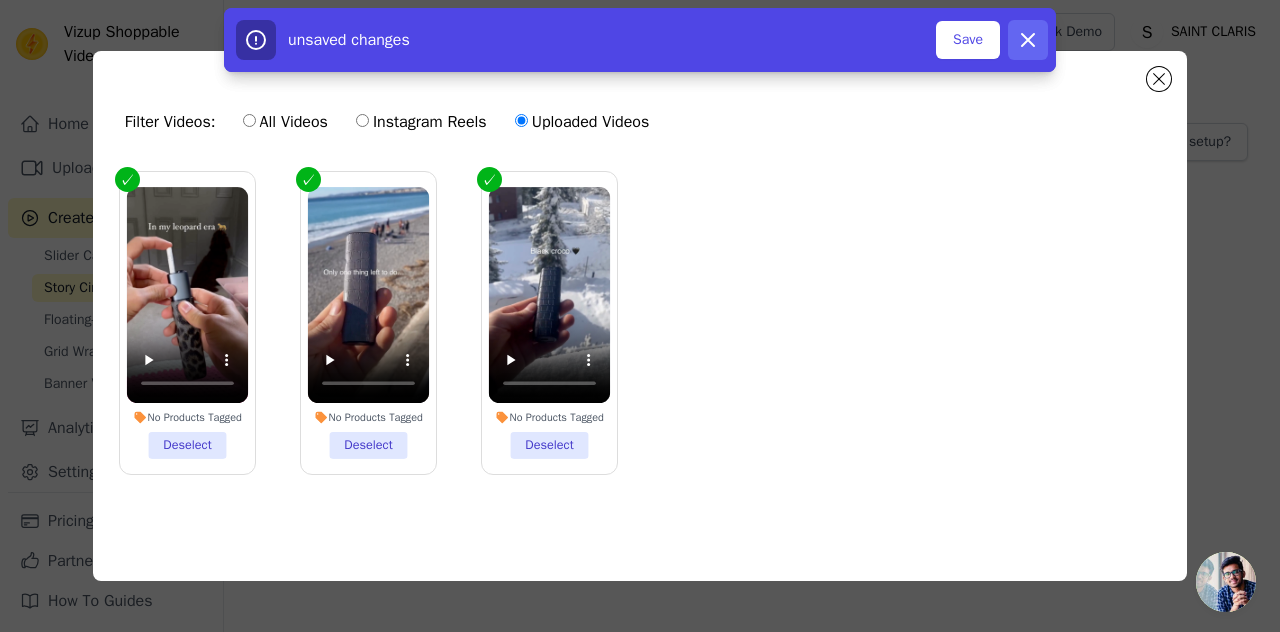 checkbox on "false" 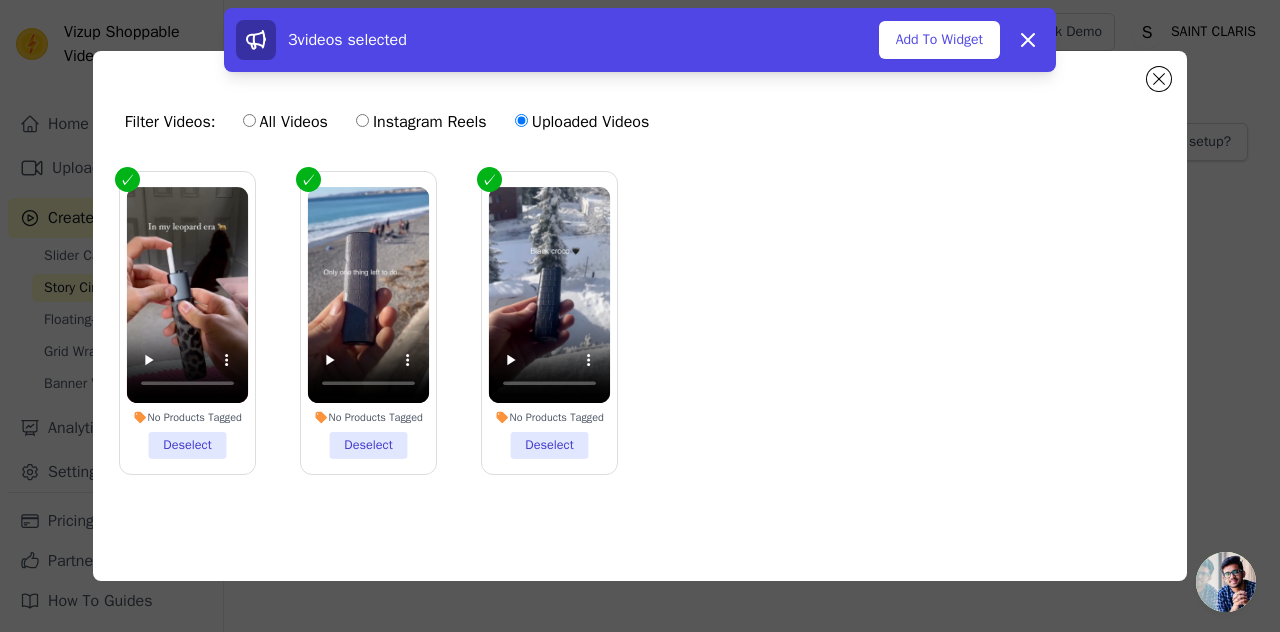 click on "3  videos selected     Add To Widget   Dismiss" at bounding box center (640, 44) 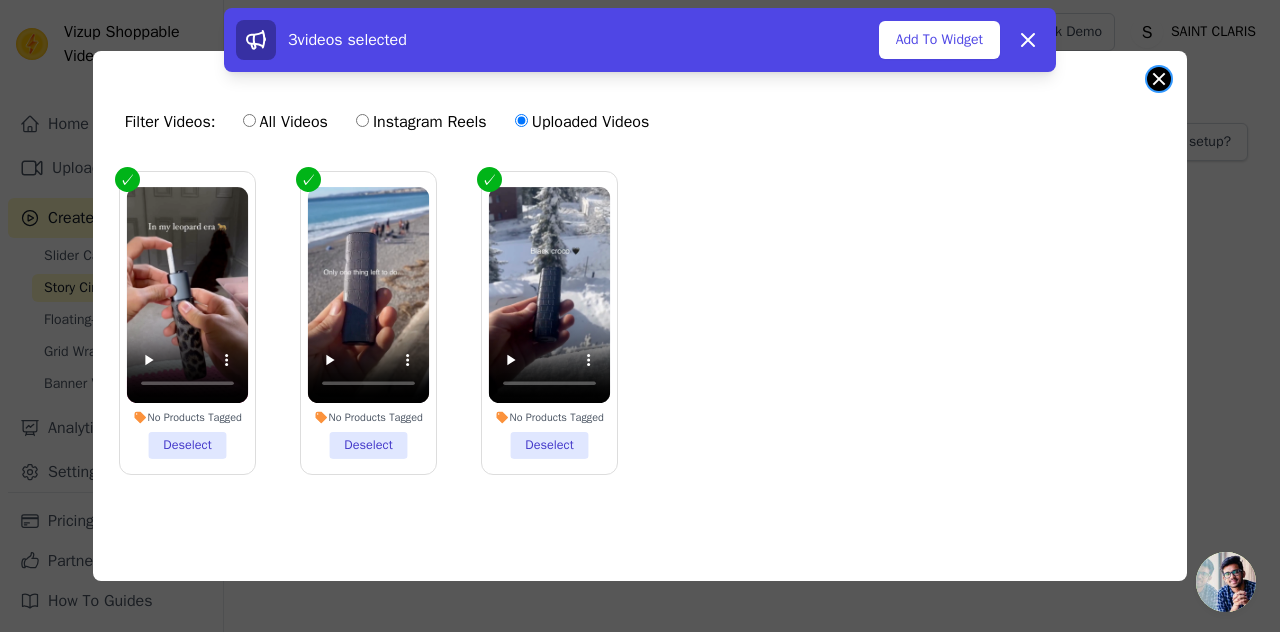 click at bounding box center (1159, 79) 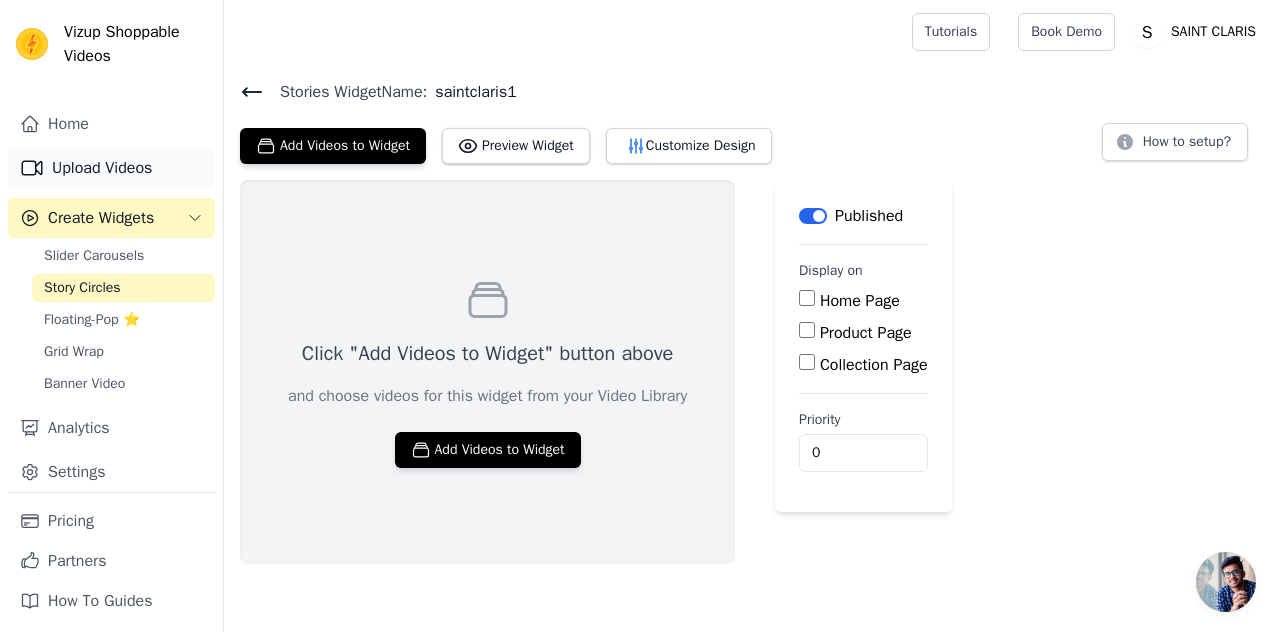 click on "Upload Videos" at bounding box center [111, 168] 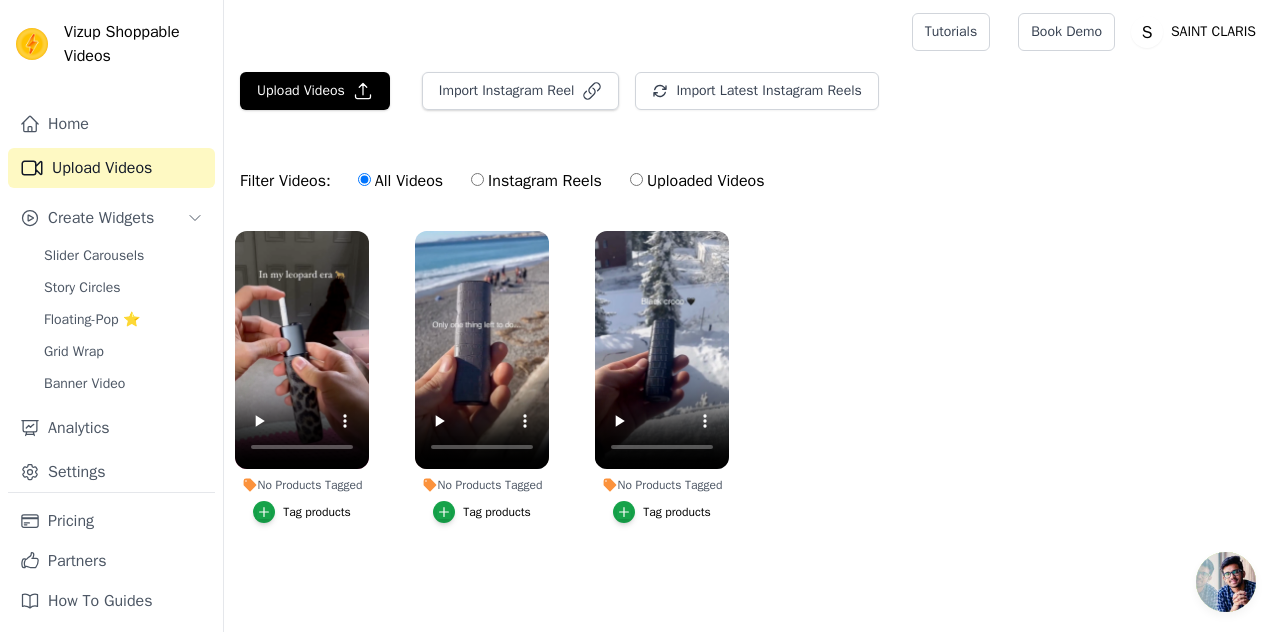 click on "Upload Videos
Import Instagram Reel
Import Latest Instagram Reels     Import Latest IG Reels" at bounding box center (752, 99) 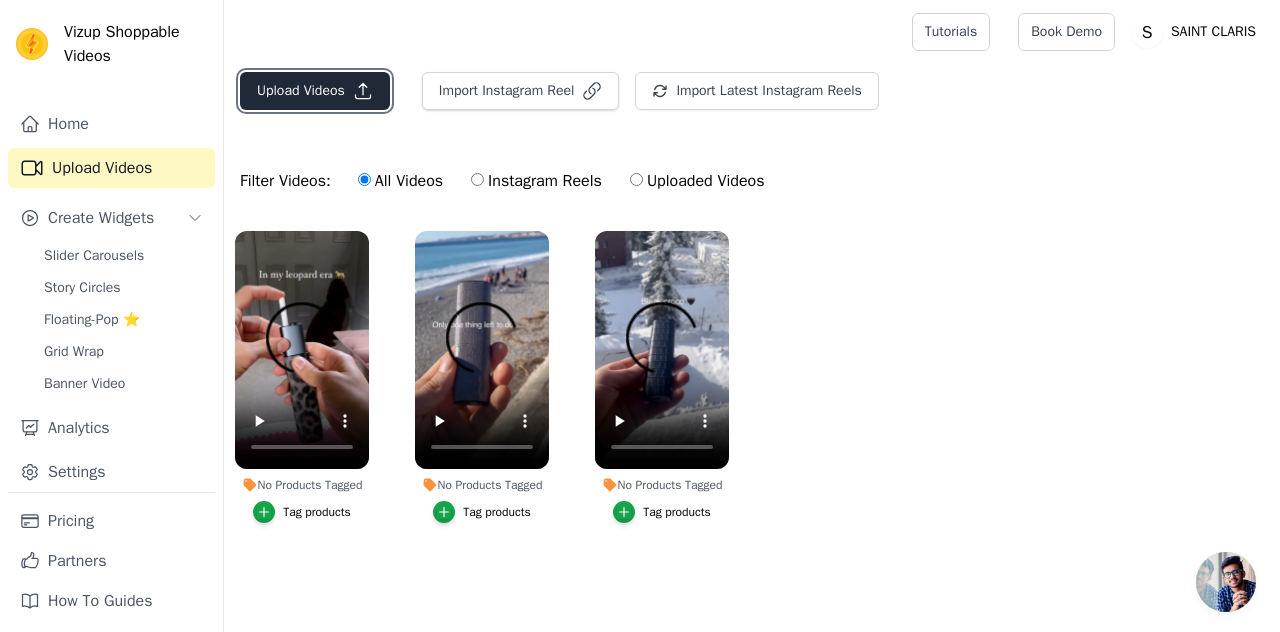 click on "Upload Videos" at bounding box center (315, 91) 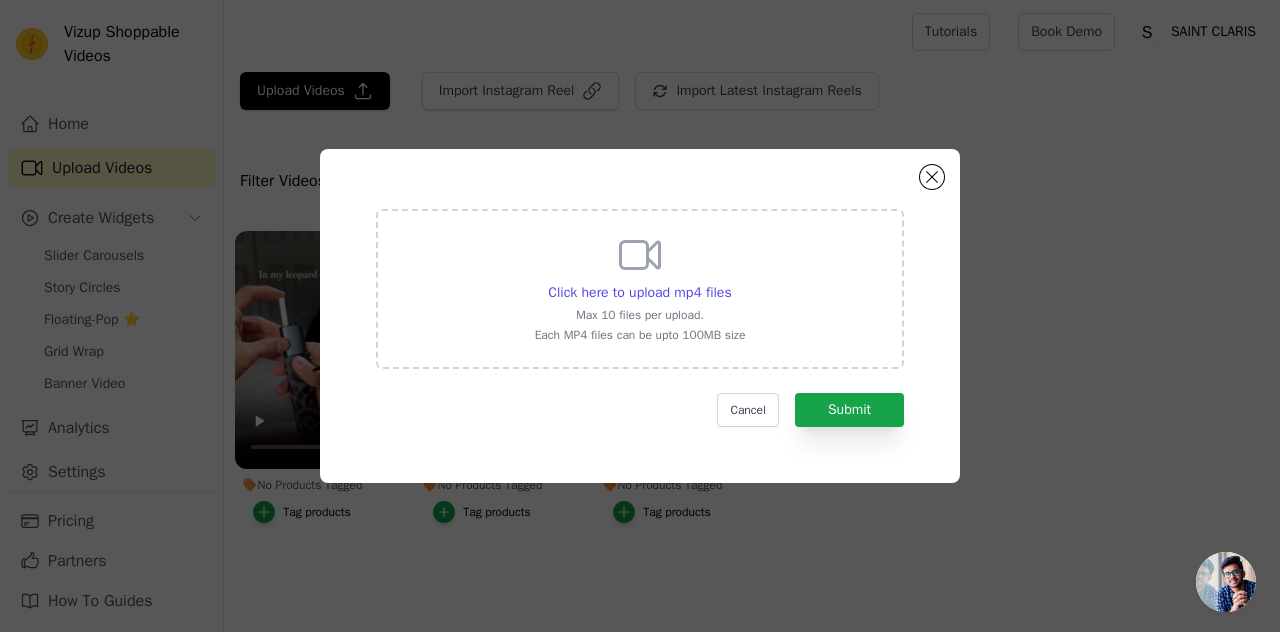 click on "Each MP4 files can be upto 100MB size" at bounding box center (640, 335) 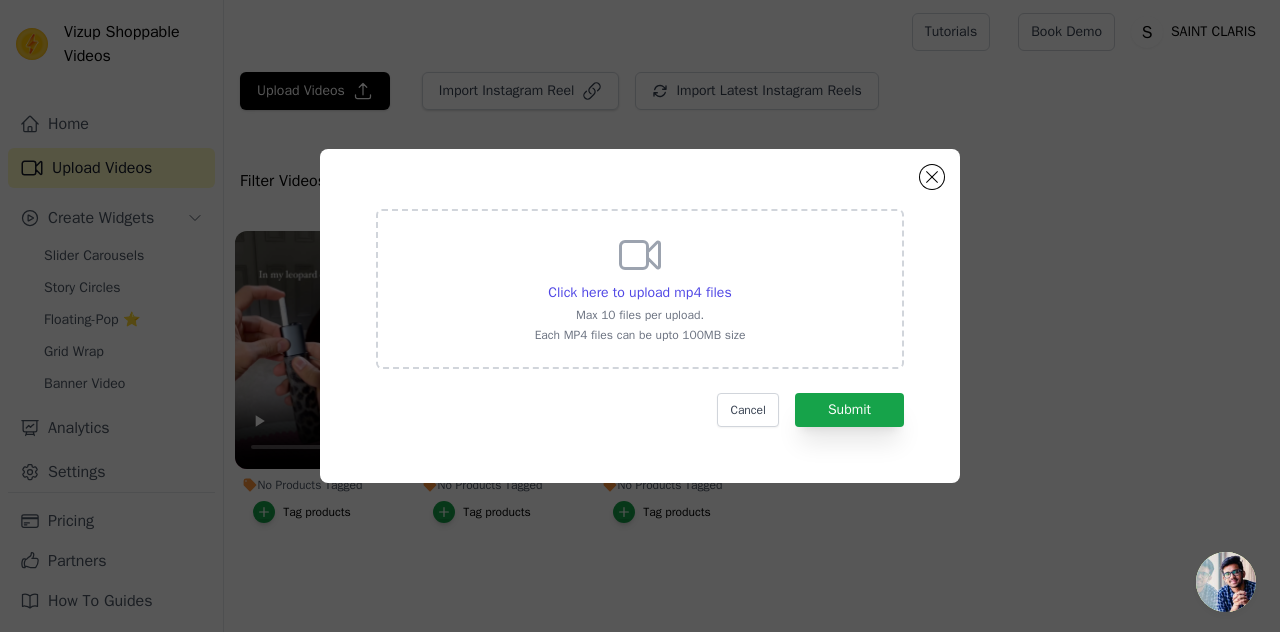 click on "Click here to upload mp4 files     Max 10 files per upload.   Each MP4 files can be upto 100MB size" at bounding box center [731, 282] 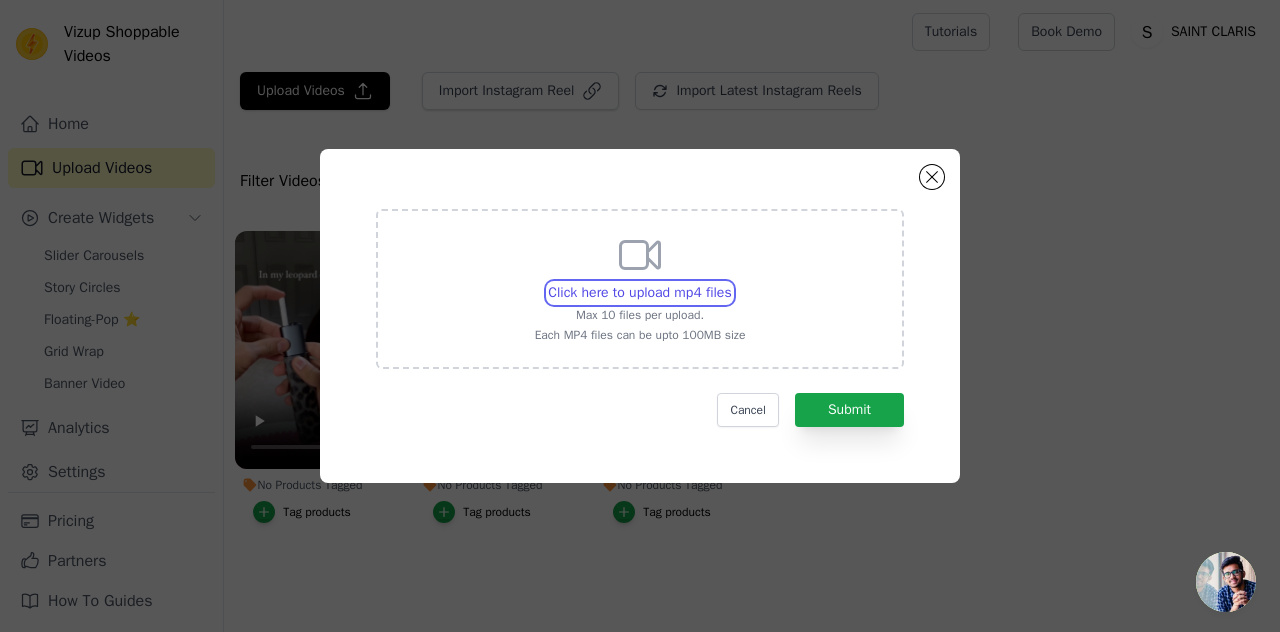 click on "Click here to upload mp4 files     Max 10 files per upload.   Each MP4 files can be upto 100MB size" at bounding box center [731, 282] 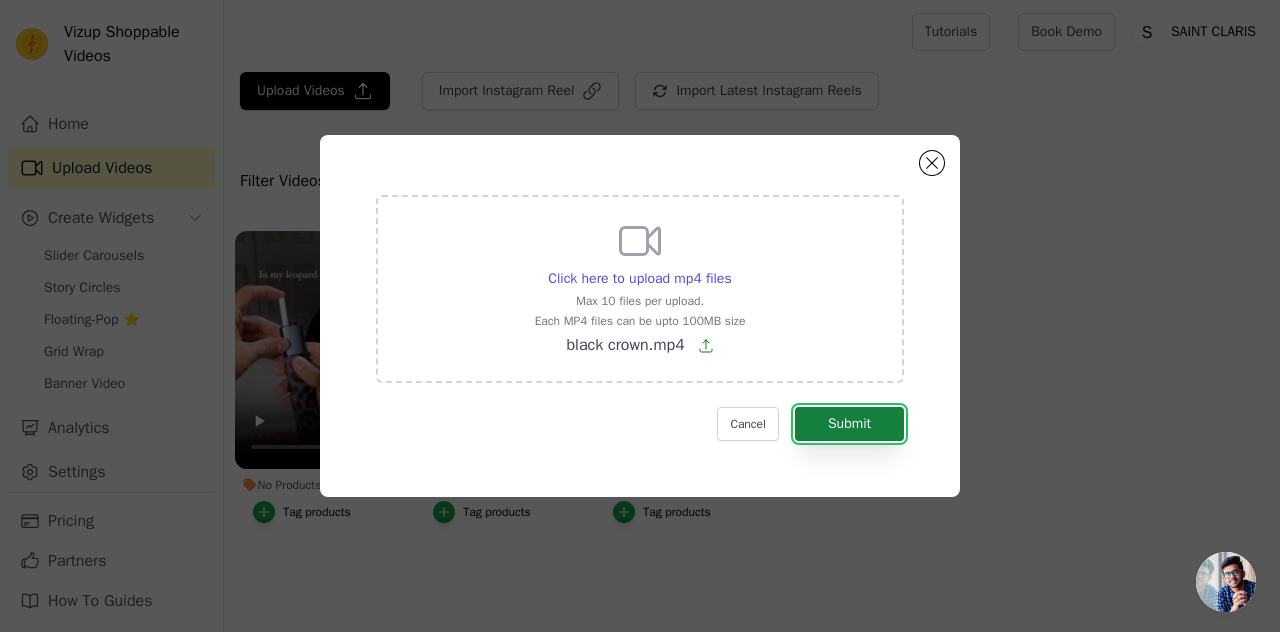 click on "Submit" at bounding box center (849, 424) 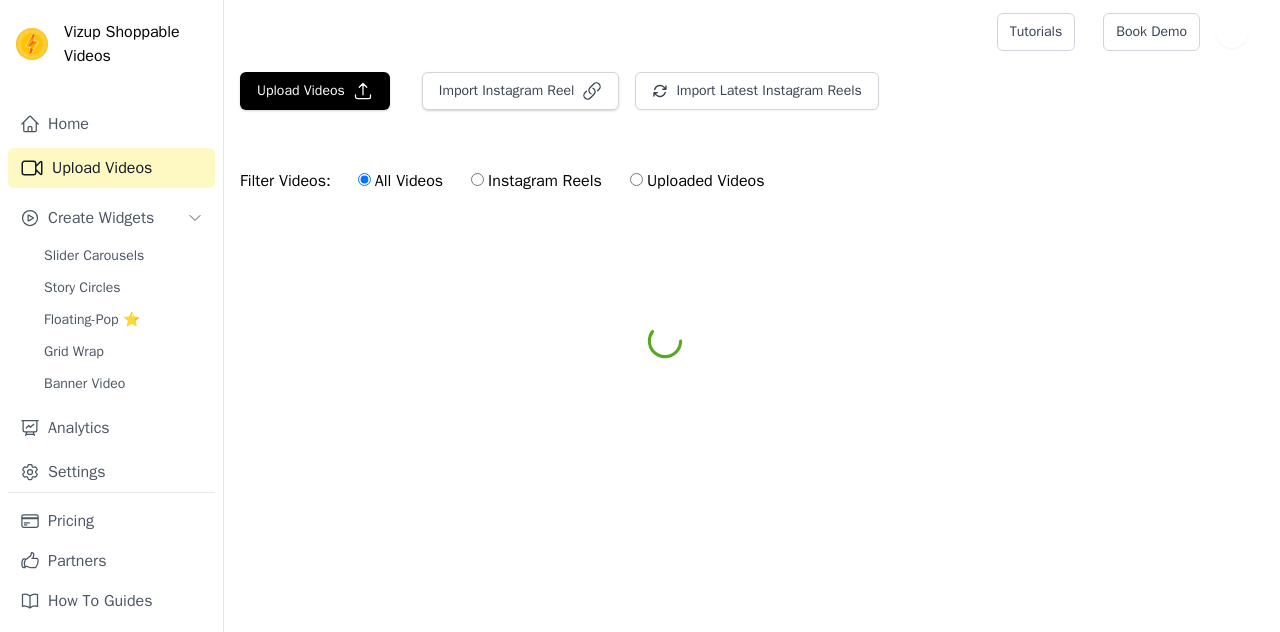 scroll, scrollTop: 0, scrollLeft: 0, axis: both 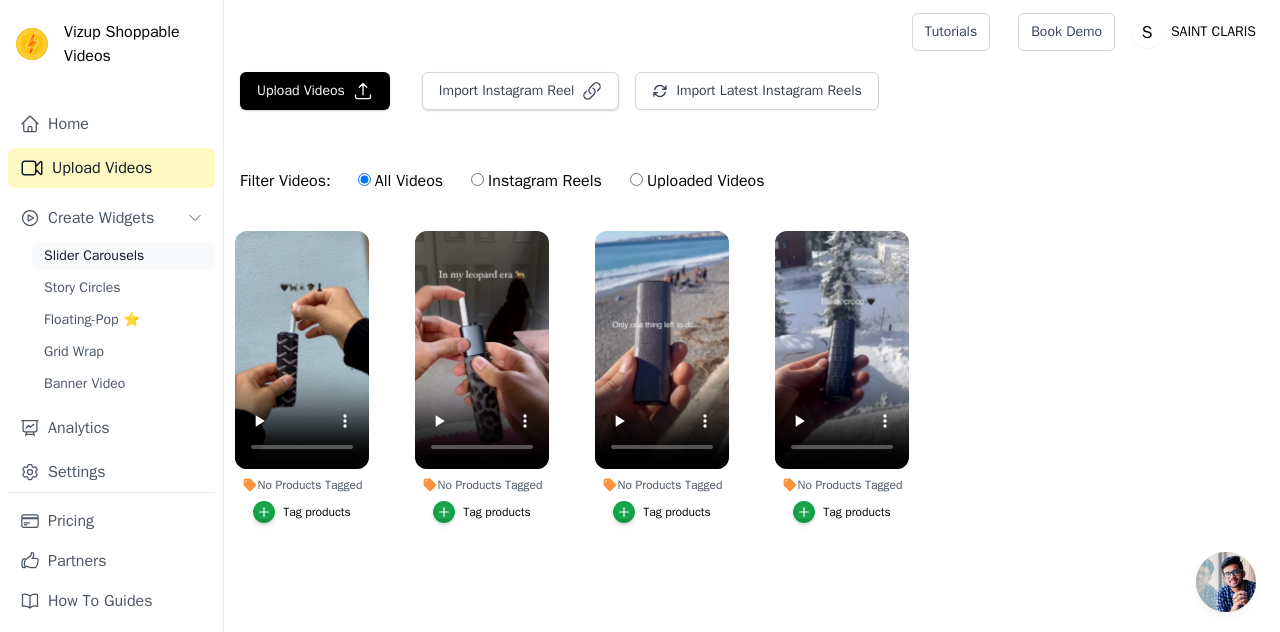 click on "Slider Carousels" at bounding box center (94, 256) 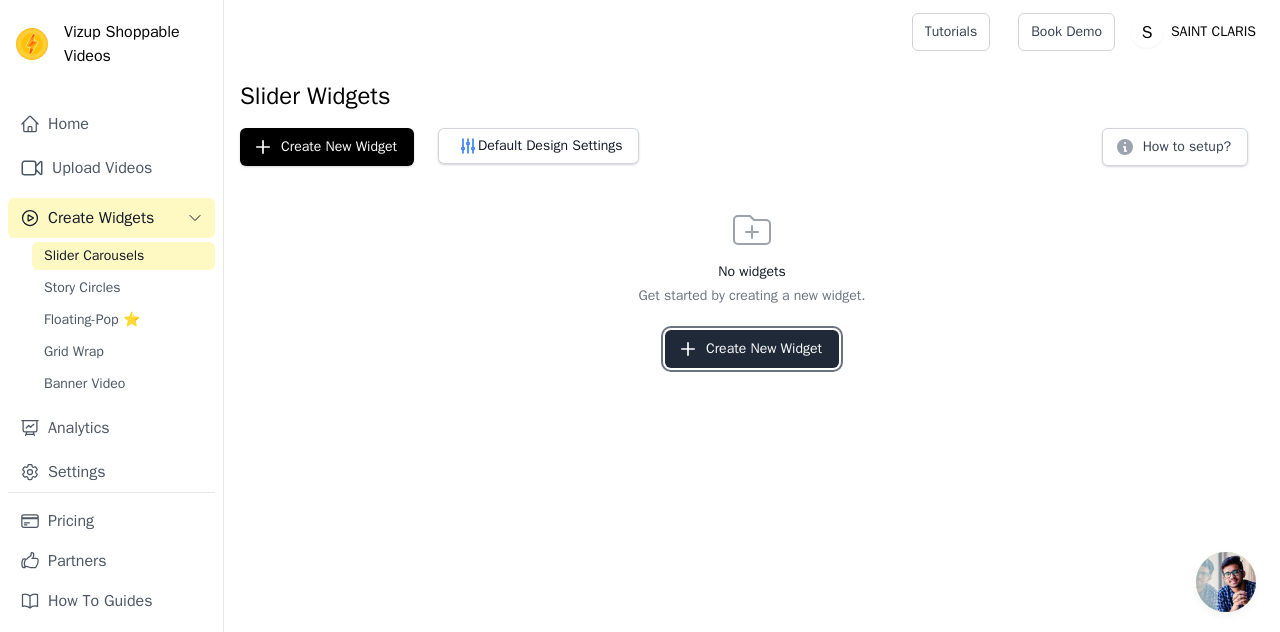 click on "Create New Widget" at bounding box center [752, 349] 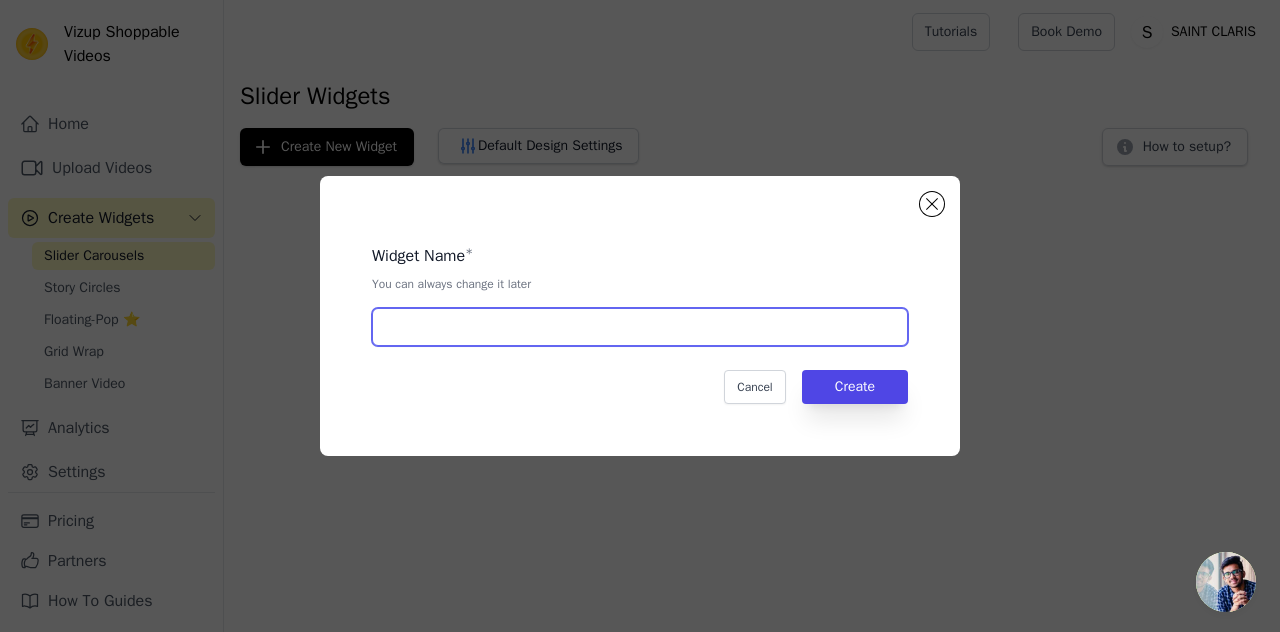 click at bounding box center [640, 327] 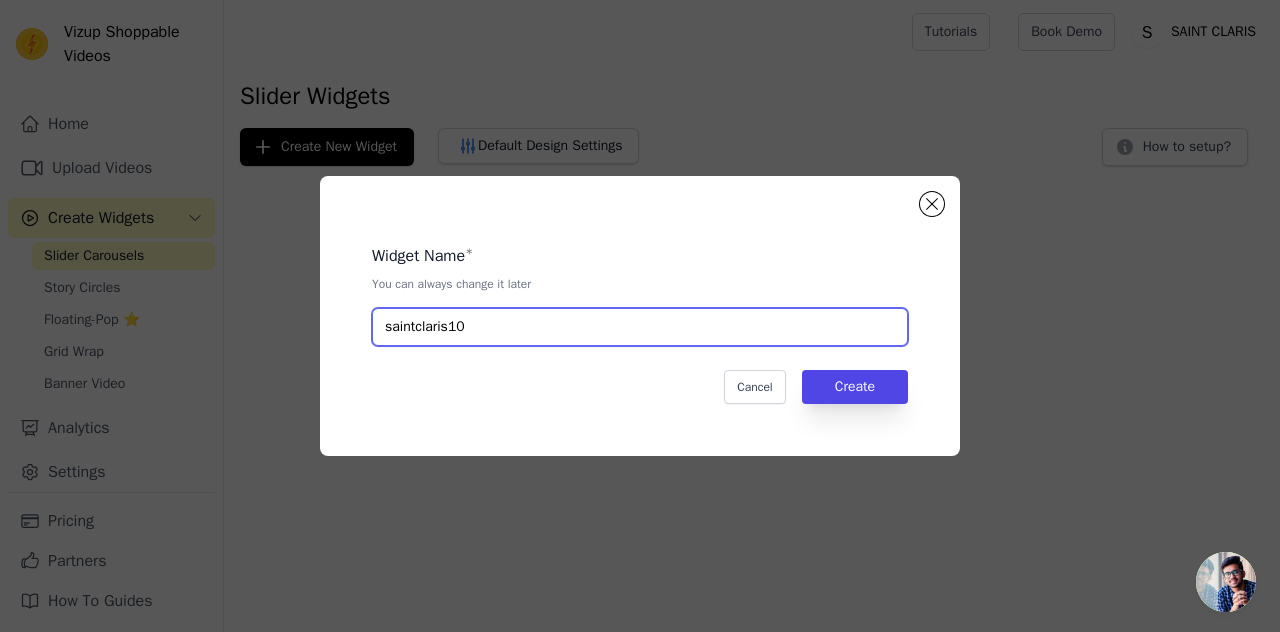 type on "saintclaris10" 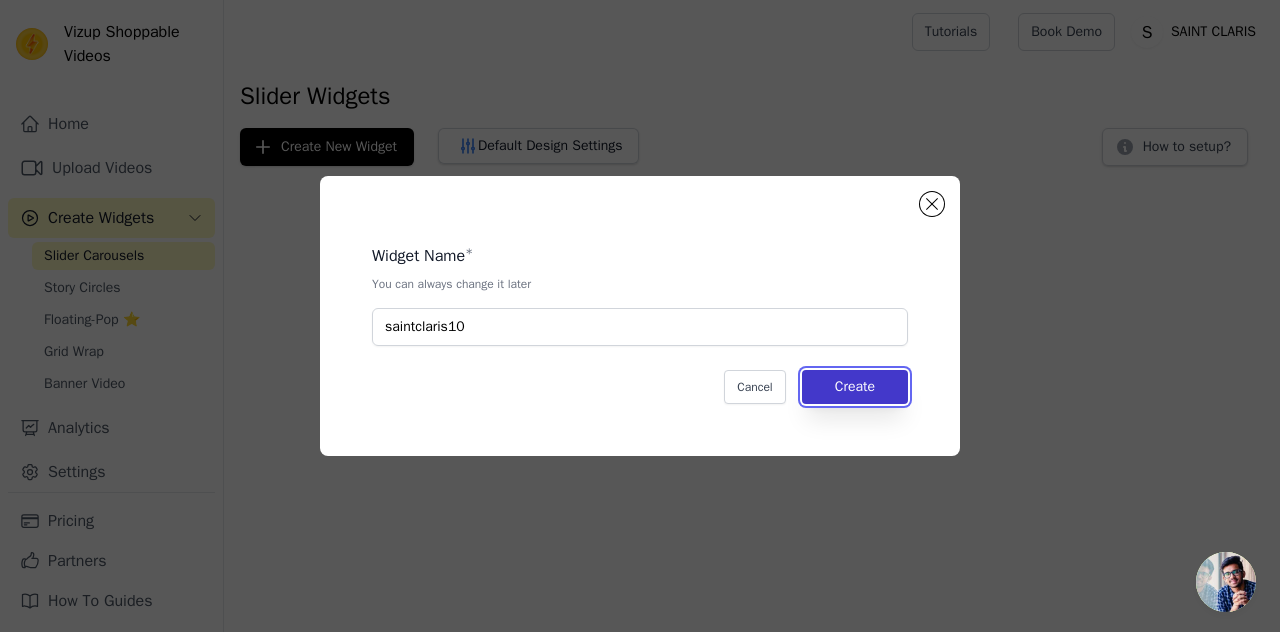 click on "Create" at bounding box center (855, 387) 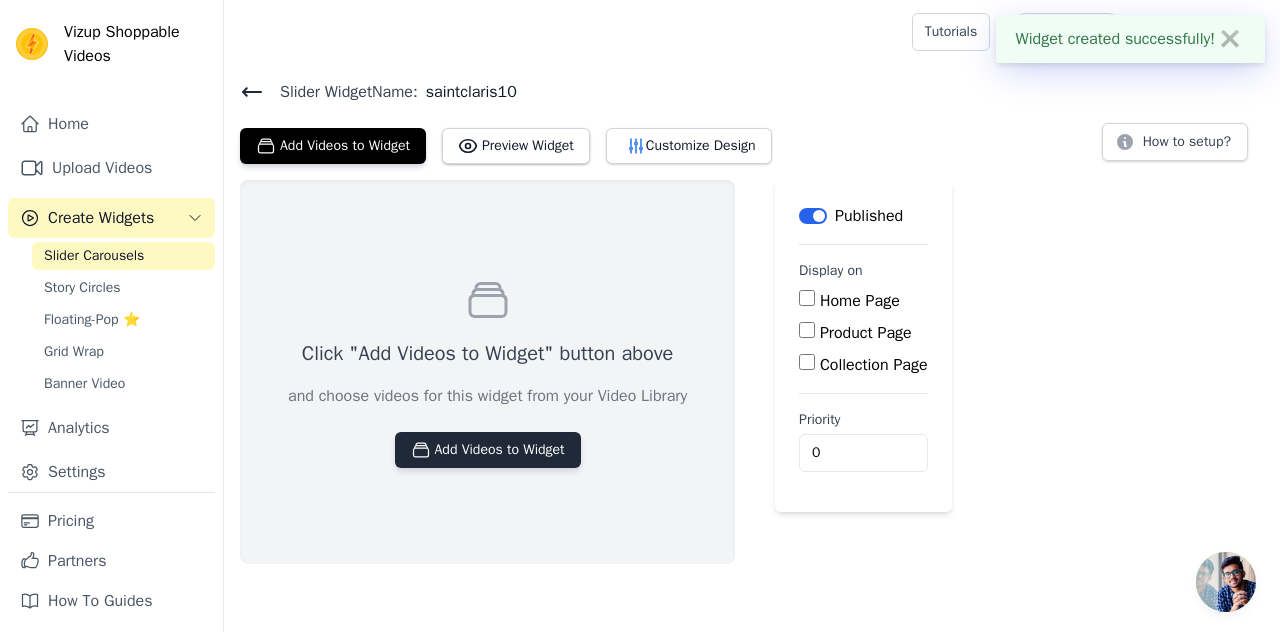 click on "Add Videos to Widget" at bounding box center [488, 450] 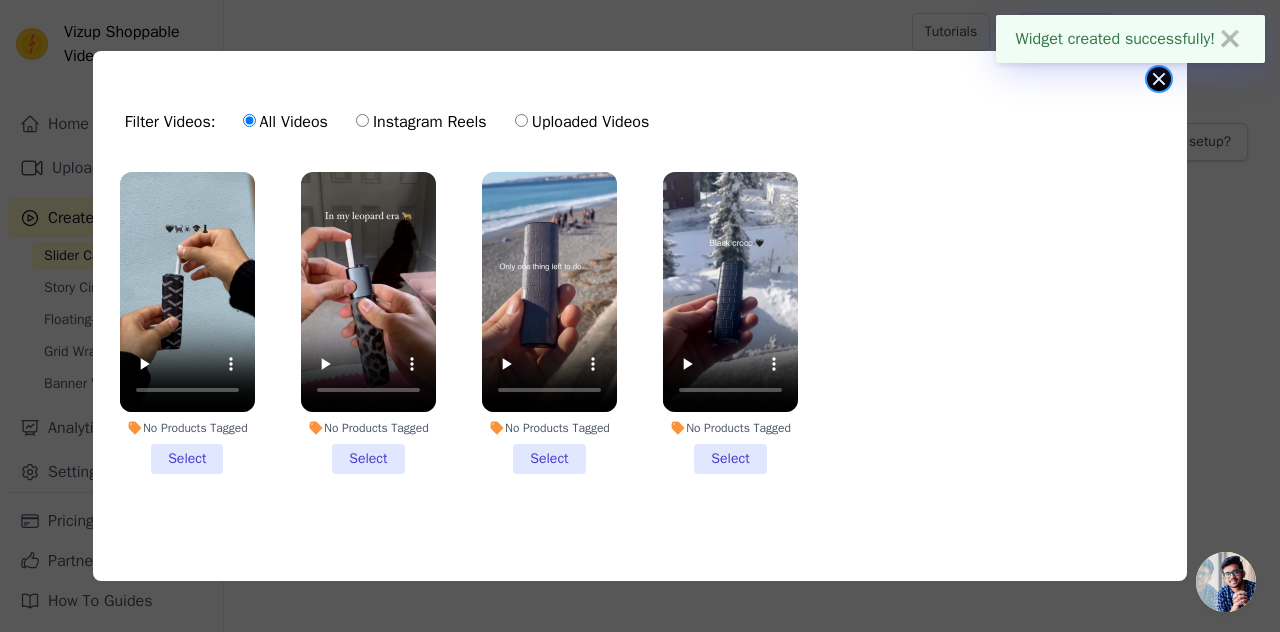 click at bounding box center [1159, 79] 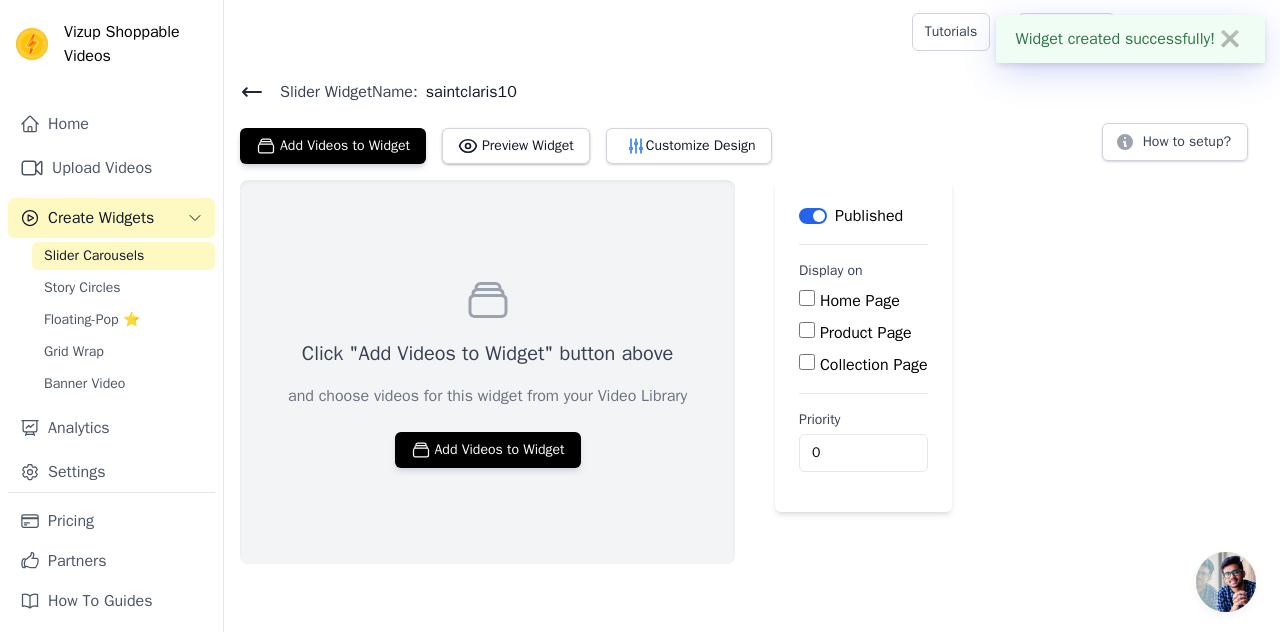 click on "Home Page" at bounding box center (860, 301) 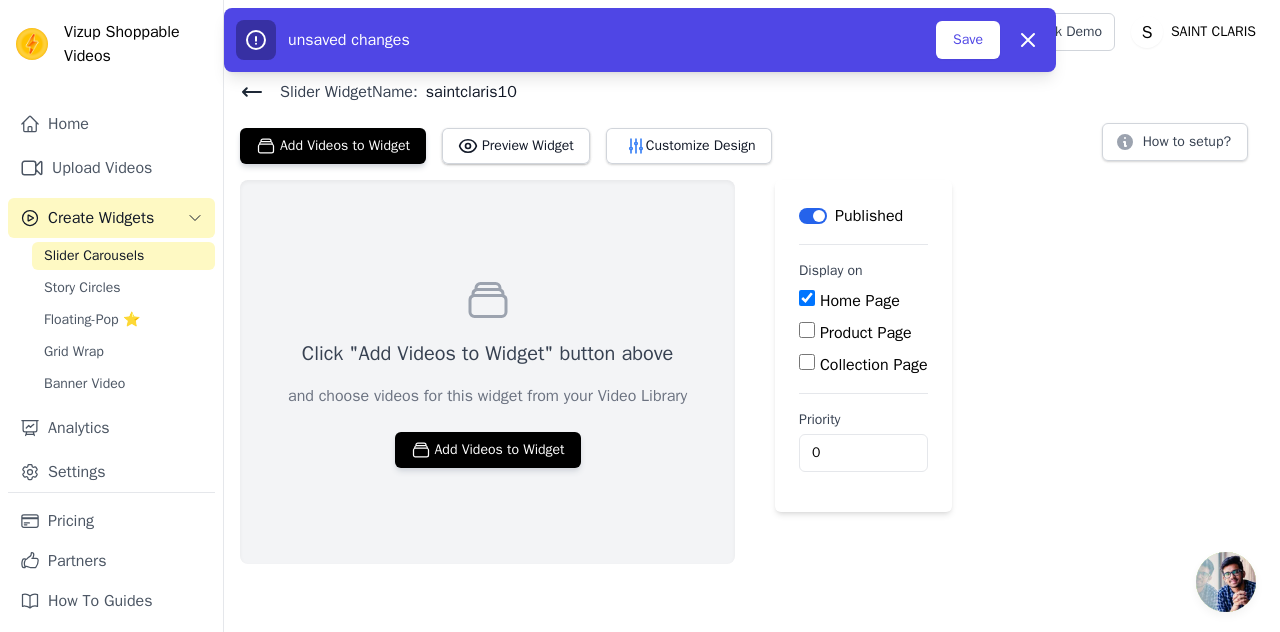 click on "Product Page" at bounding box center [866, 333] 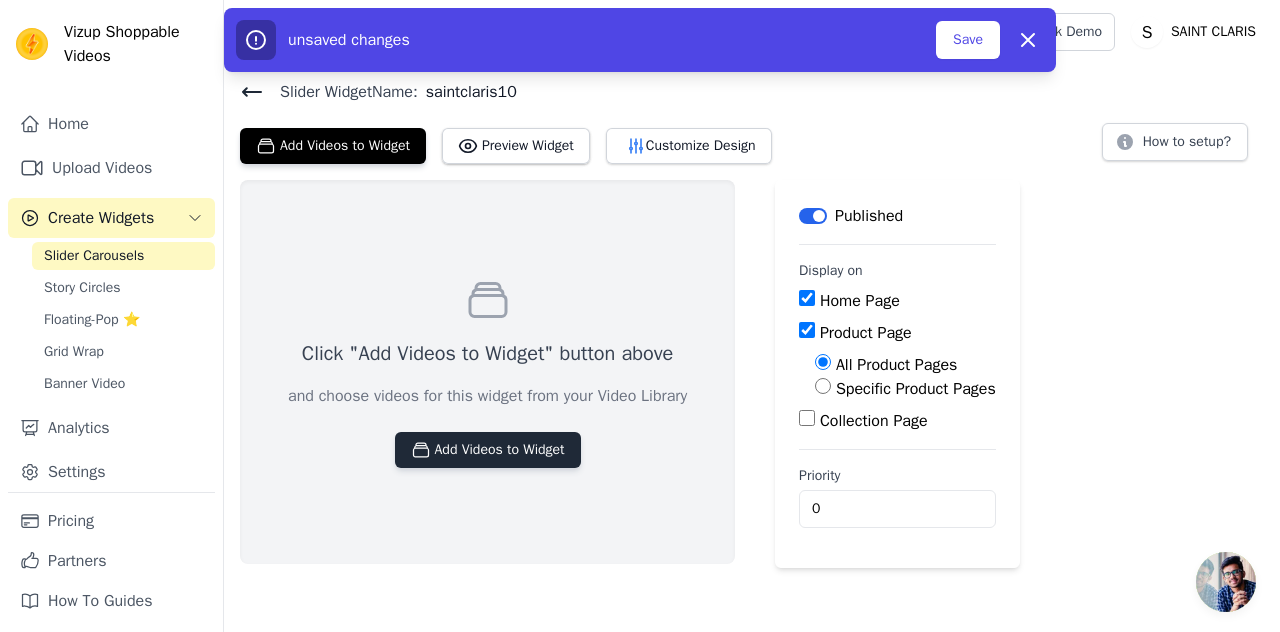 click on "Add Videos to Widget" at bounding box center (488, 450) 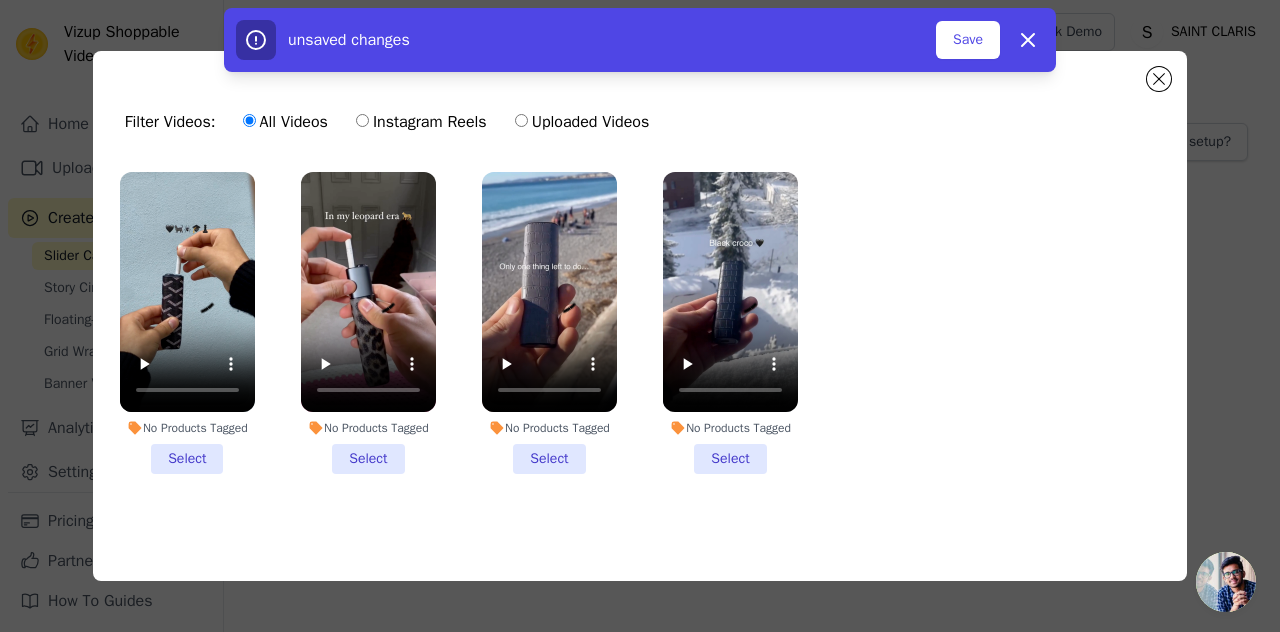 click on "No Products Tagged     Select" at bounding box center (187, 323) 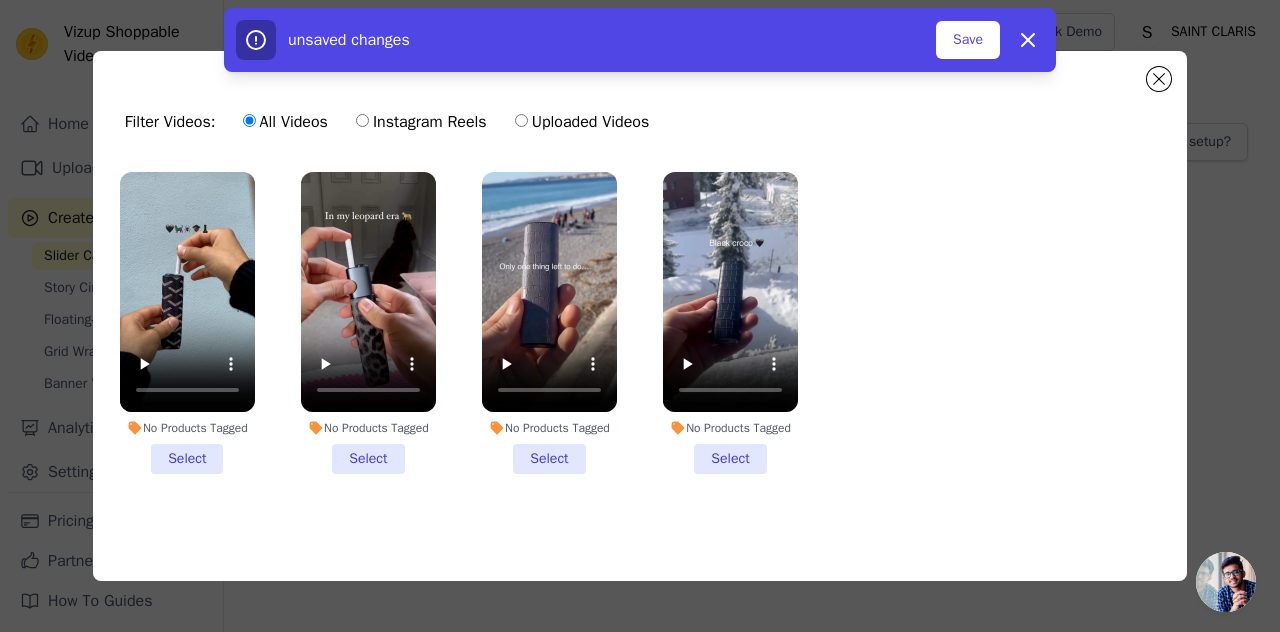 click on "No Products Tagged     Select" at bounding box center [0, 0] 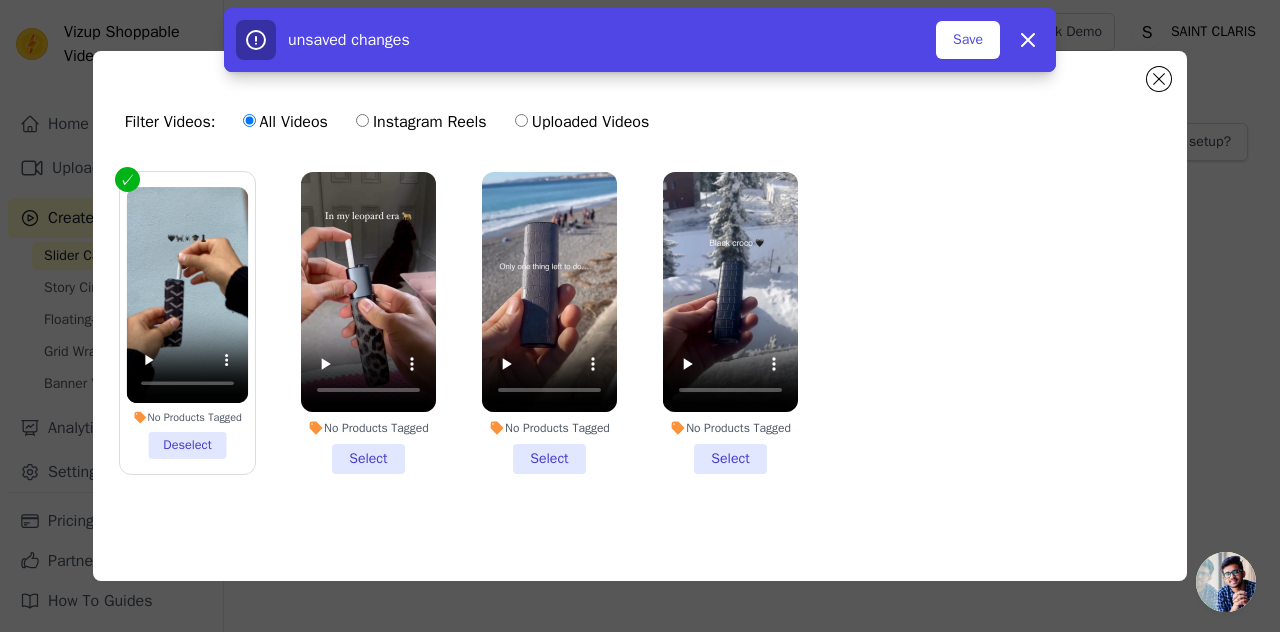 click on "No Products Tagged     Select" at bounding box center (368, 323) 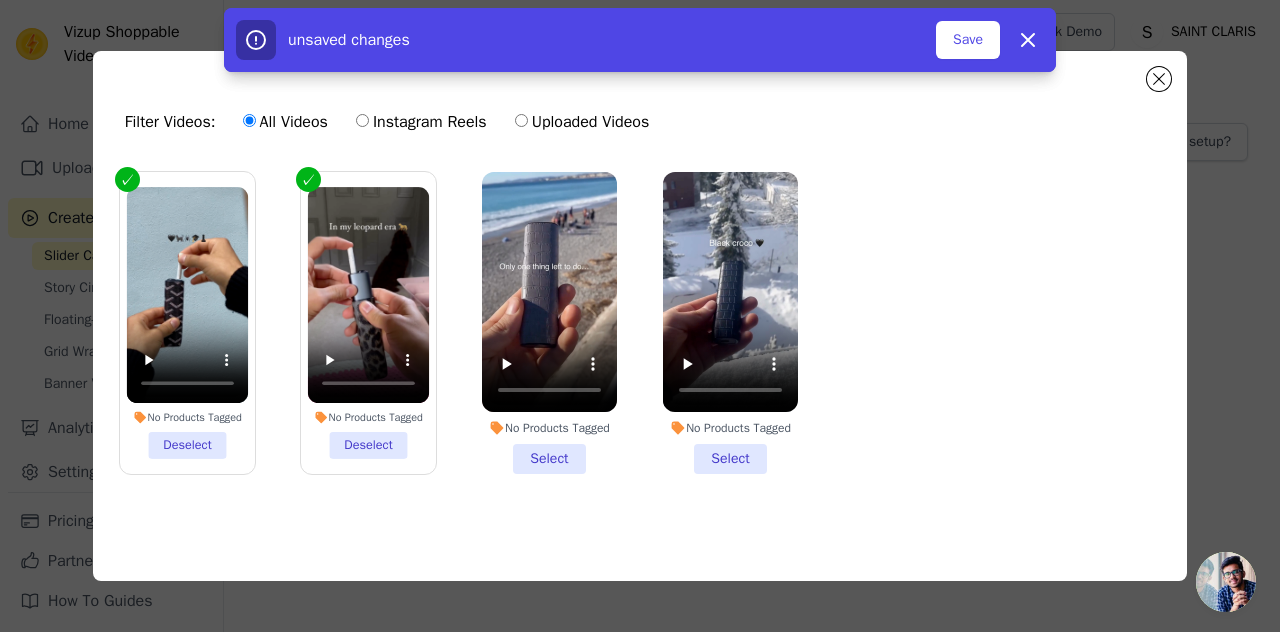 click on "No Products Tagged     Select" at bounding box center (549, 323) 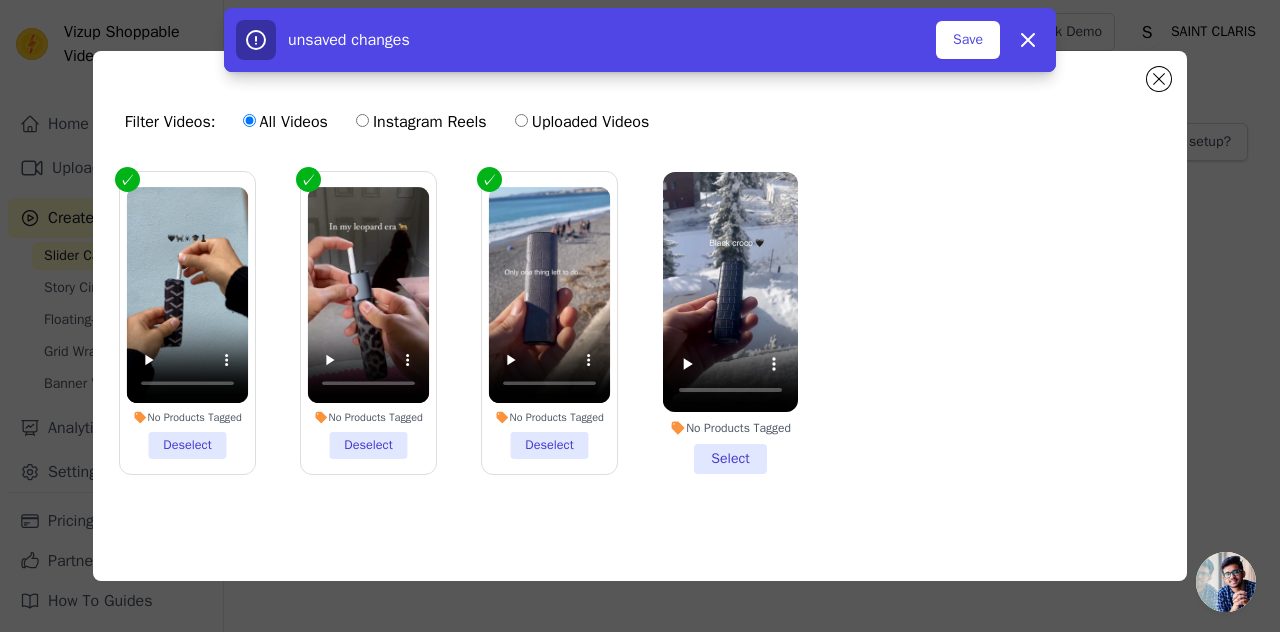 click on "No Products Tagged     Select" at bounding box center [730, 323] 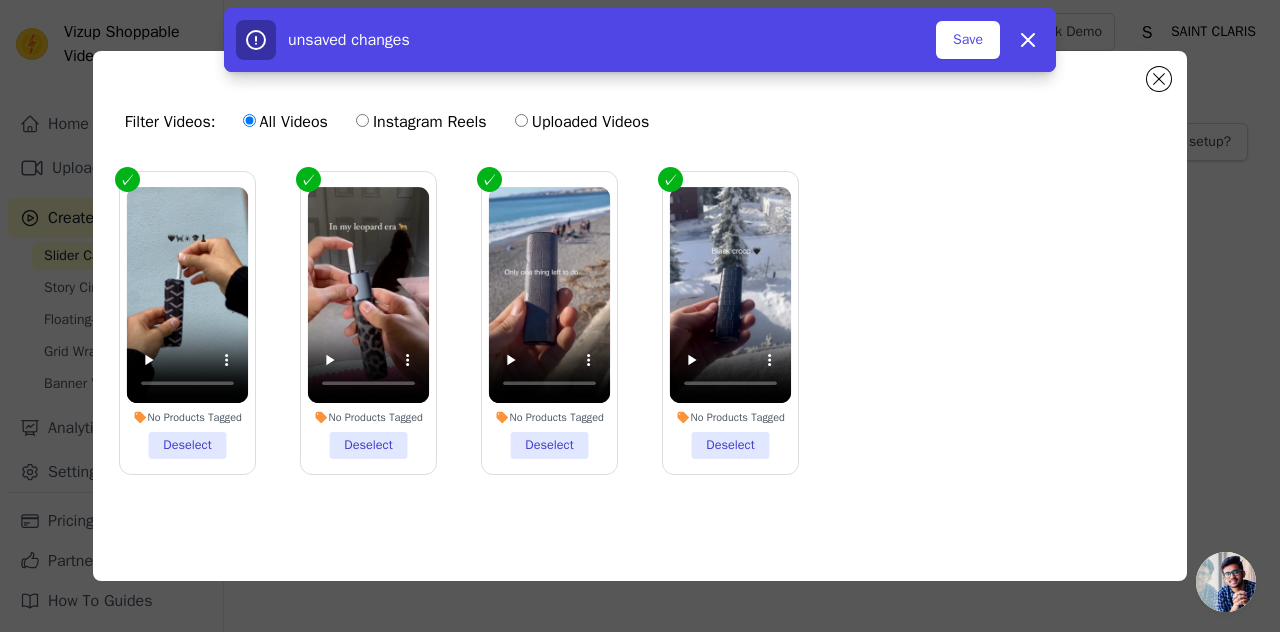 click on "No Products Tagged     Deselect" at bounding box center (550, 323) 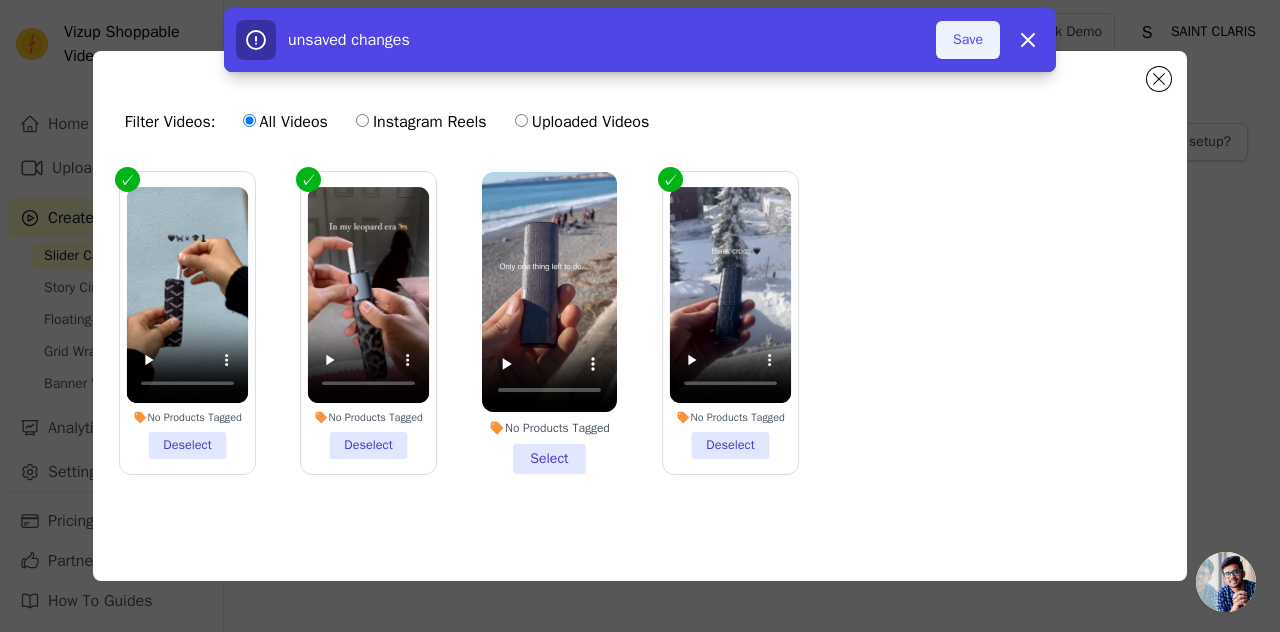 click on "Save" at bounding box center [968, 40] 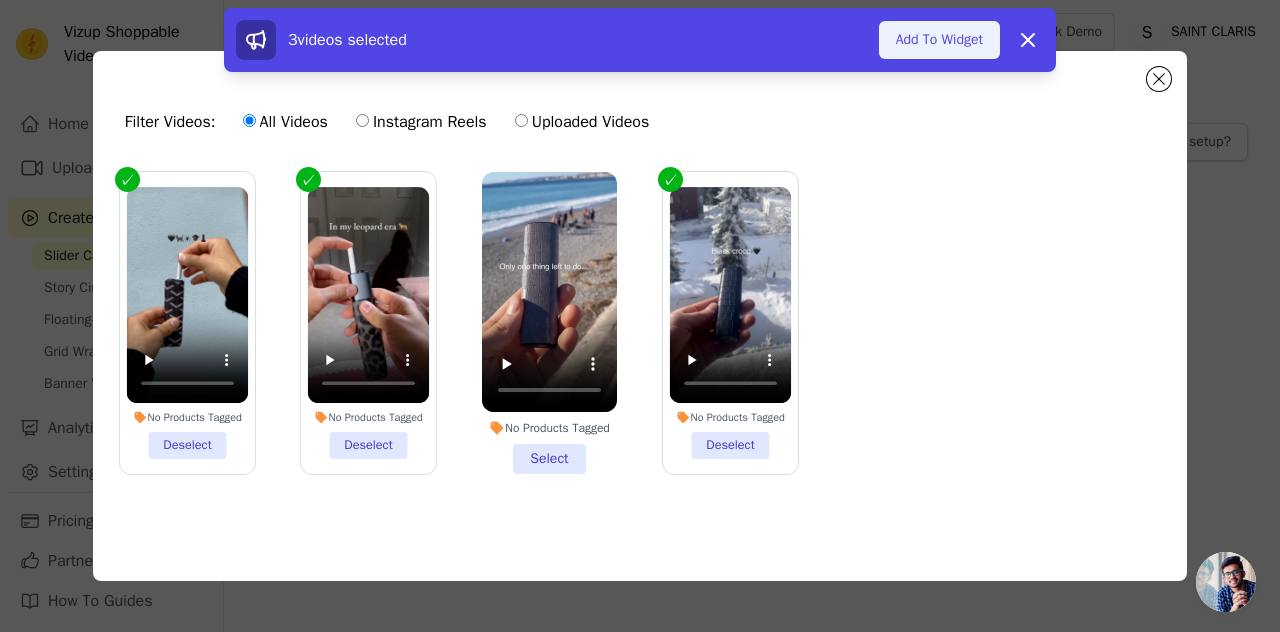 click on "Add To Widget" at bounding box center [939, 40] 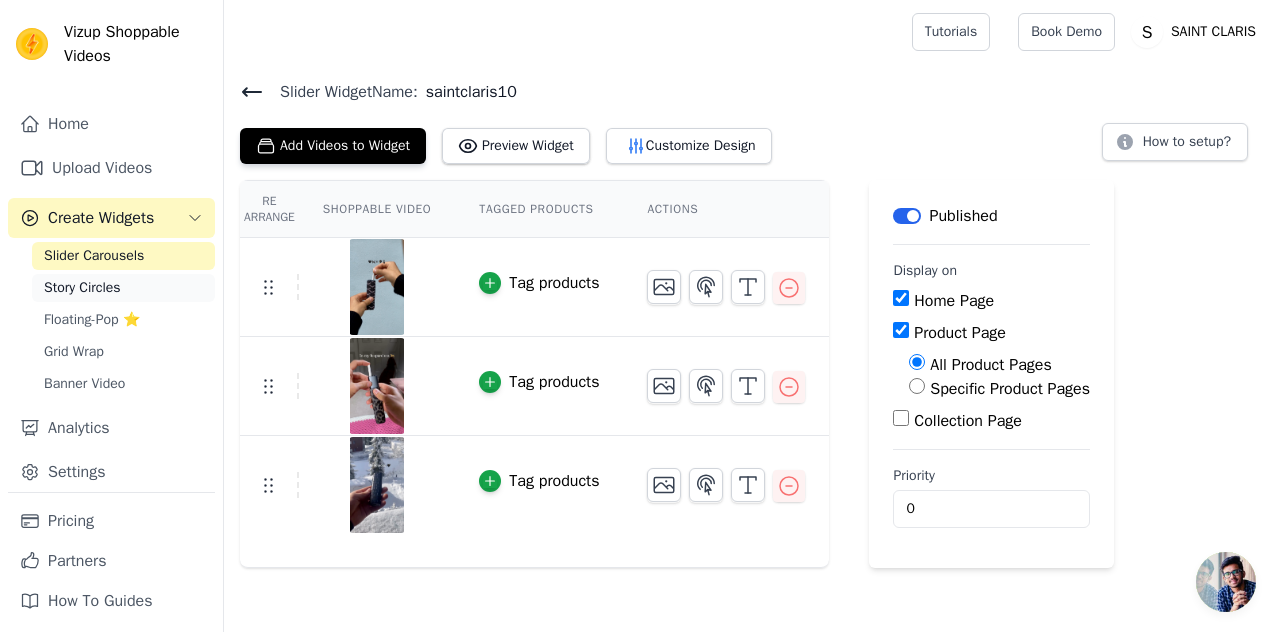 click on "Story Circles" at bounding box center (82, 288) 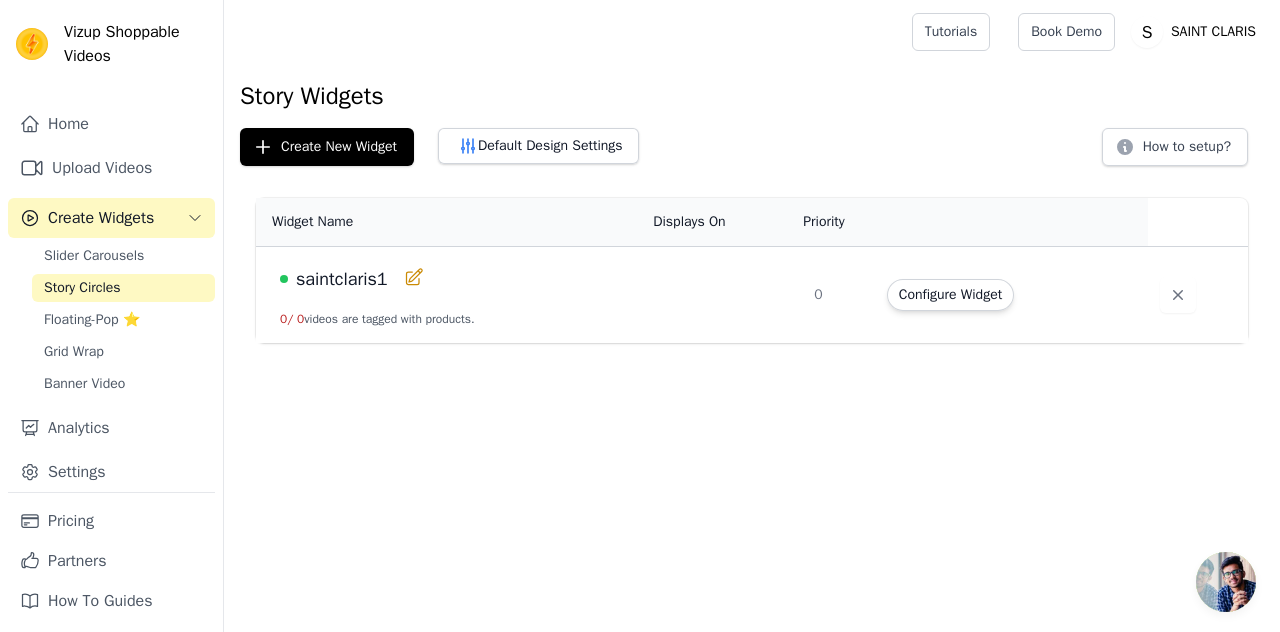 click on "saintclaris1" at bounding box center (342, 279) 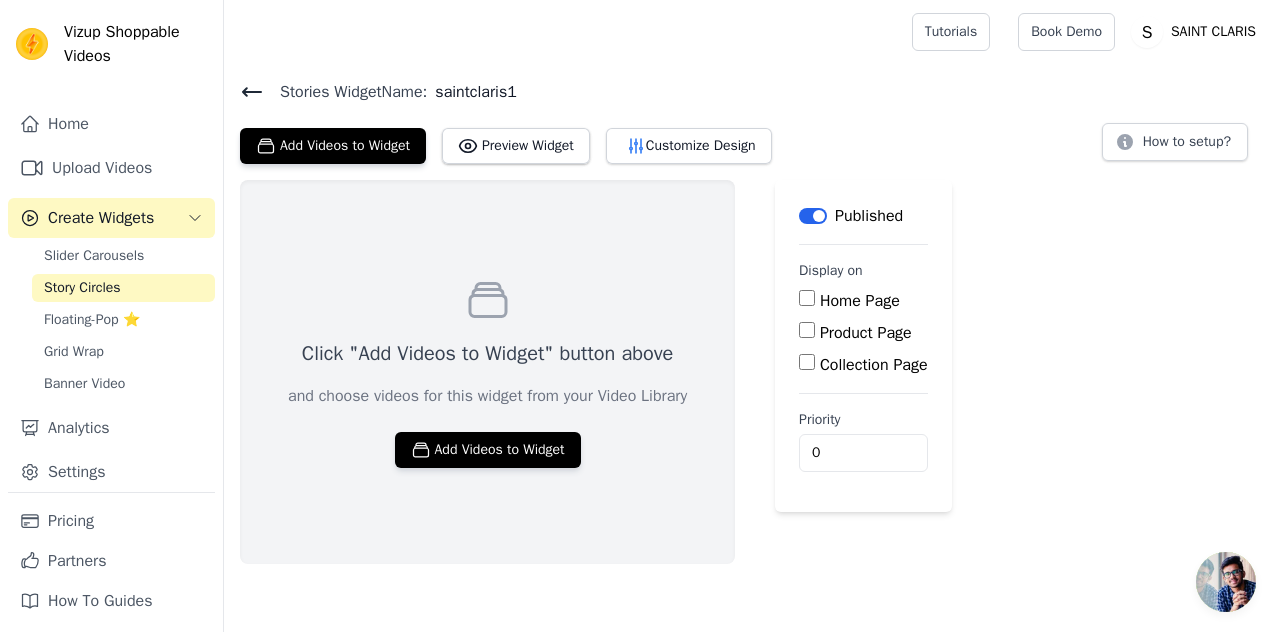 click on "Home Page" at bounding box center (807, 298) 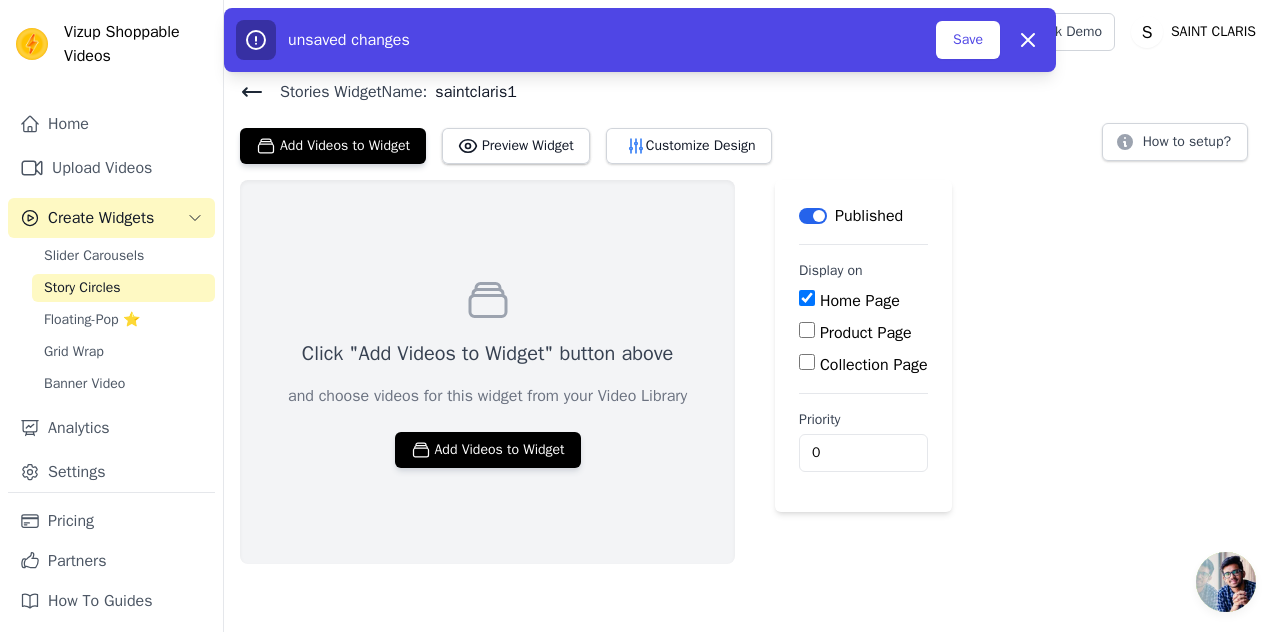 click on "Product Page" at bounding box center (807, 330) 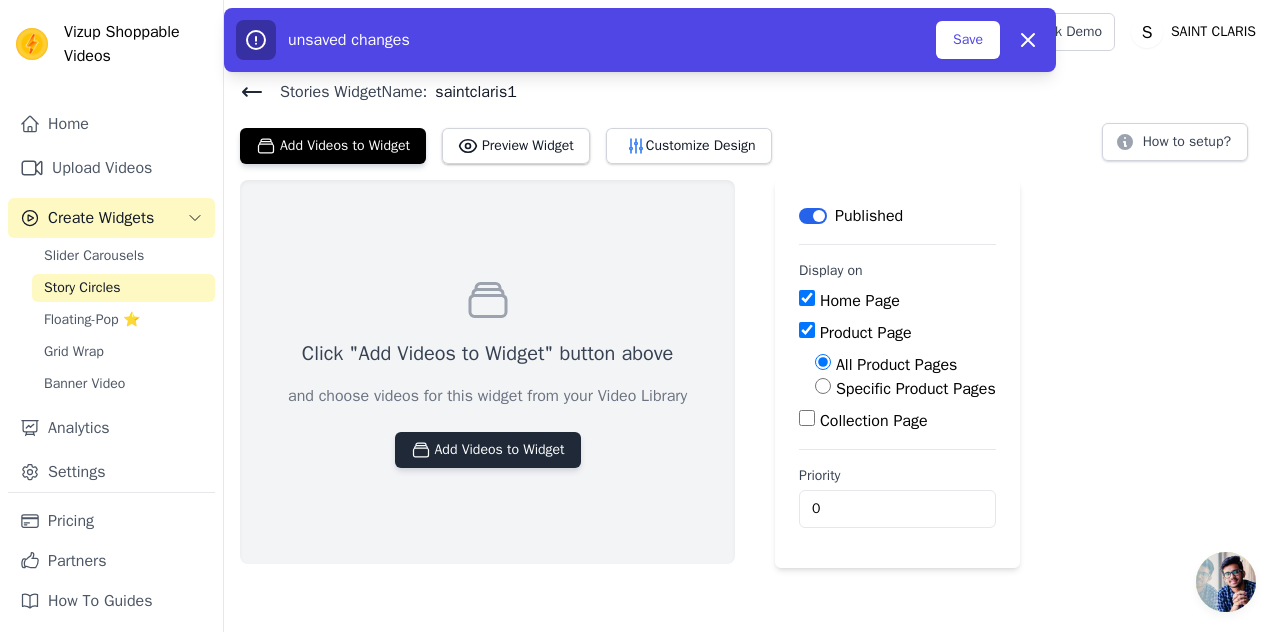 click on "Add Videos to Widget" at bounding box center (488, 450) 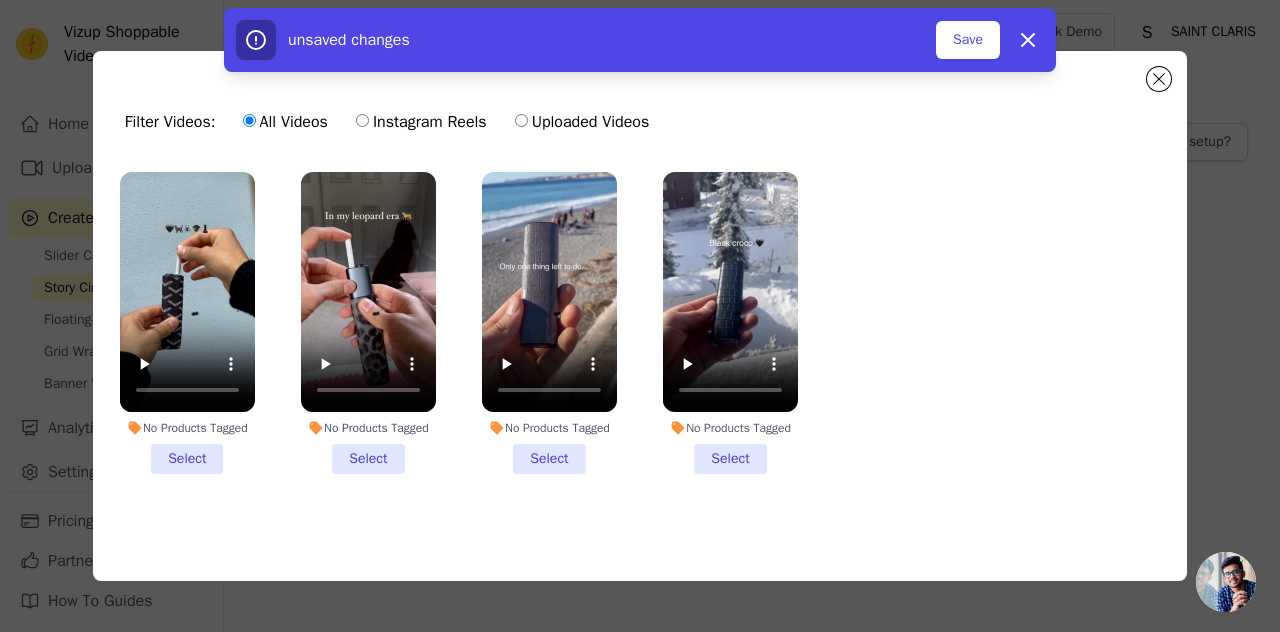 click on "No Products Tagged     Select" at bounding box center [187, 323] 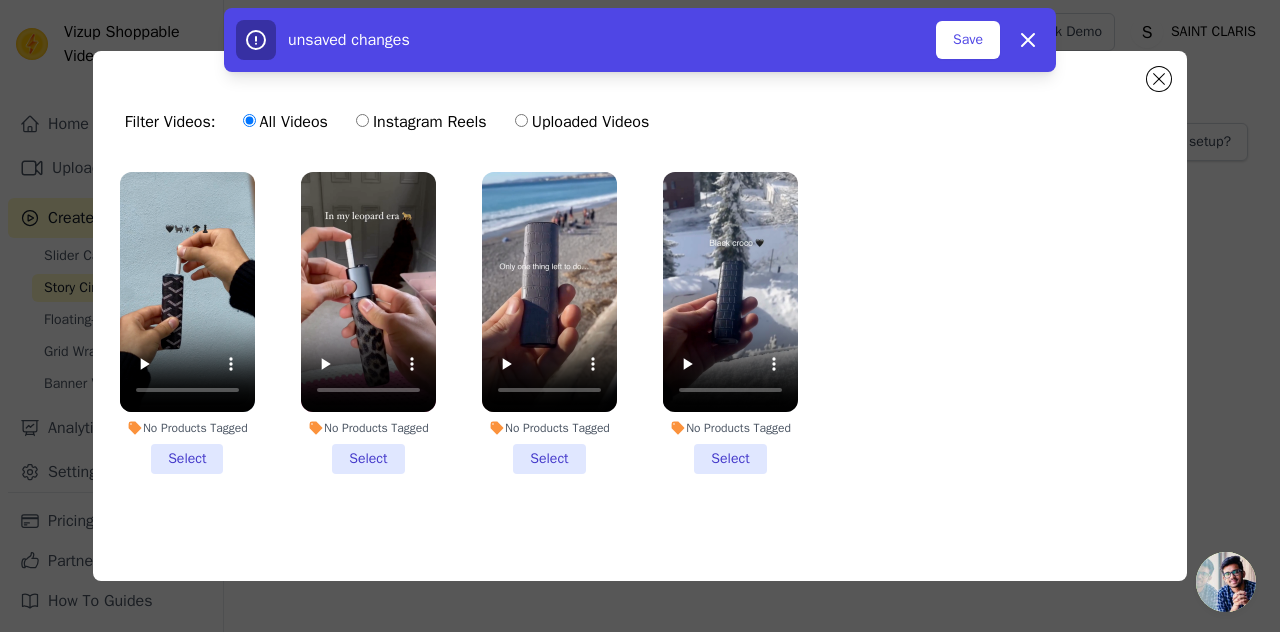 click on "No Products Tagged     Select" at bounding box center (0, 0) 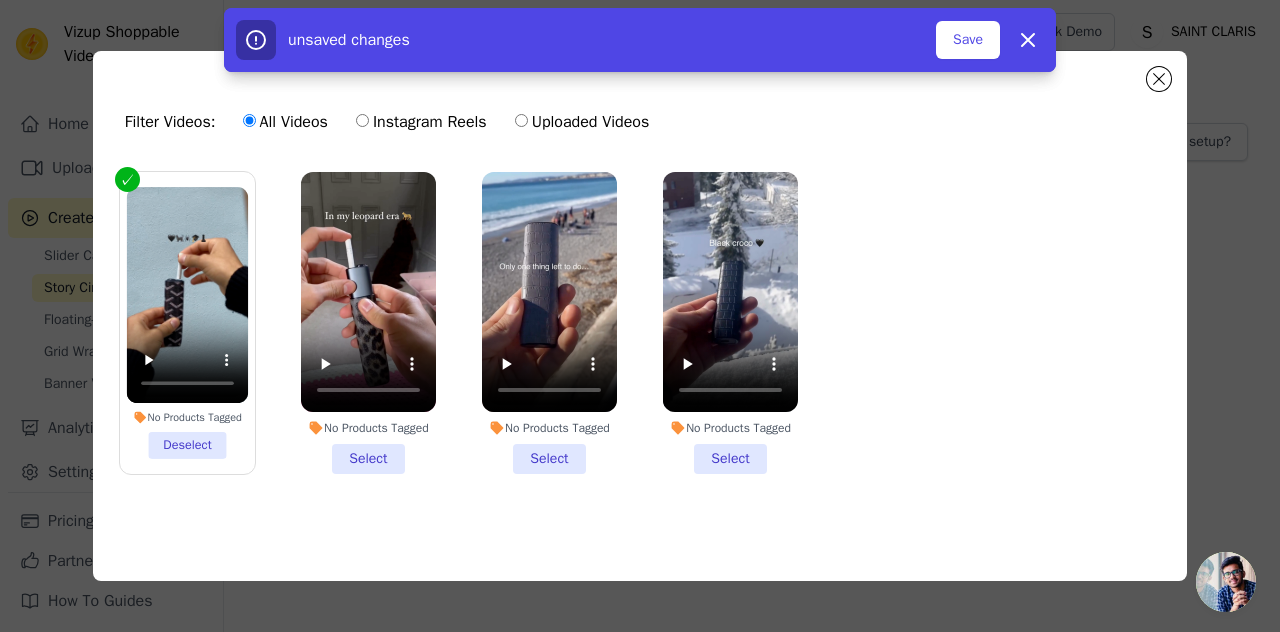 click on "No Products Tagged     Select" at bounding box center [368, 323] 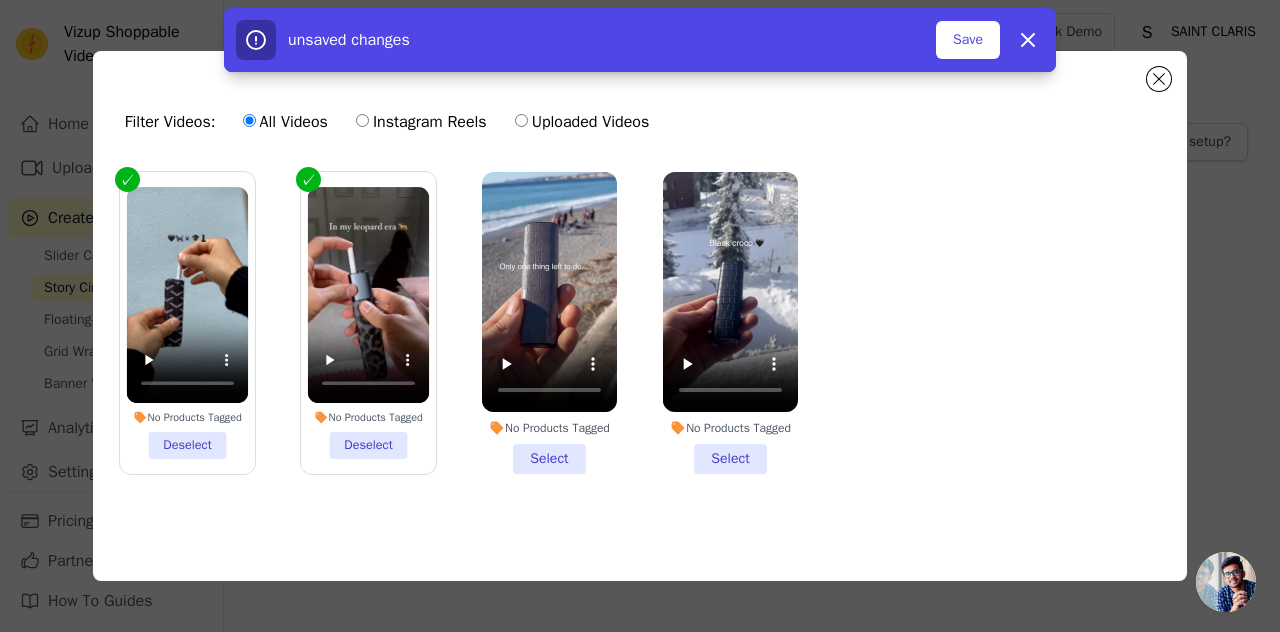 drag, startPoint x: 526, startPoint y: 455, endPoint x: 638, endPoint y: 448, distance: 112.21854 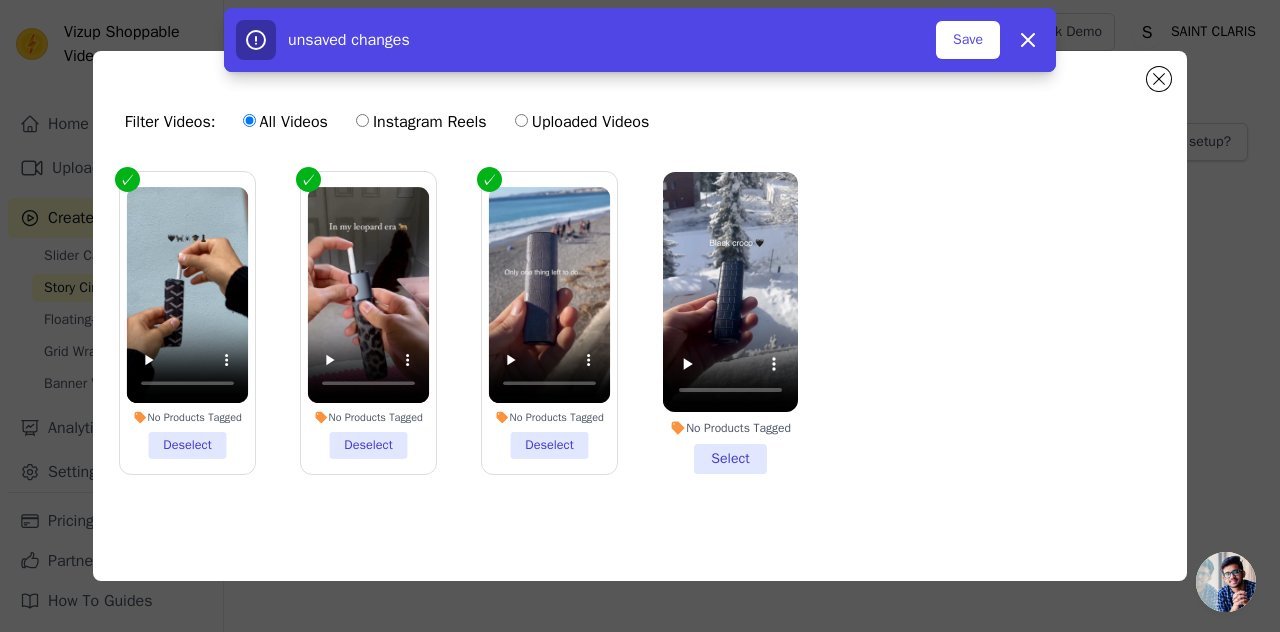 click on "No Products Tagged     Select" at bounding box center [730, 323] 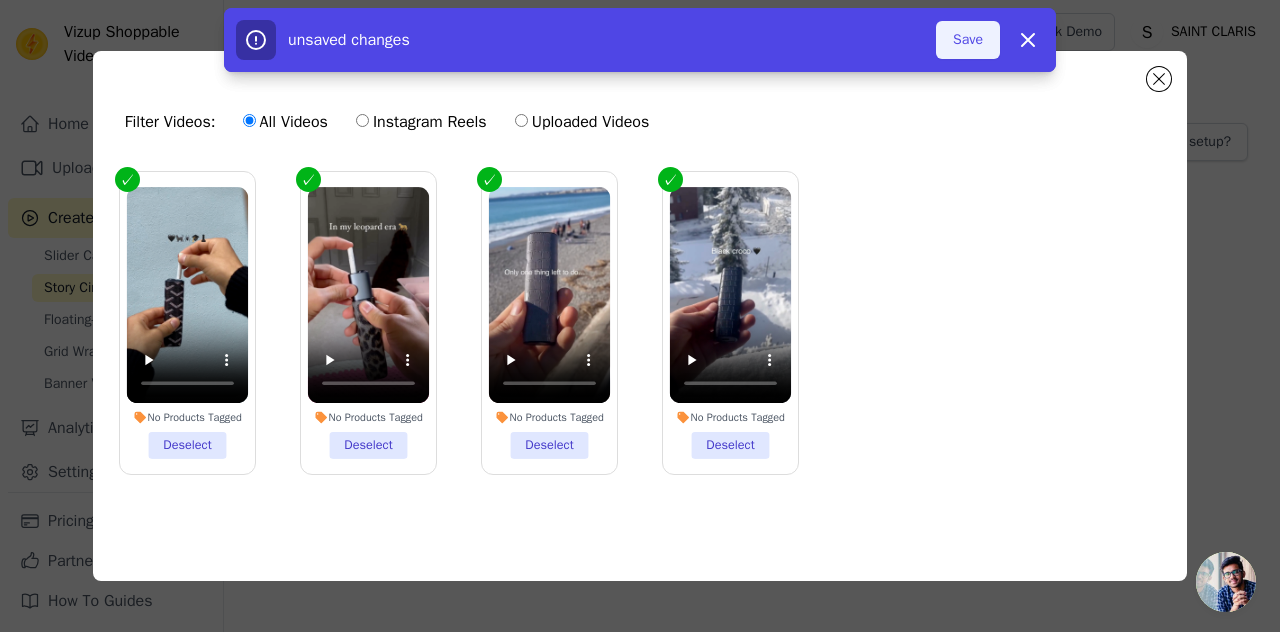 click on "Save" at bounding box center [968, 40] 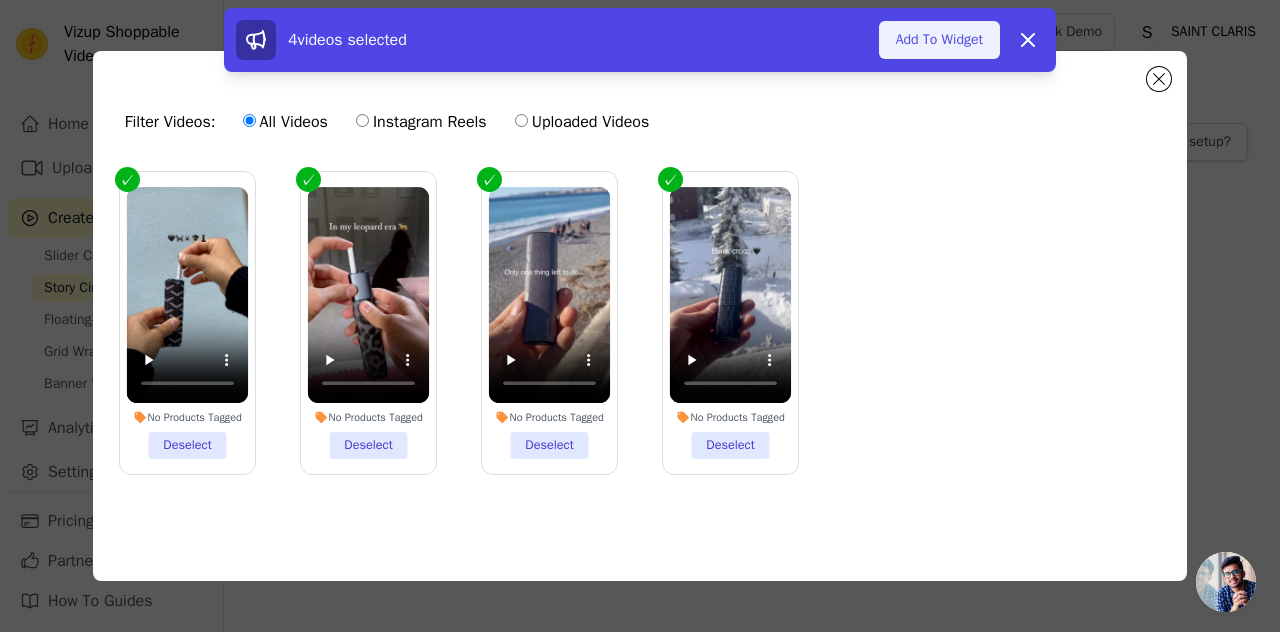 click on "Add To Widget" at bounding box center [939, 40] 